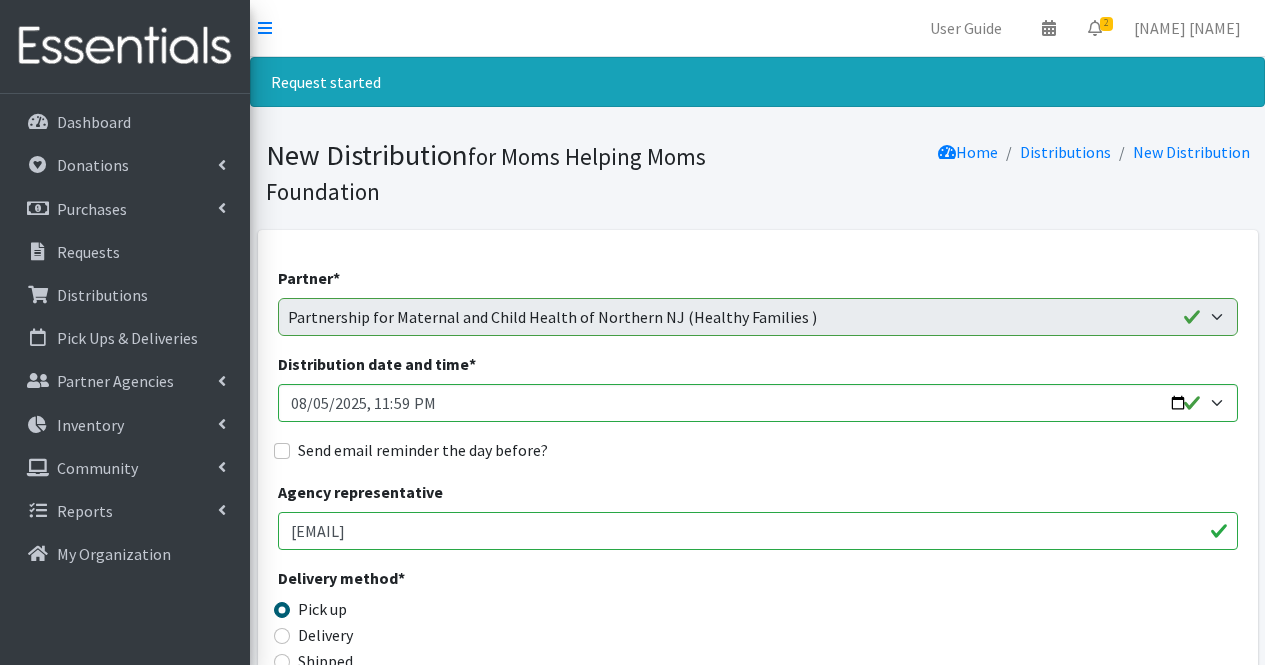 scroll, scrollTop: 1338, scrollLeft: 0, axis: vertical 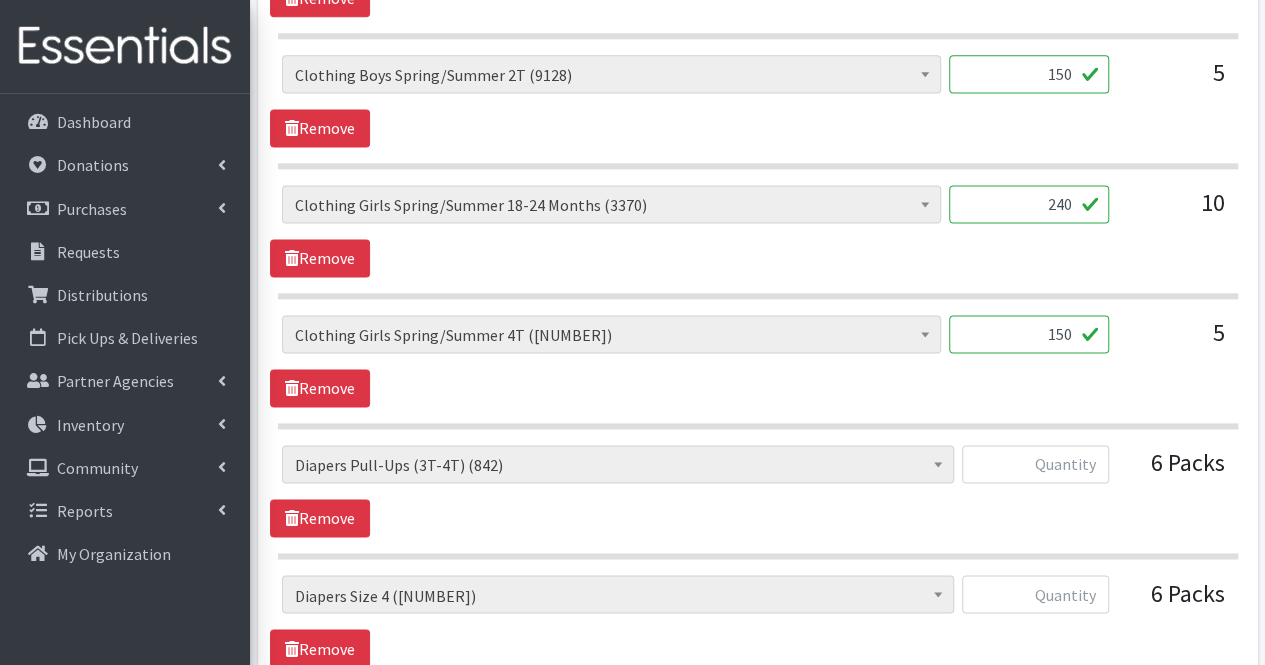 type on "150" 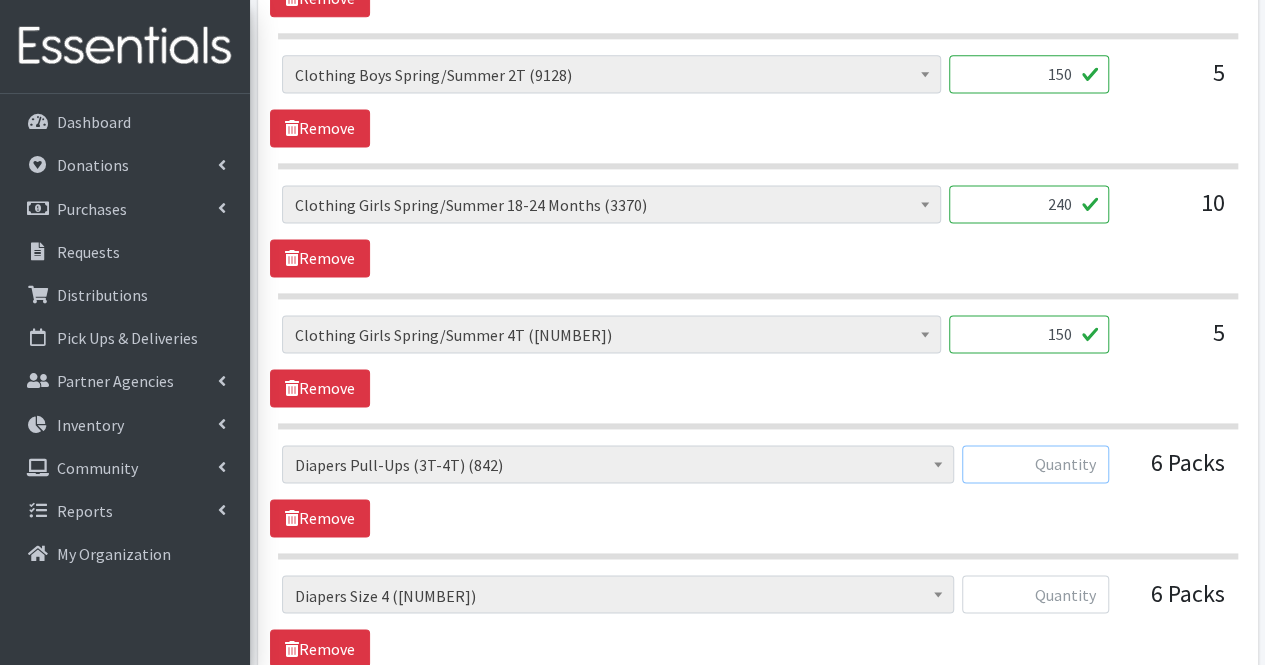 click at bounding box center [1035, 464] 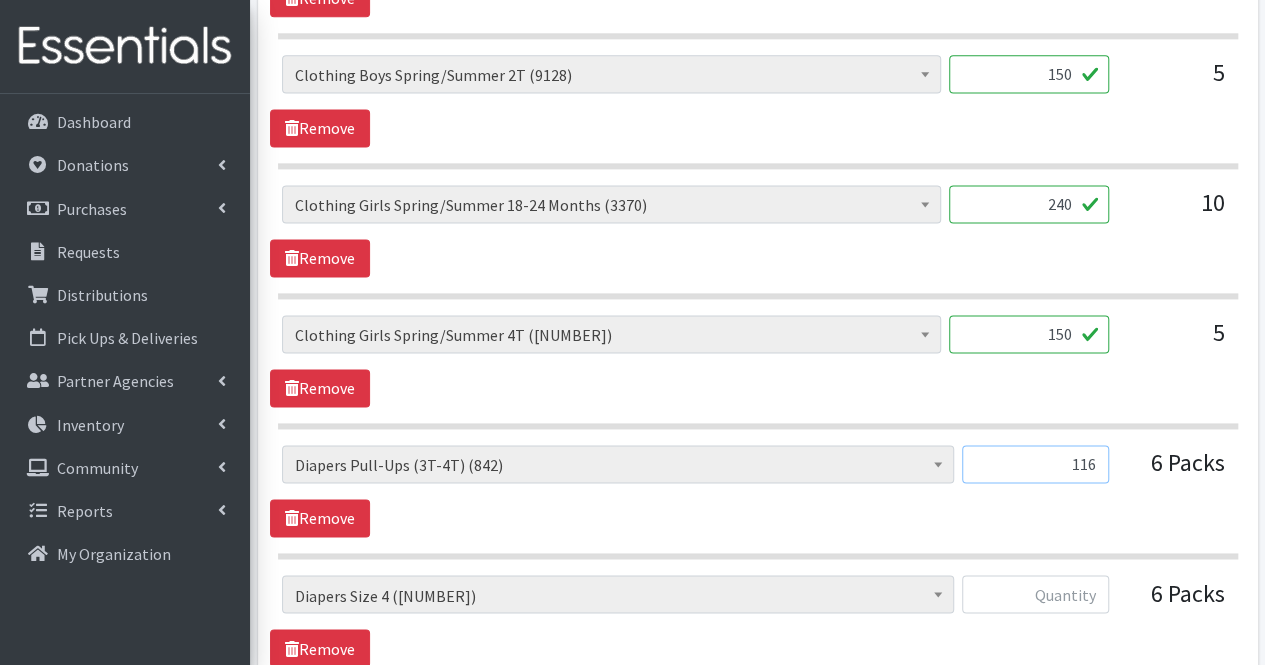 type on "116" 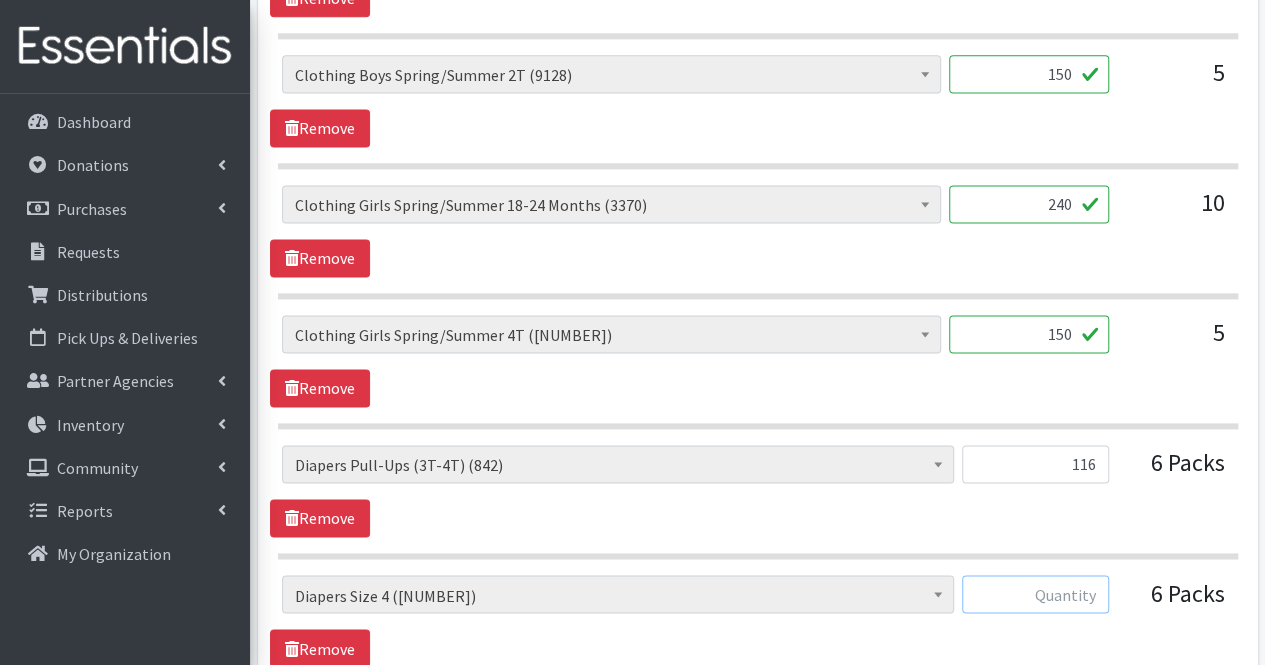click at bounding box center (1035, 594) 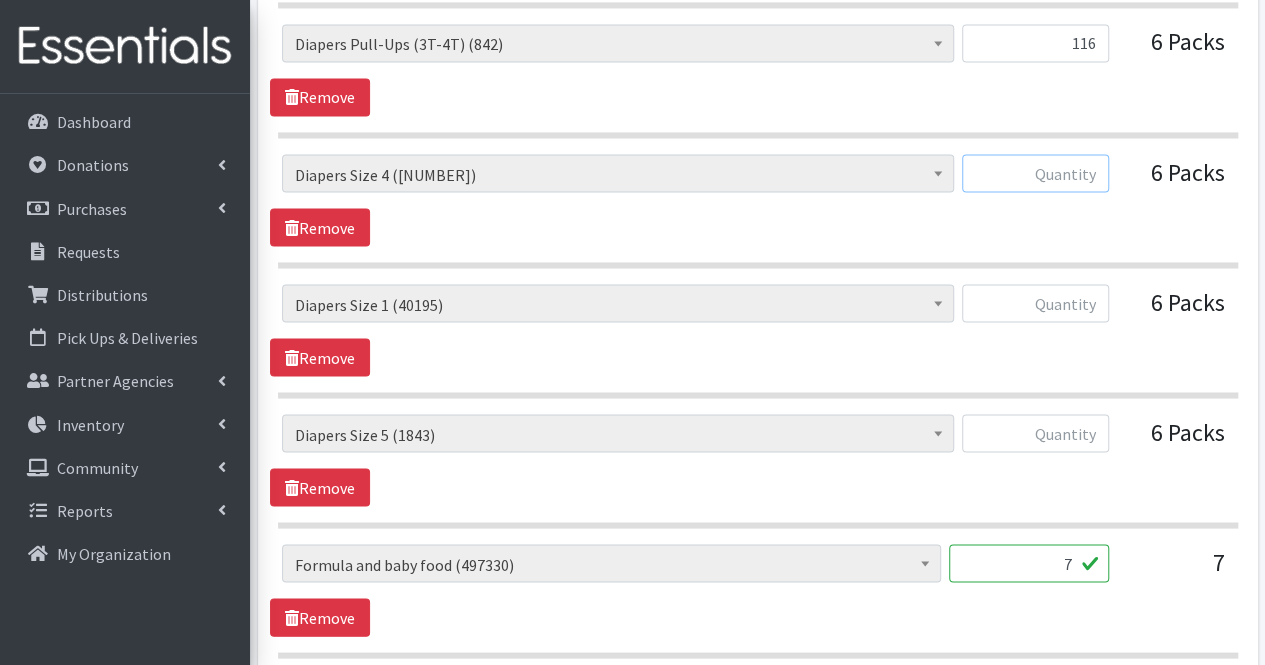 scroll, scrollTop: 1760, scrollLeft: 0, axis: vertical 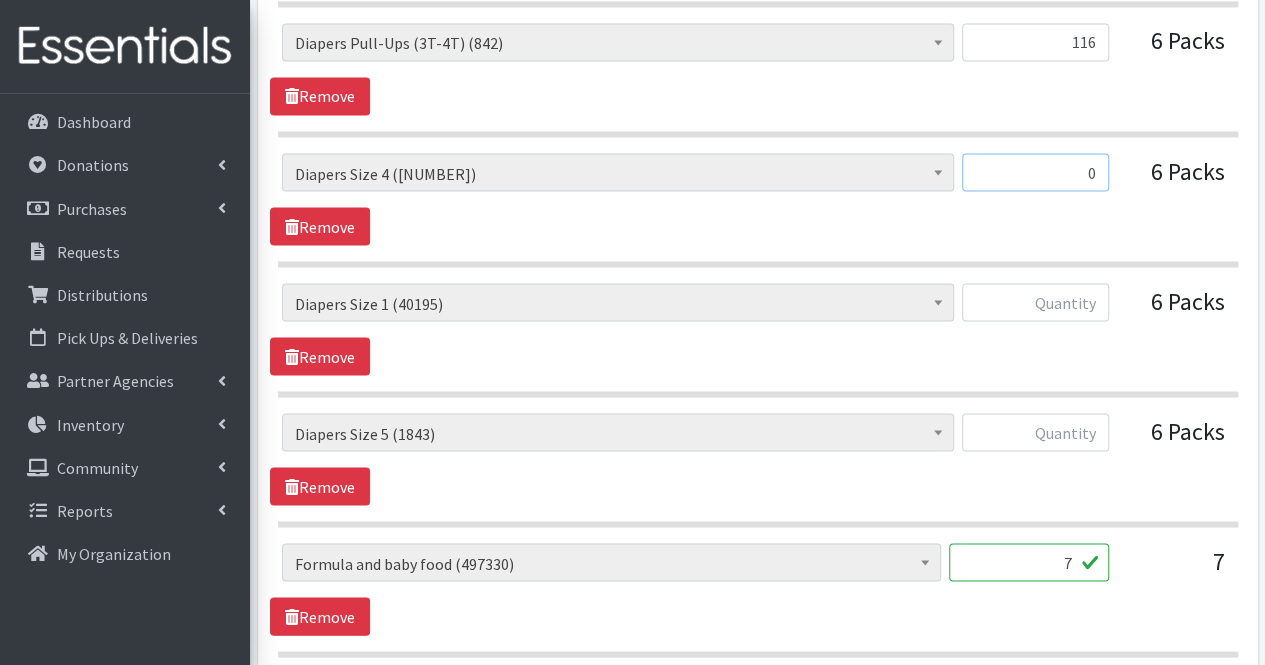 type on "0" 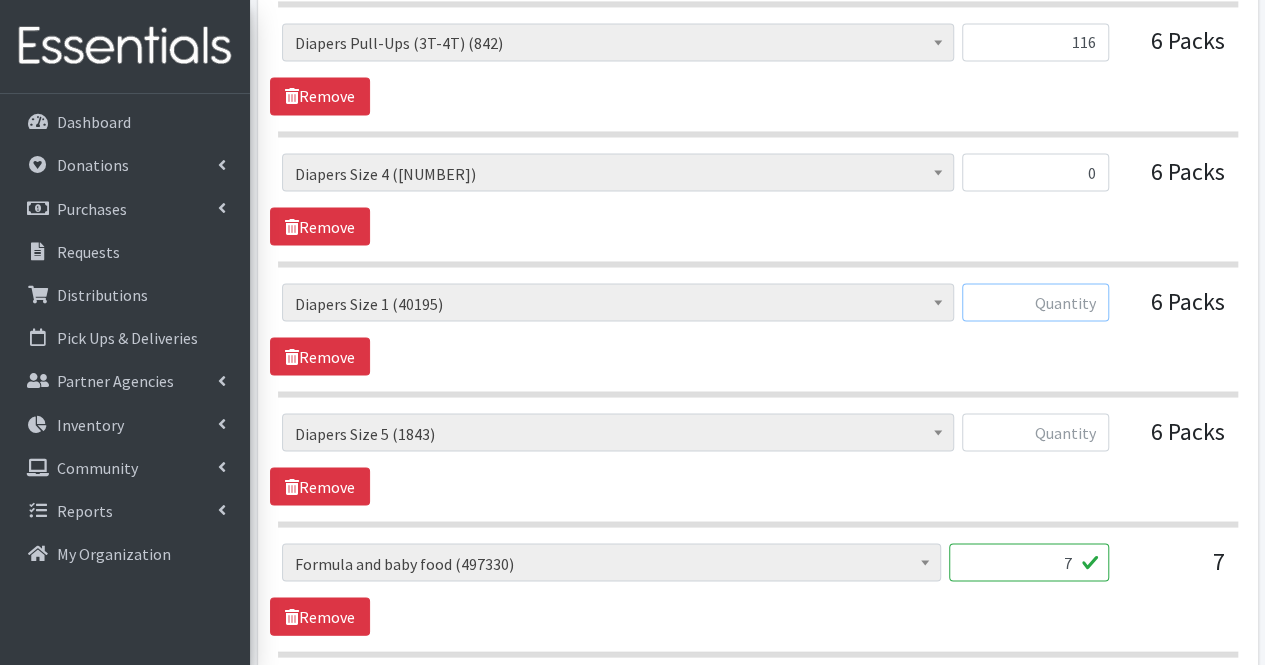 click at bounding box center (1035, 302) 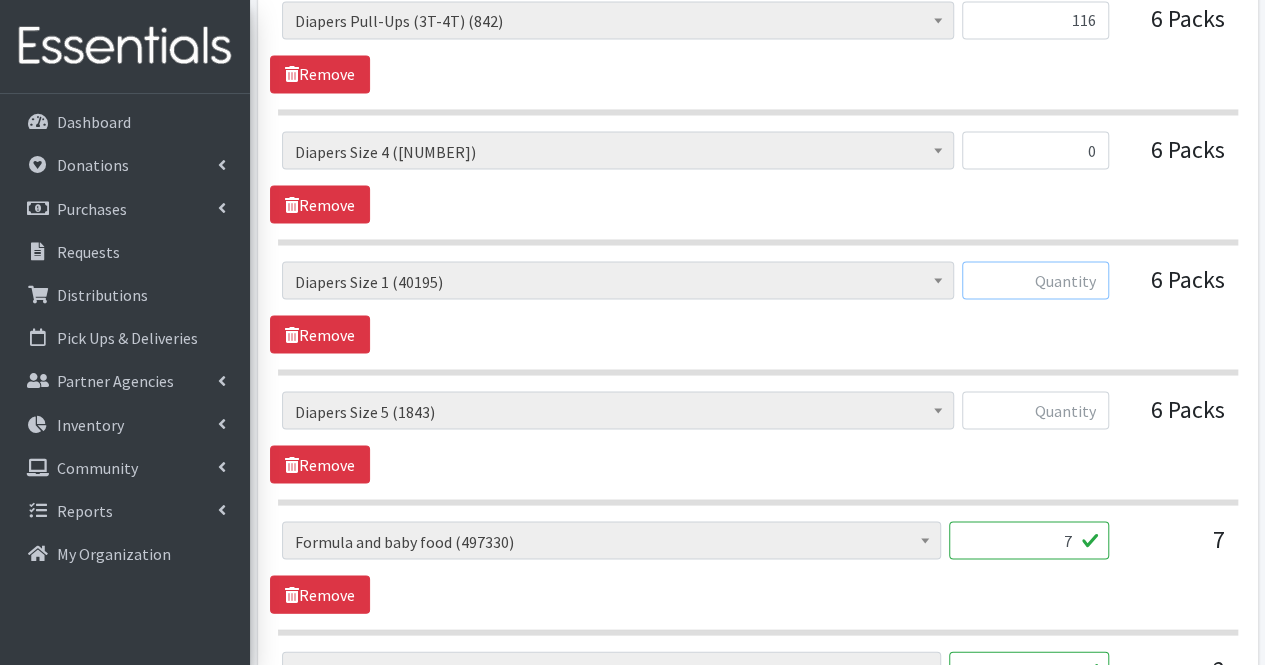 scroll, scrollTop: 1783, scrollLeft: 0, axis: vertical 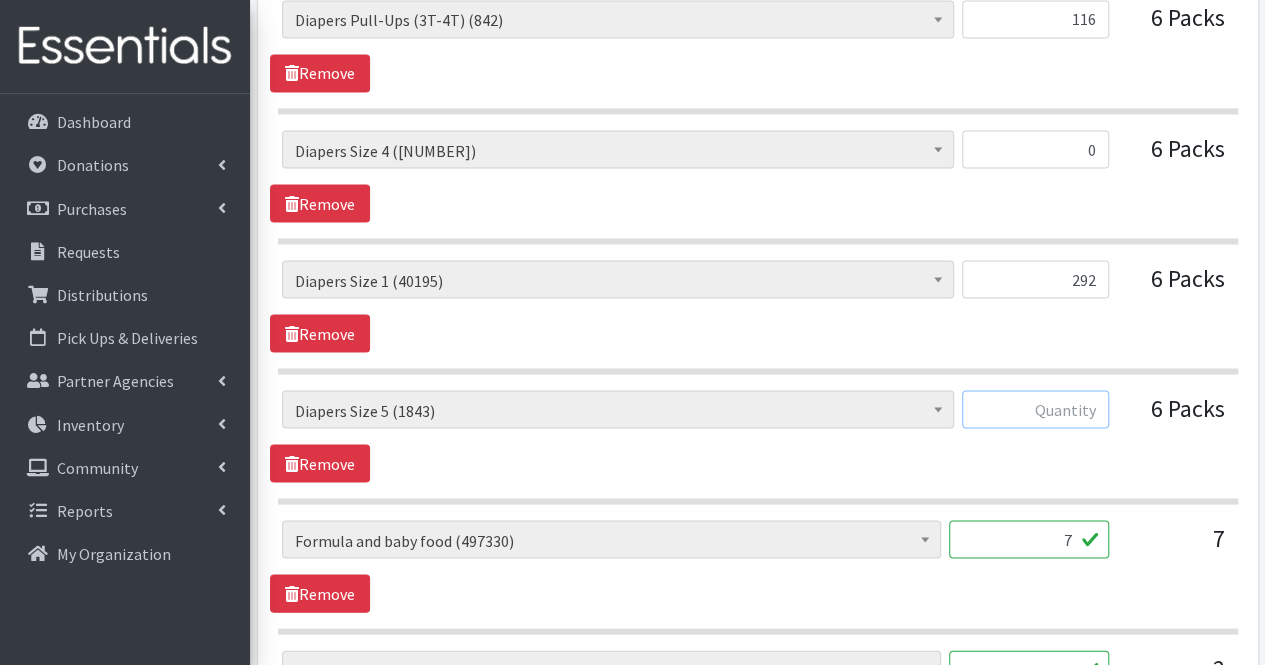 click at bounding box center (1035, 409) 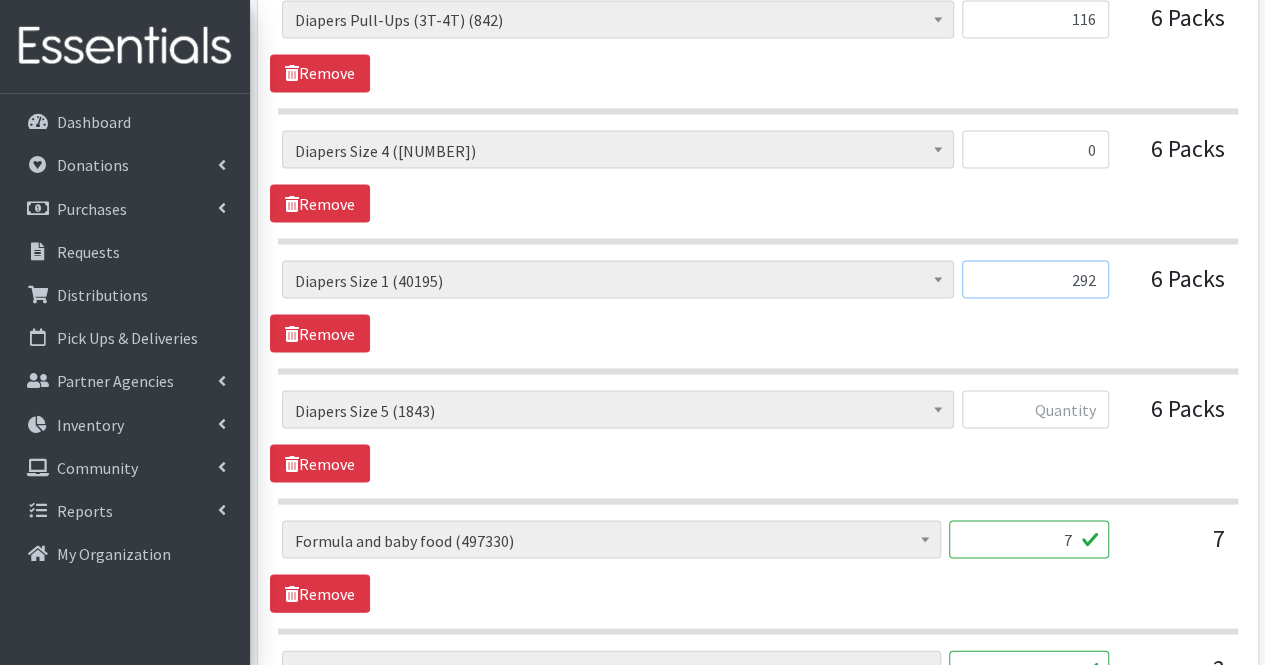 click on "292" at bounding box center (1035, 279) 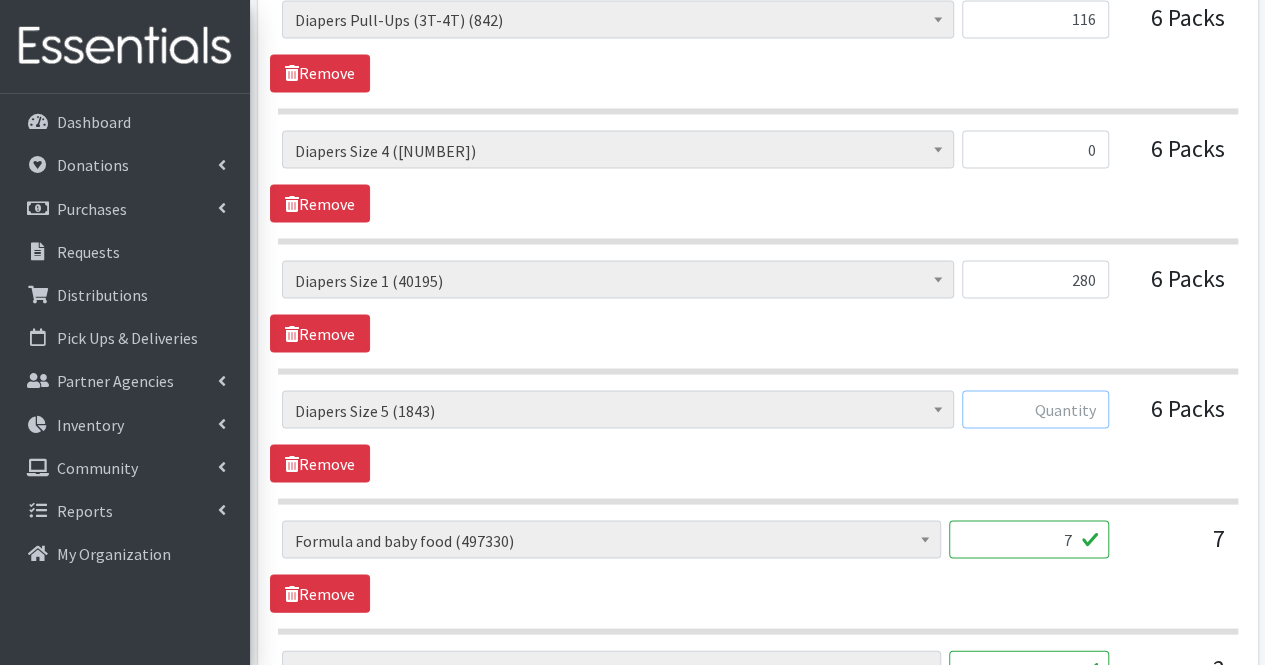 click at bounding box center [1035, 409] 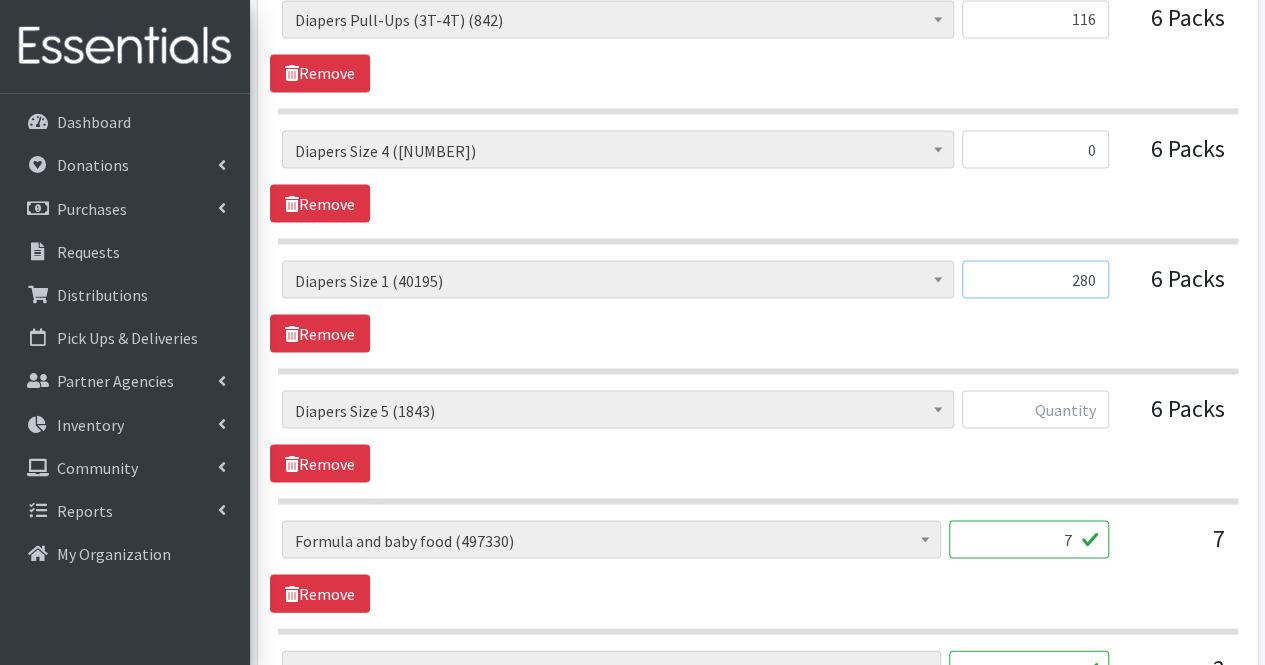 click on "280" at bounding box center (1035, 279) 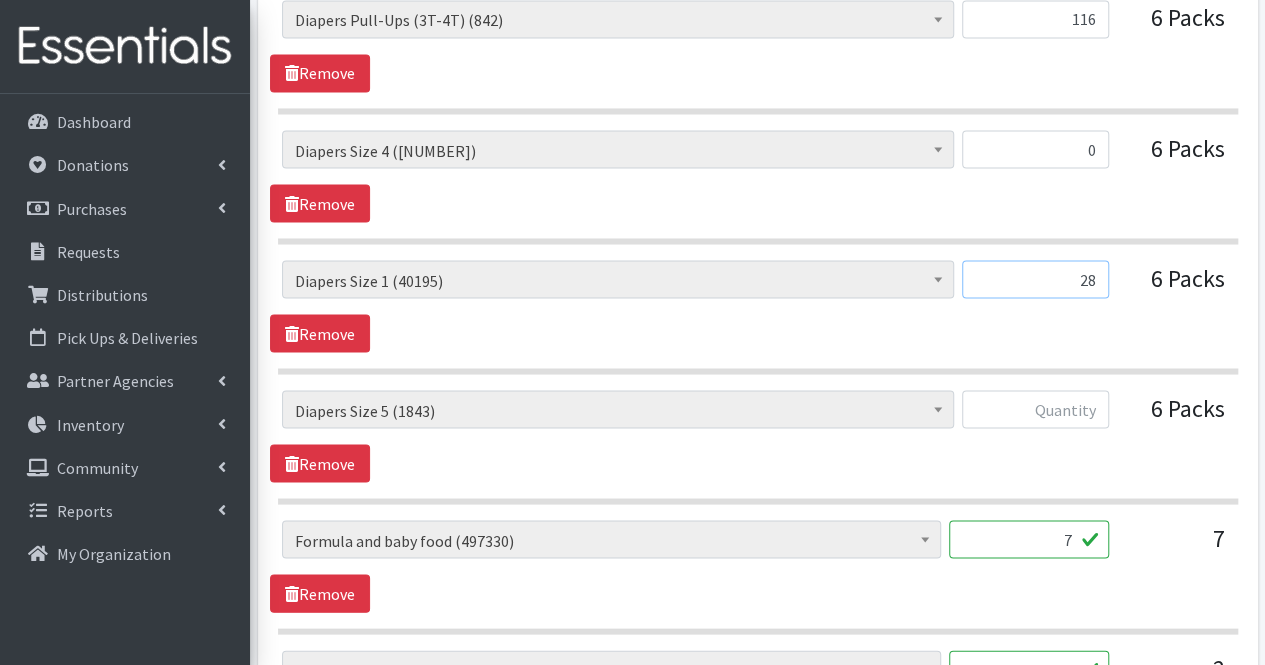 type on "2" 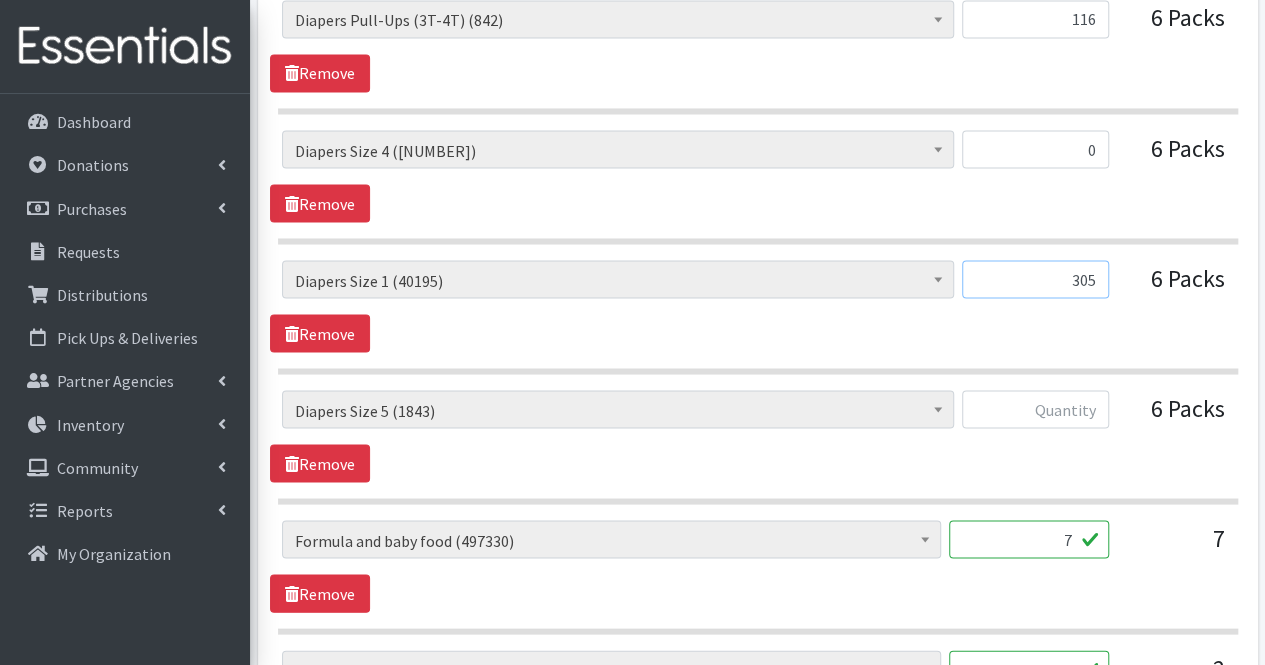 type on "305" 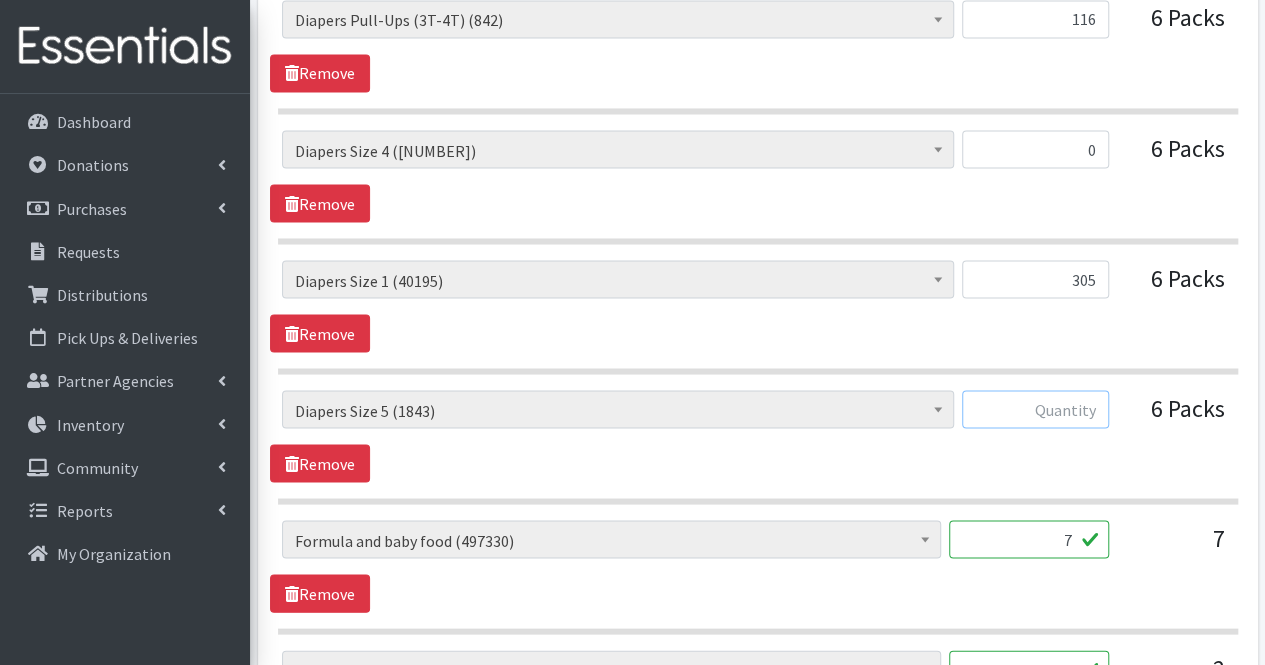 click at bounding box center (1035, 409) 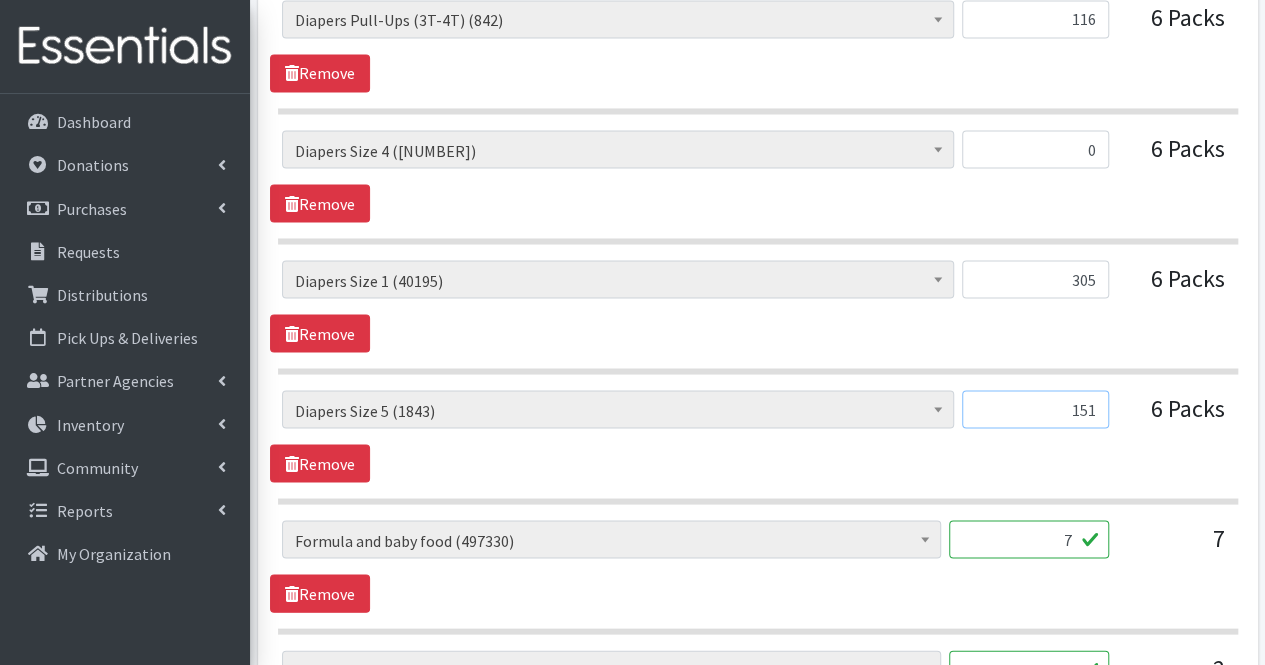 type on "151" 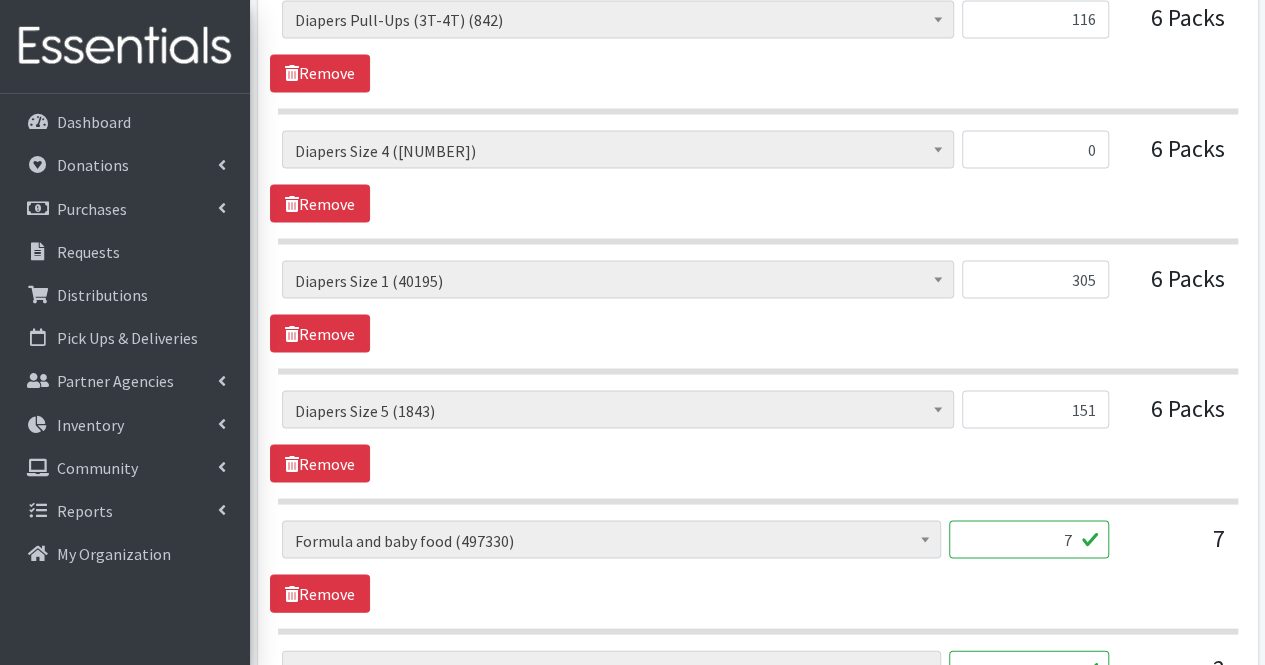 click on "7" at bounding box center (1029, 539) 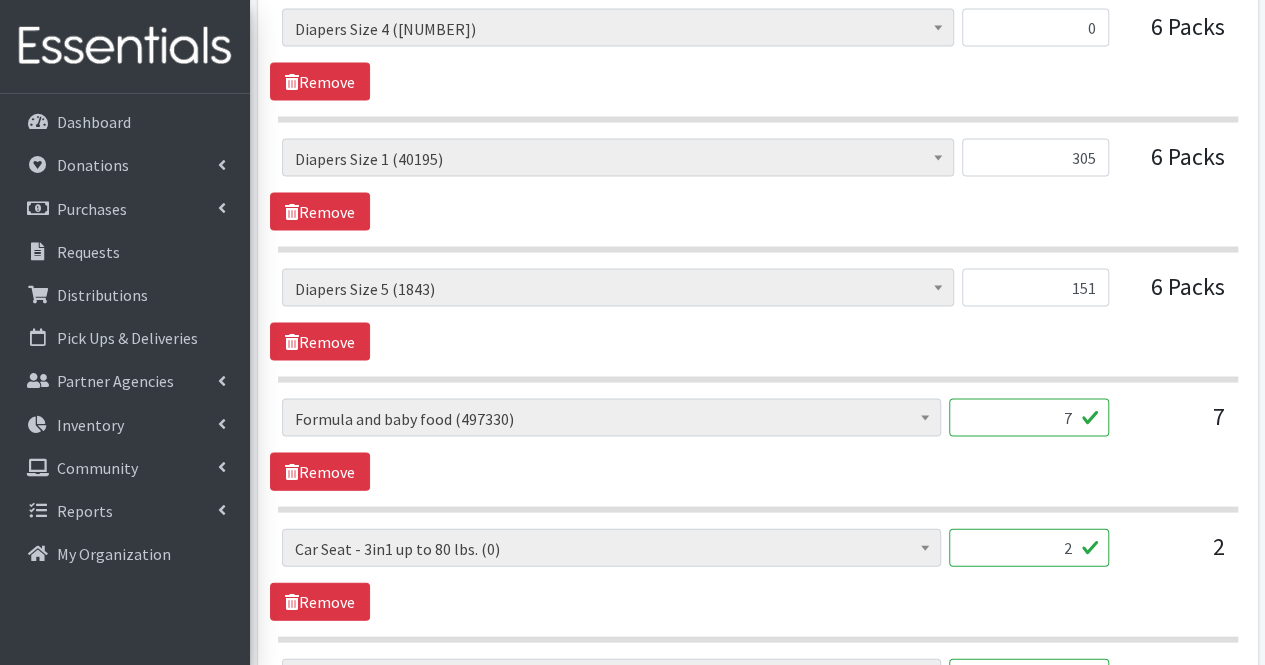 scroll, scrollTop: 1905, scrollLeft: 0, axis: vertical 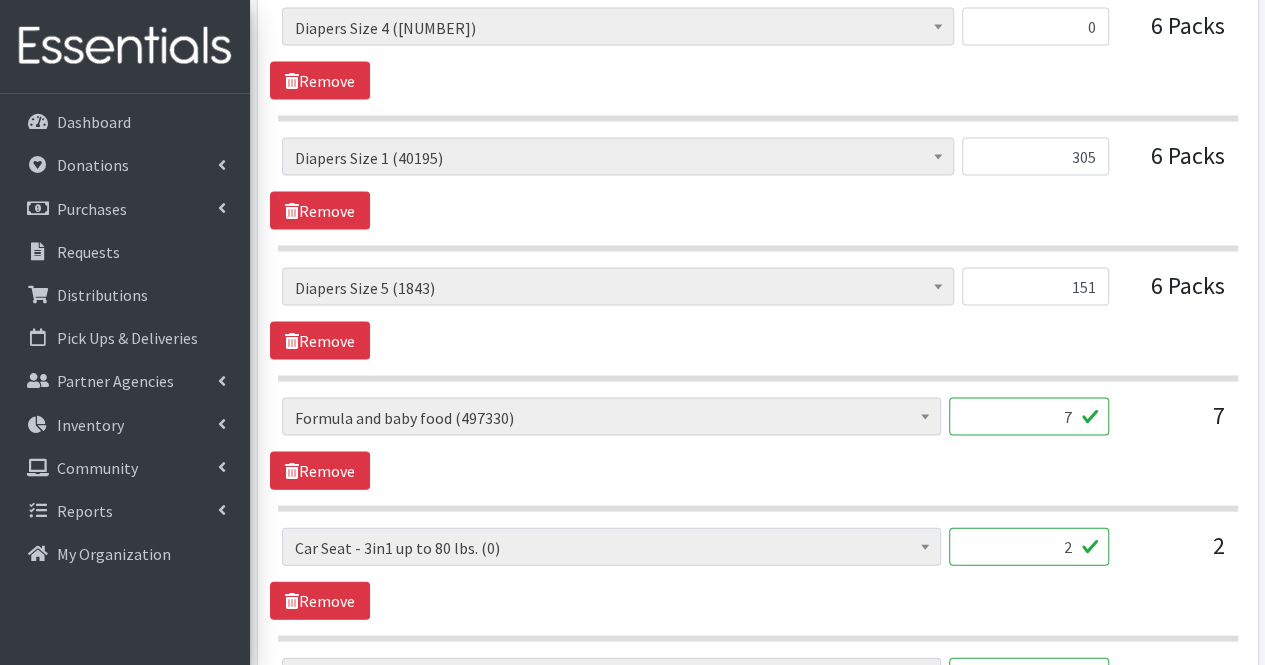 click on "2" at bounding box center [1029, 547] 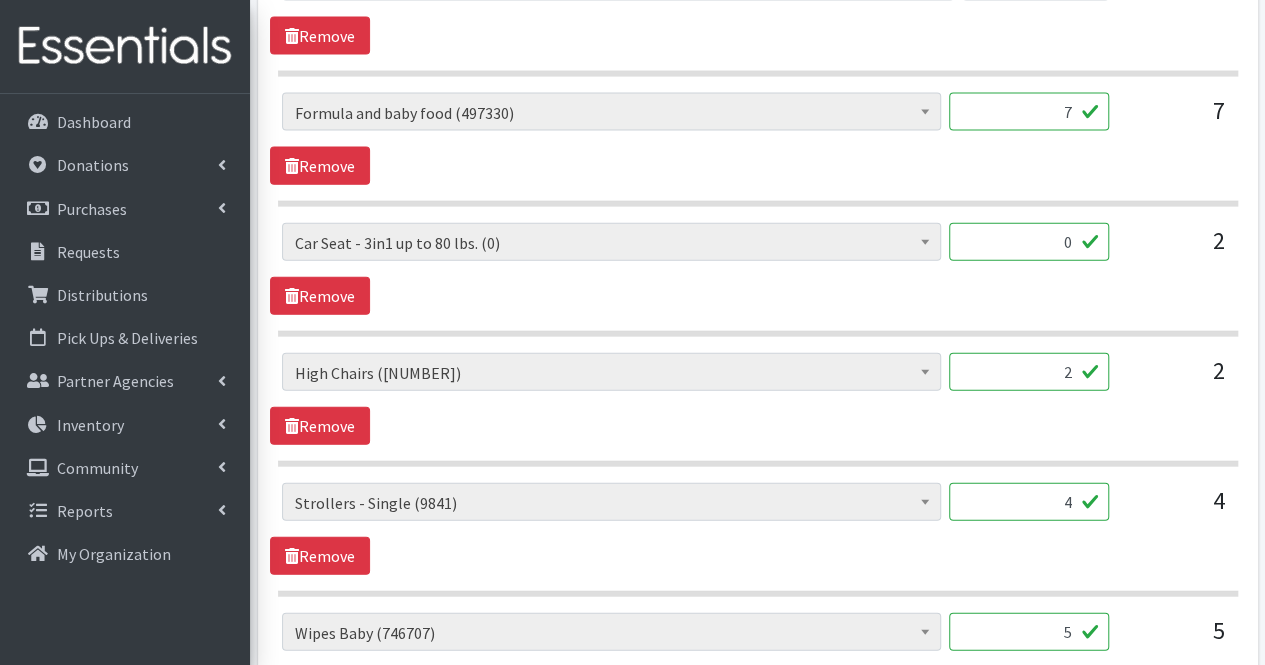 scroll, scrollTop: 2244, scrollLeft: 0, axis: vertical 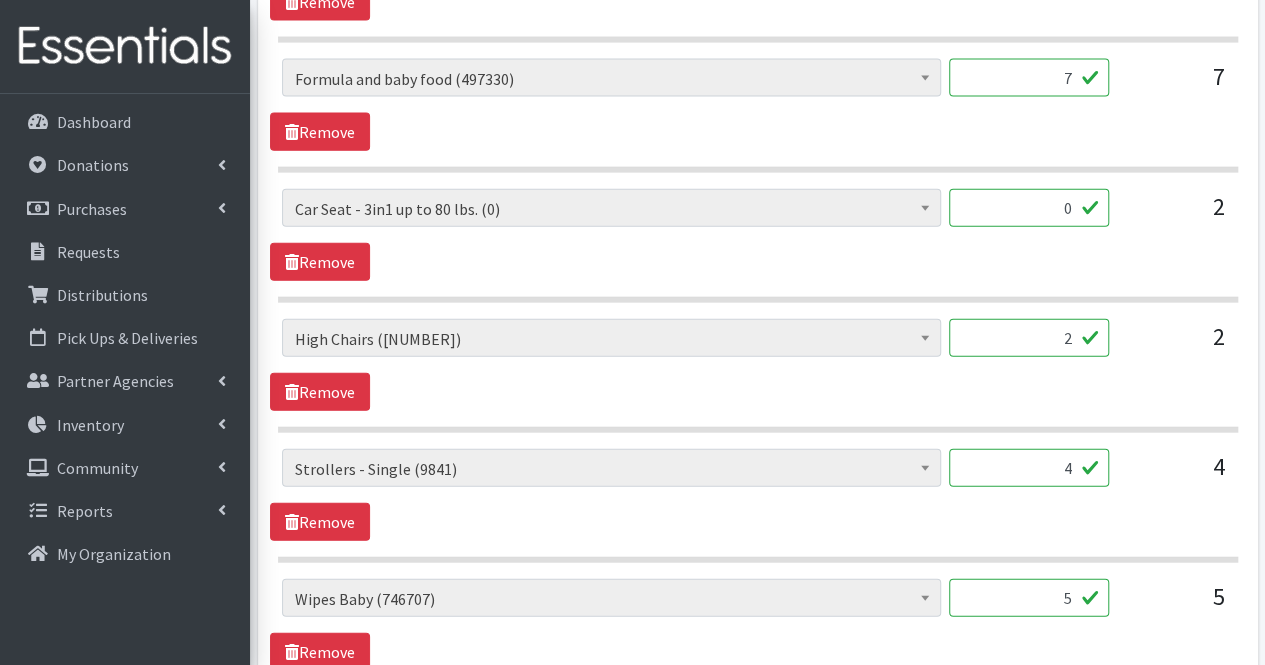 type on "0" 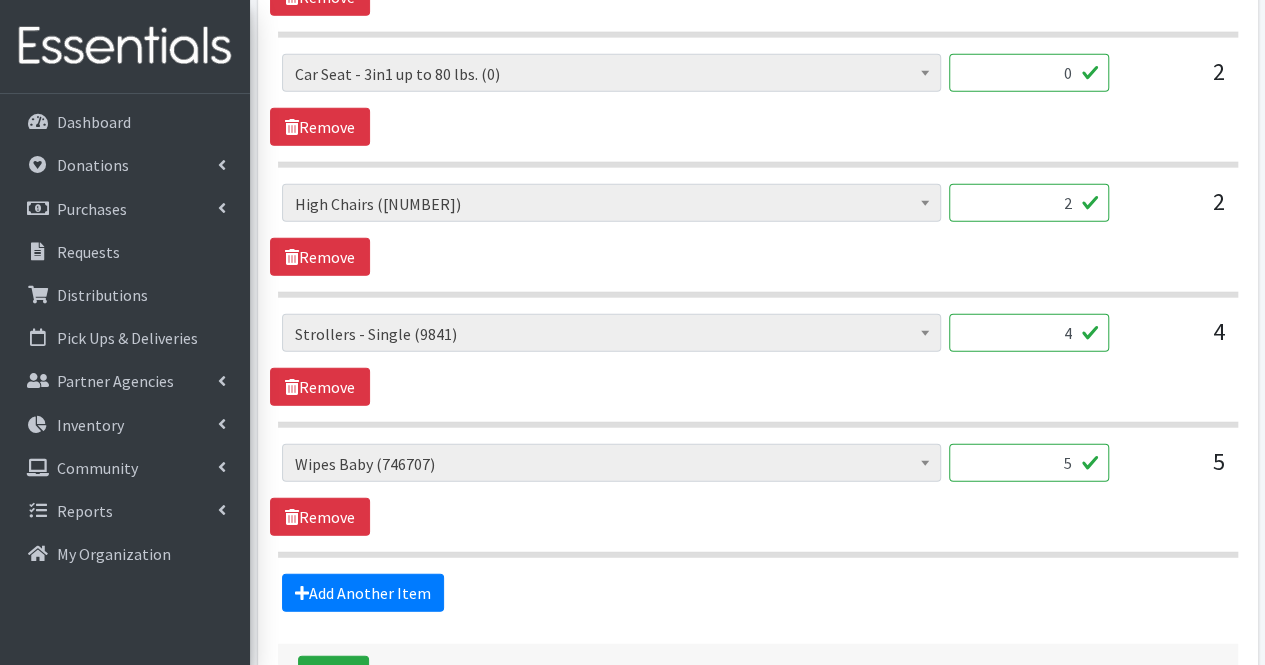 scroll, scrollTop: 2344, scrollLeft: 0, axis: vertical 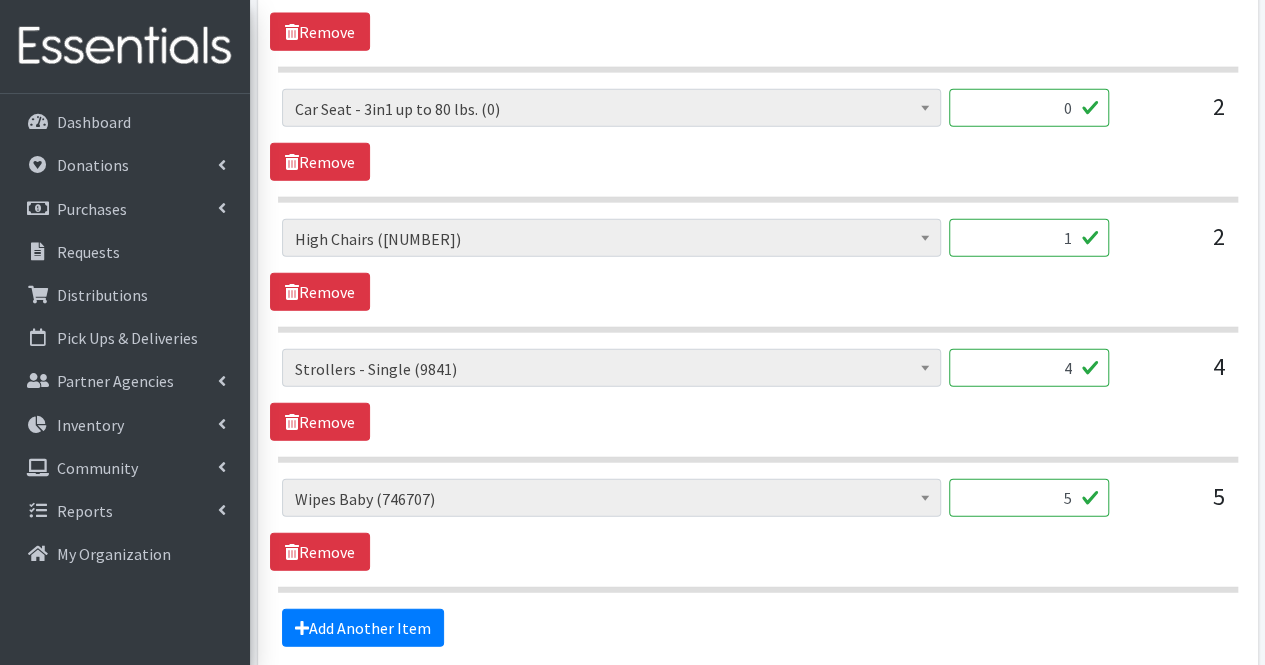type on "1" 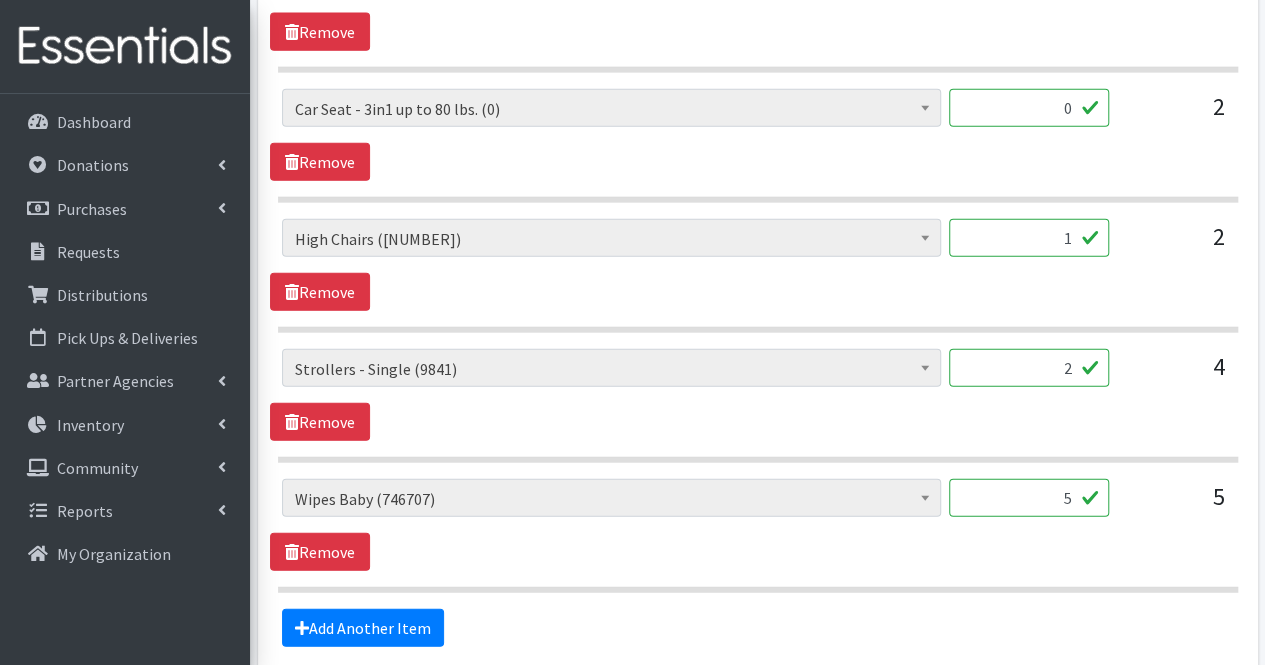 type on "2" 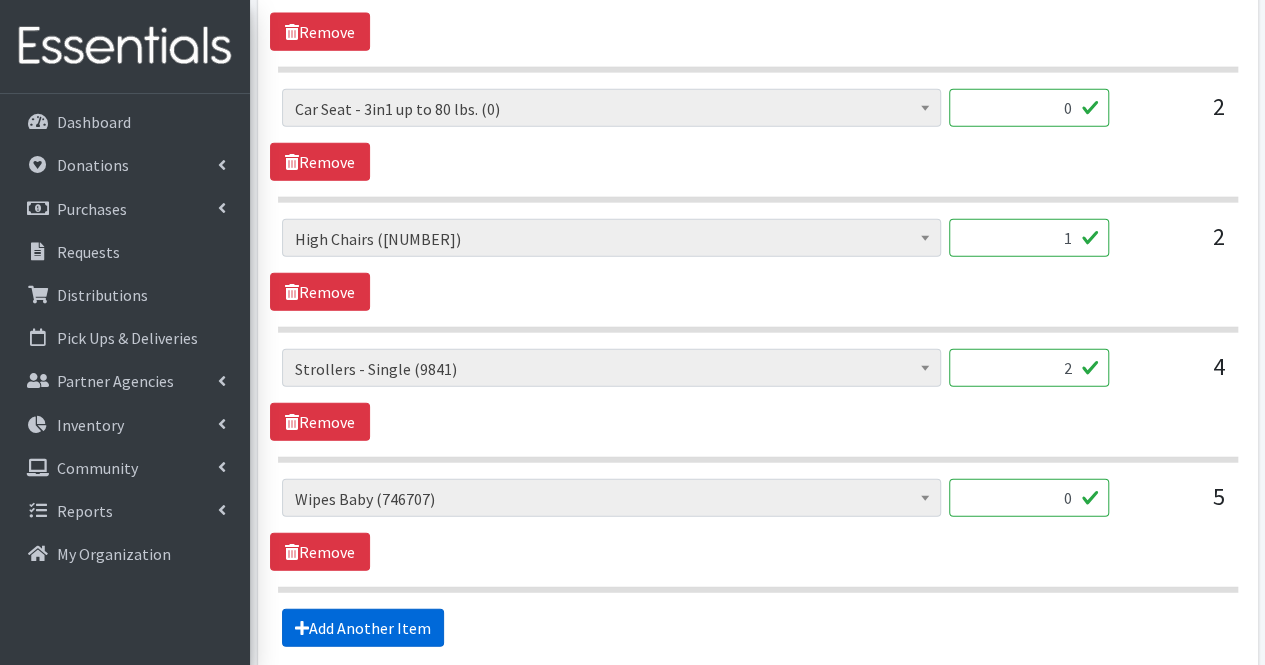 type on "0" 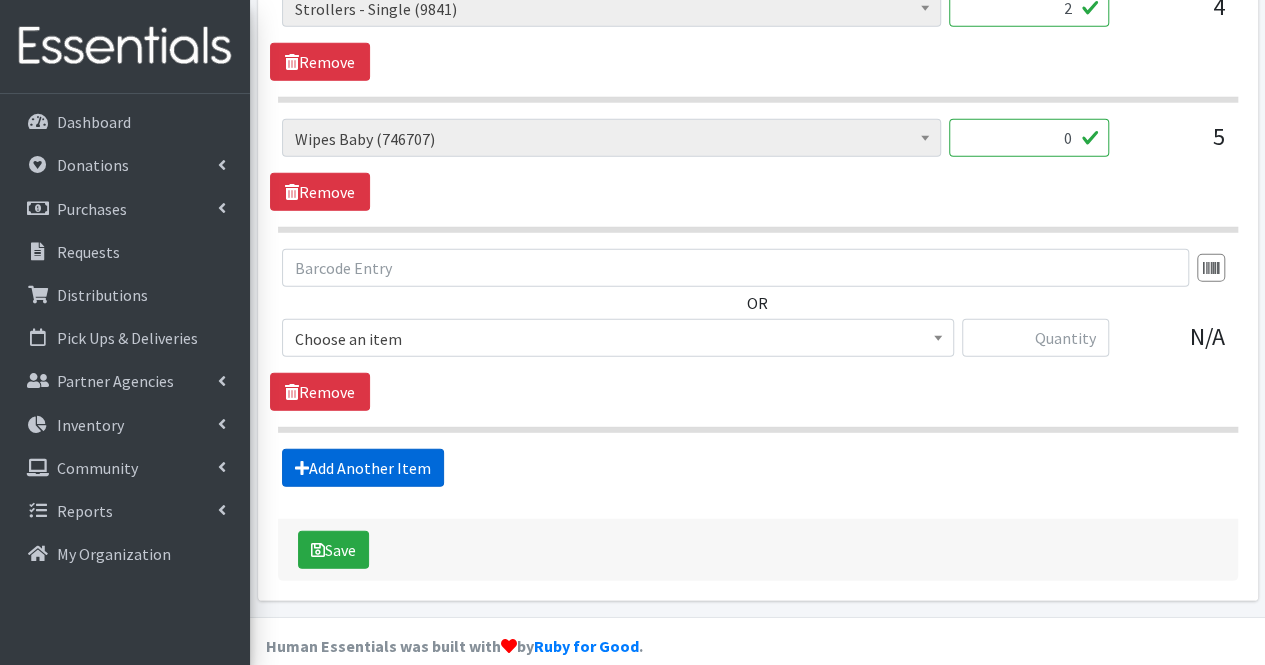 scroll, scrollTop: 2712, scrollLeft: 0, axis: vertical 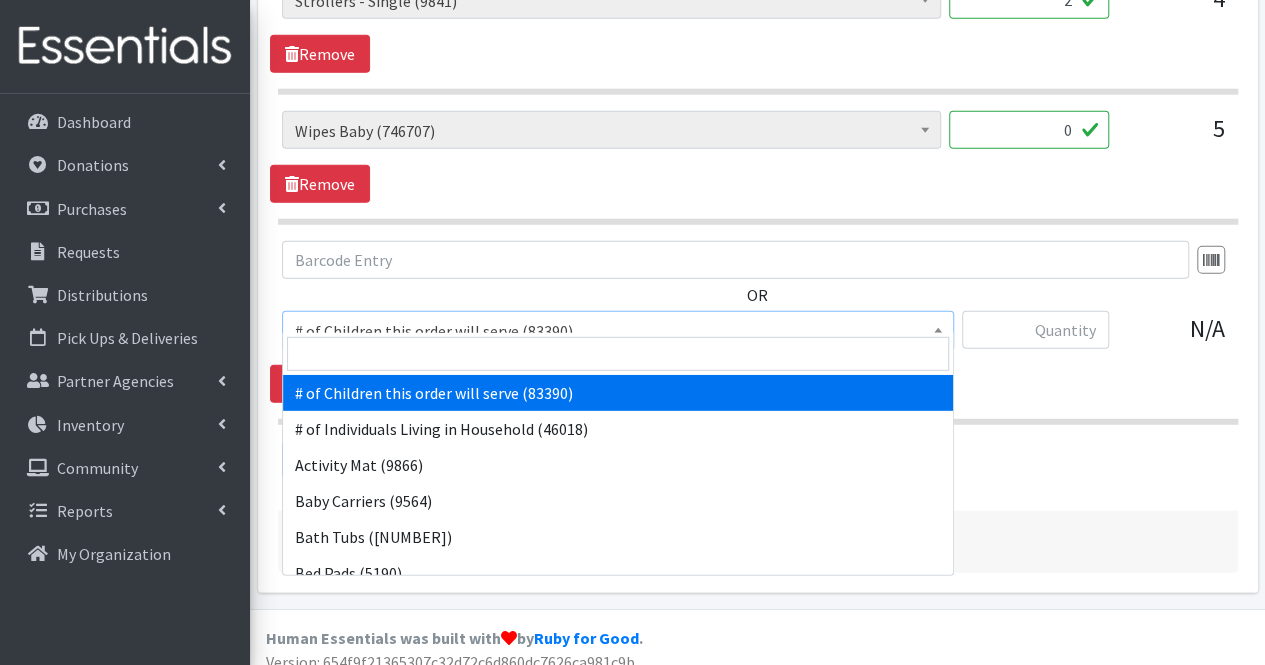 click on "# of Children this order will serve (83390)" at bounding box center [618, 331] 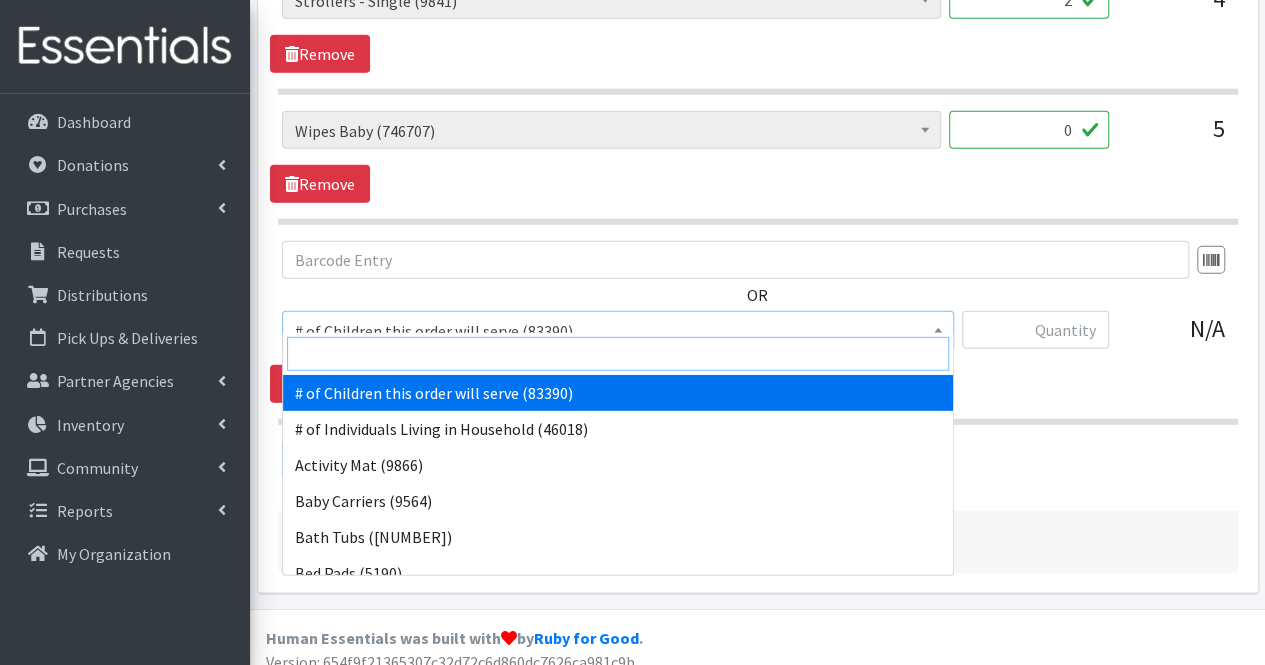 click at bounding box center (618, 354) 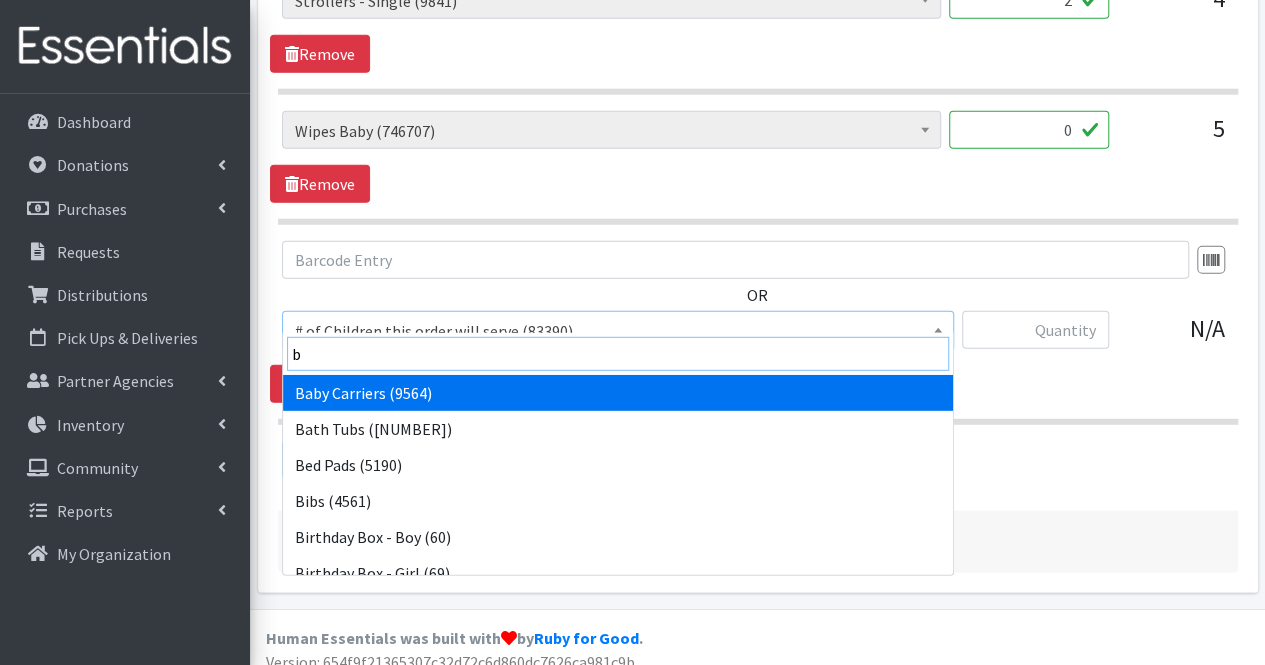 type on "bl" 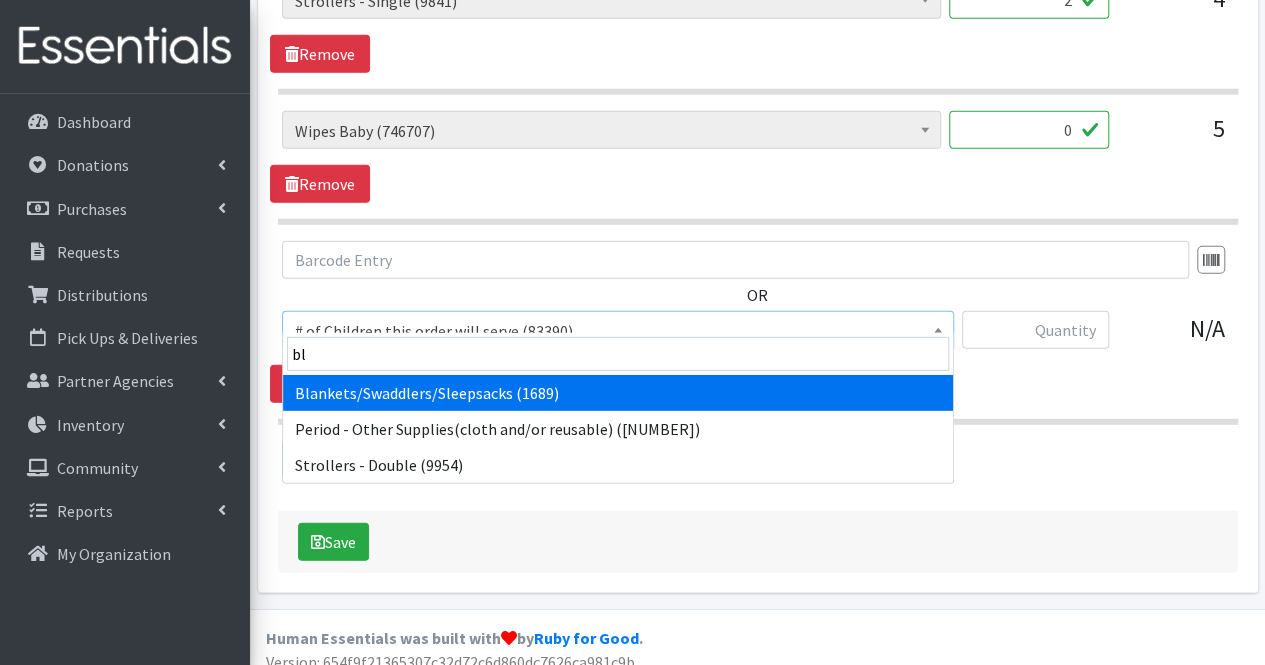 select on "1933" 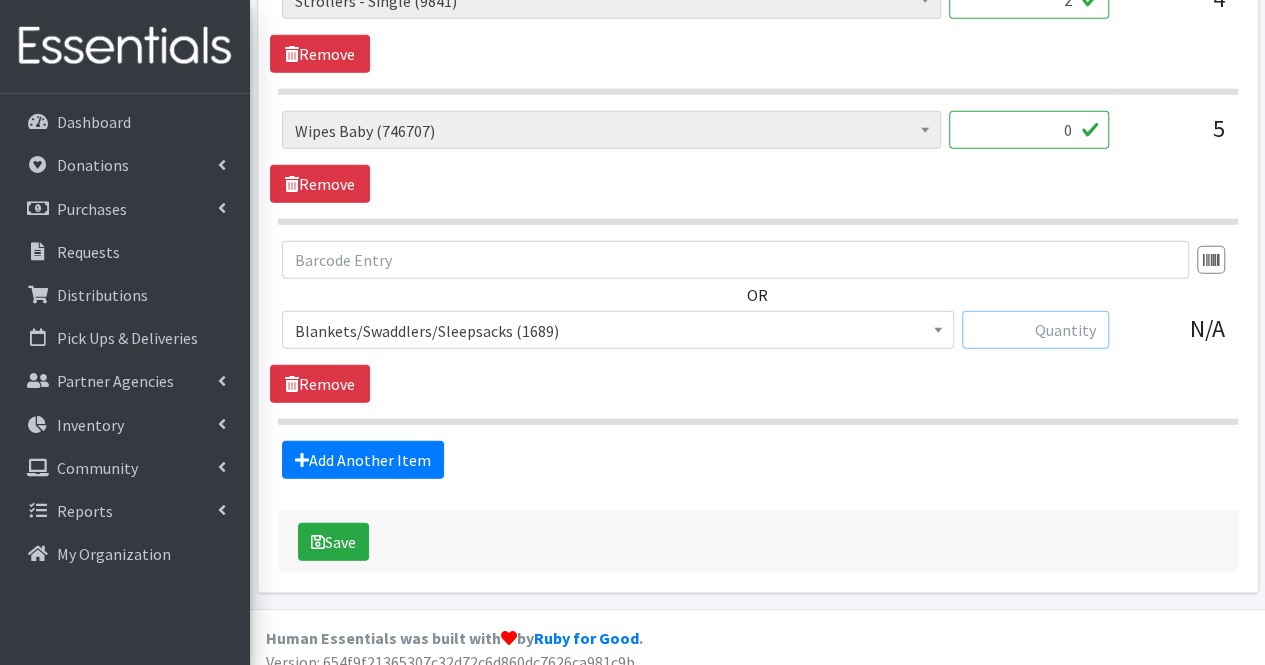 click at bounding box center (1035, 330) 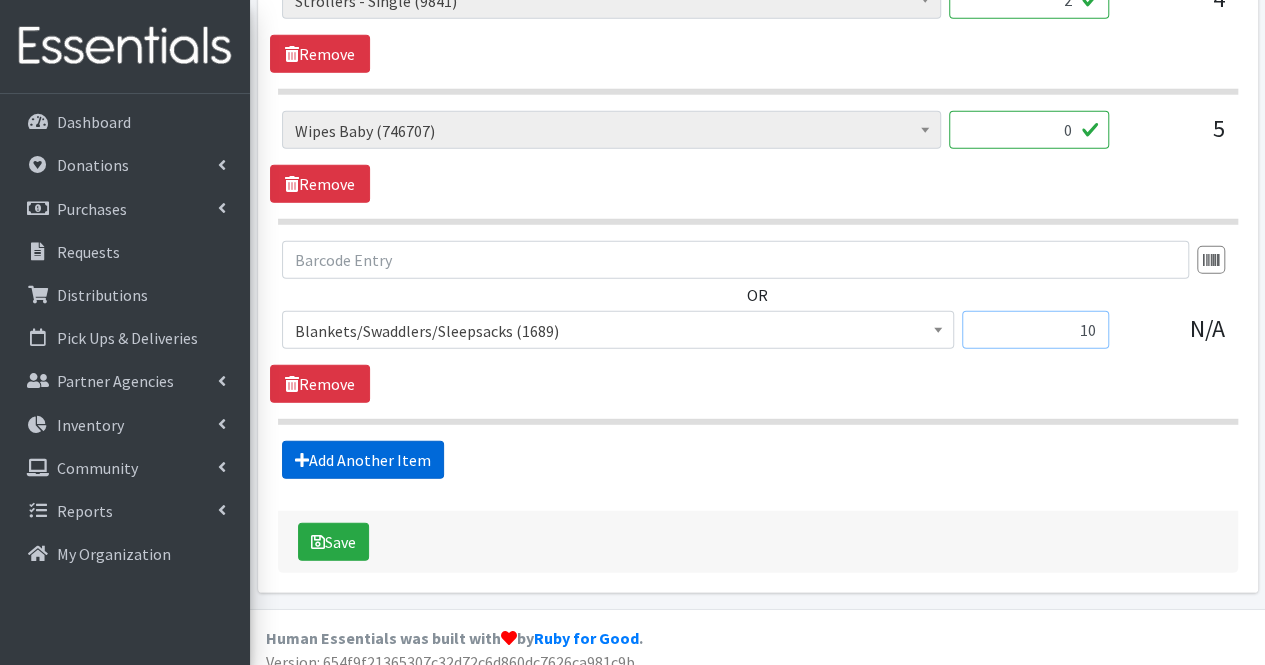 type on "10" 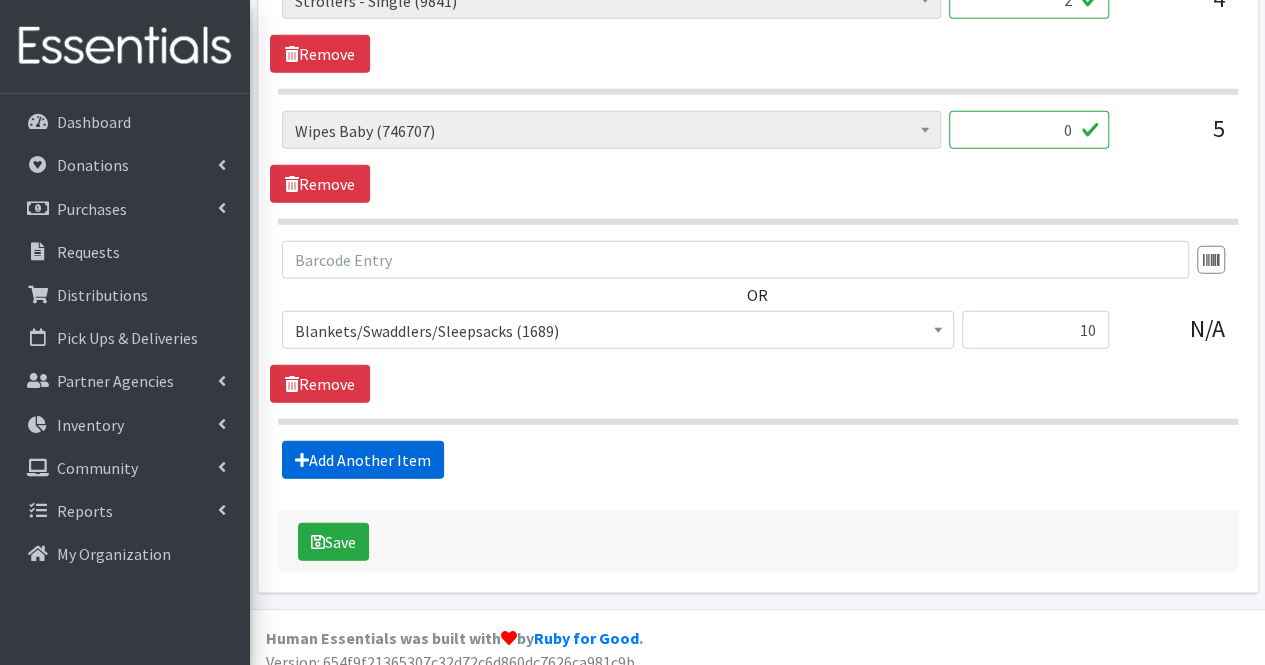 click on "Add Another Item" at bounding box center [363, 460] 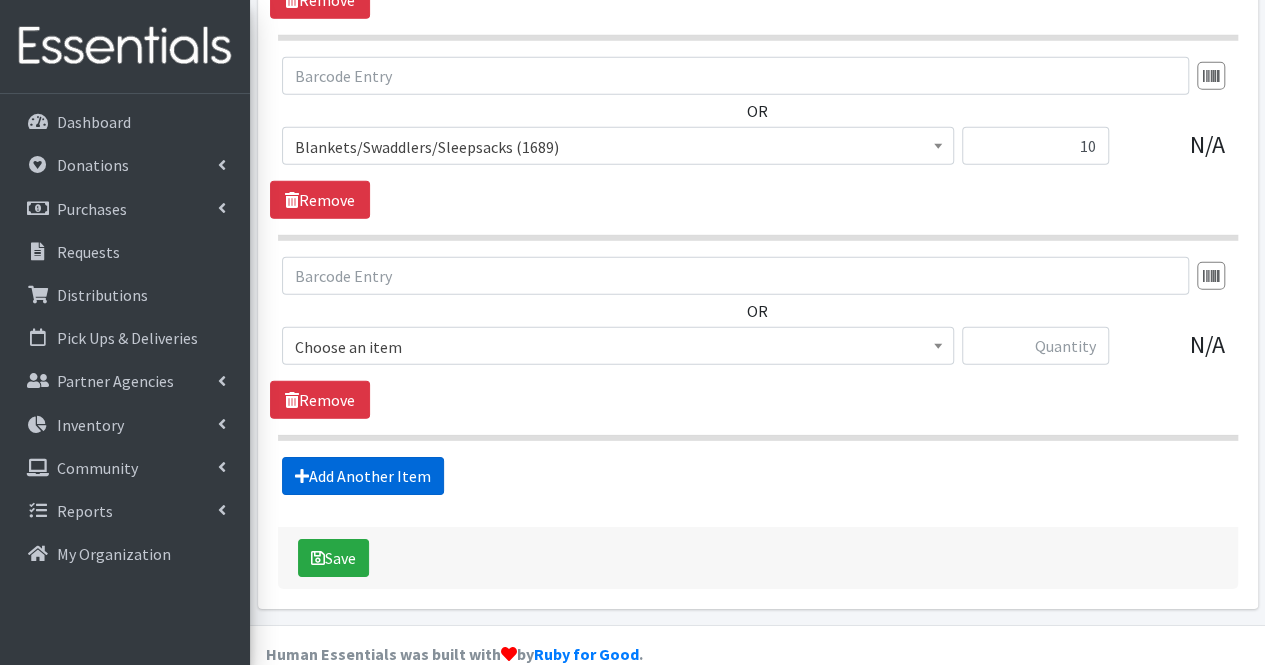 scroll, scrollTop: 2911, scrollLeft: 0, axis: vertical 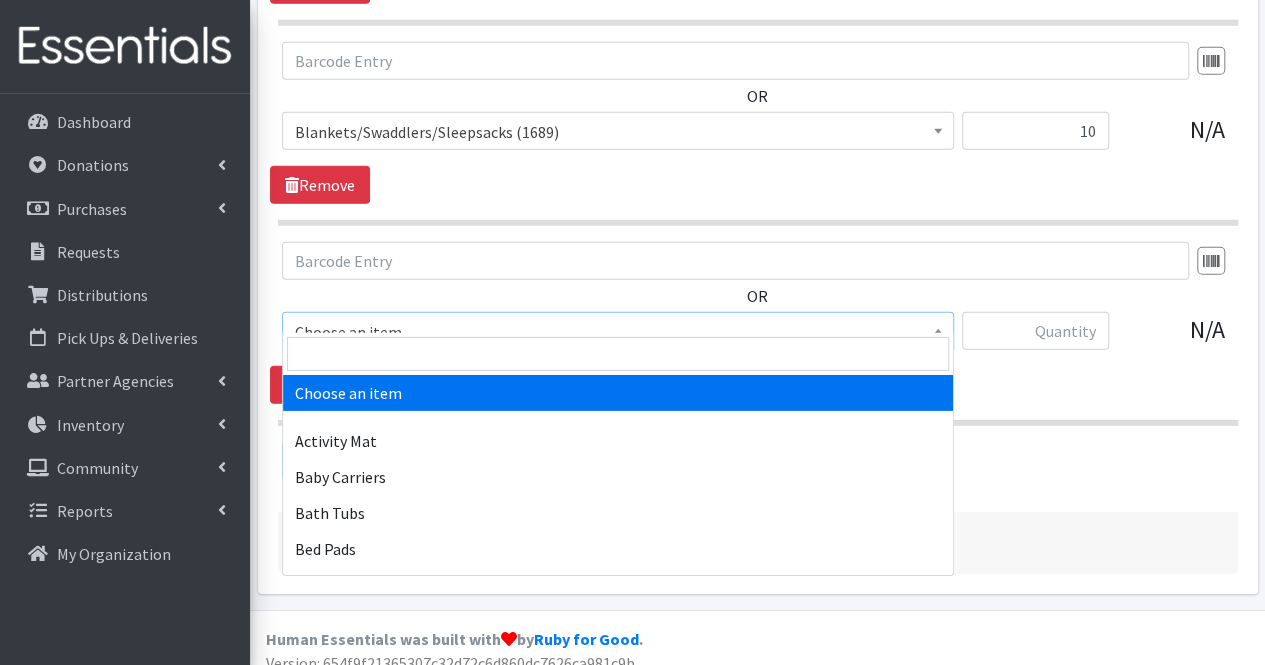 click on "Choose an item" at bounding box center [618, 332] 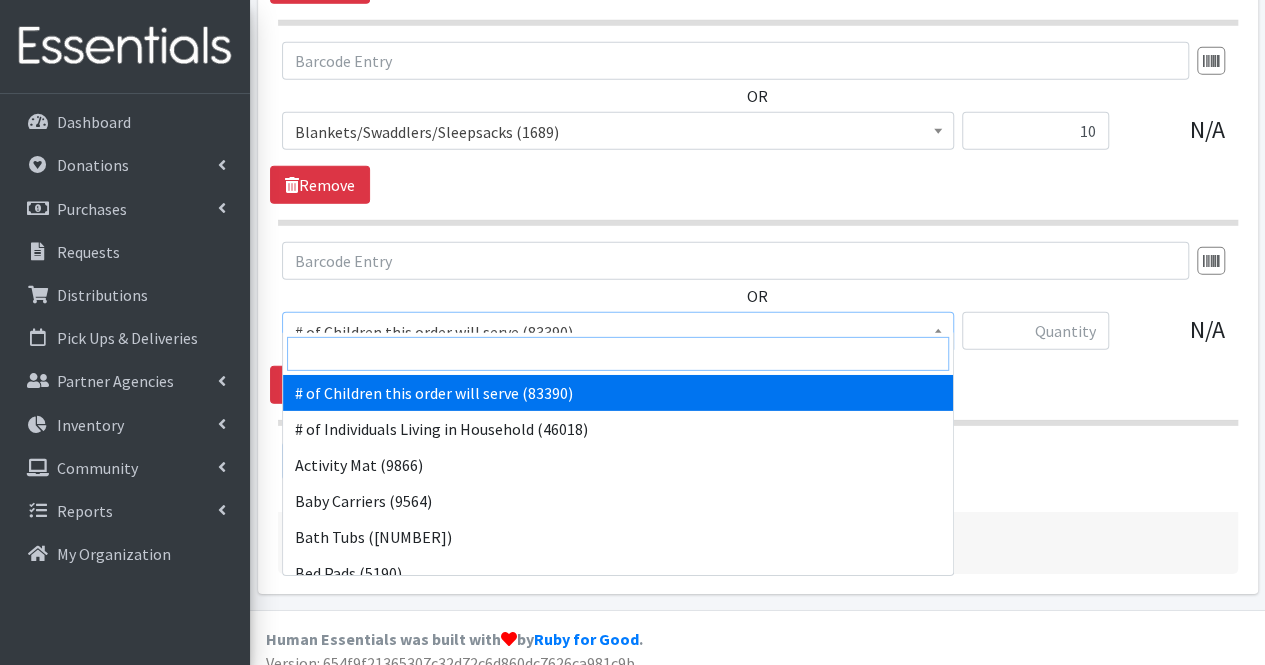 click at bounding box center [618, 354] 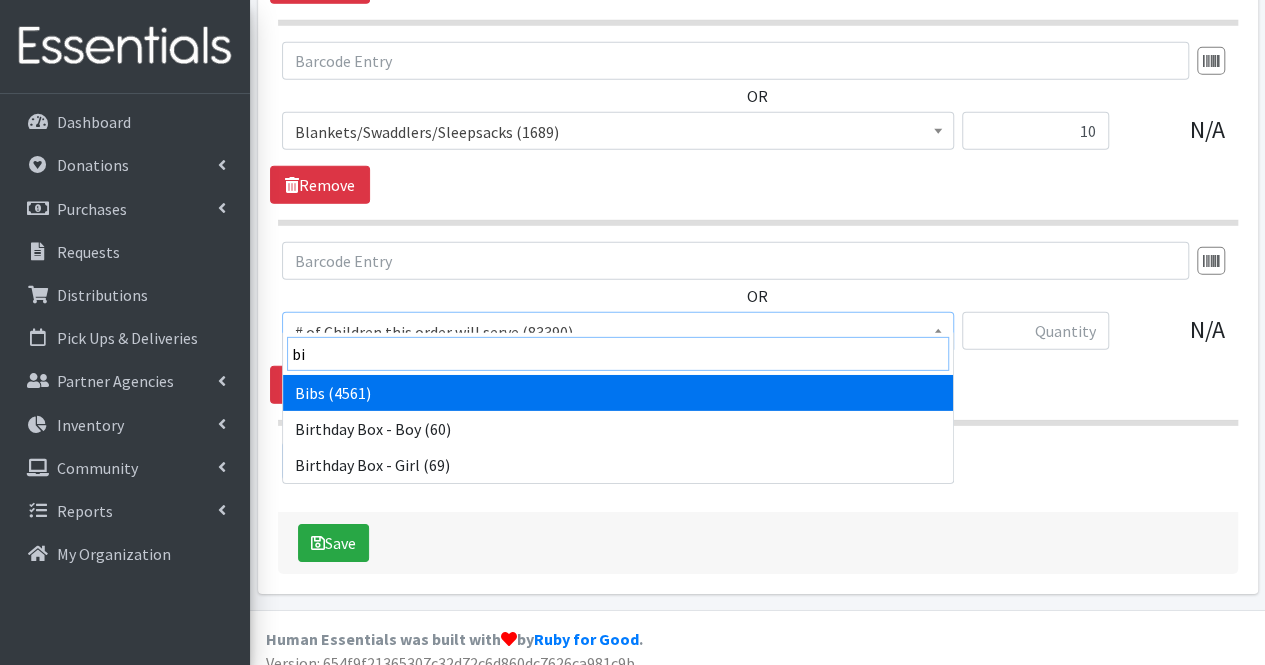 type on "bib" 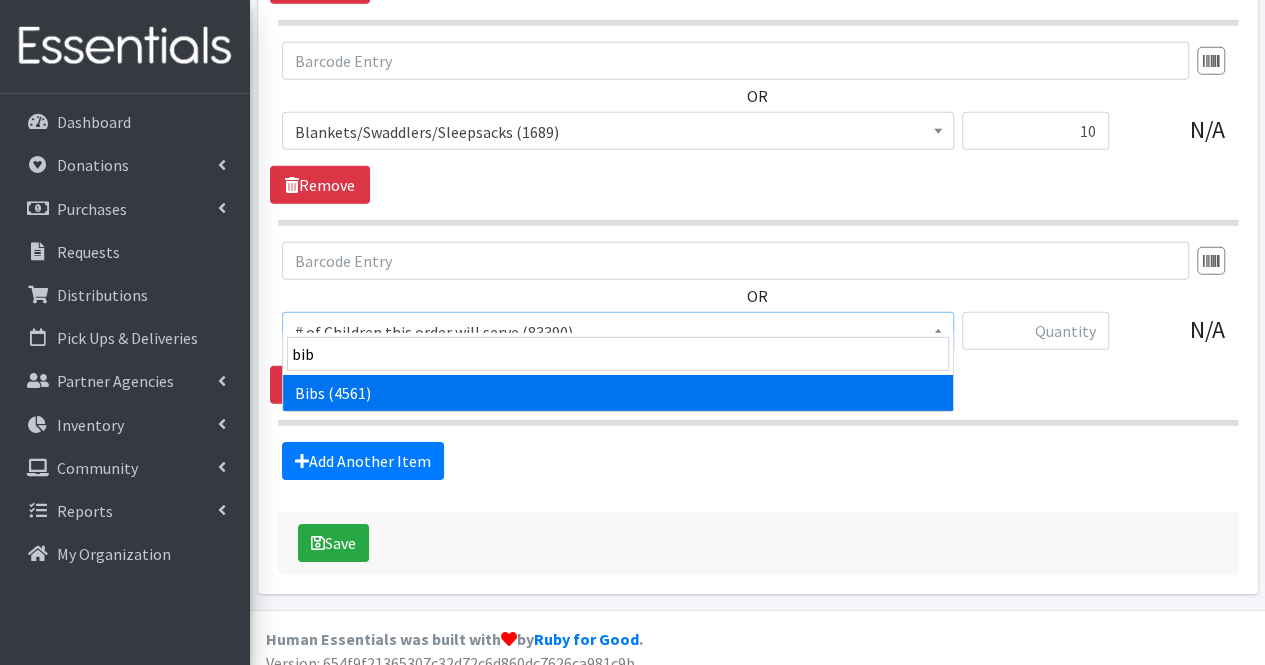 select on "293" 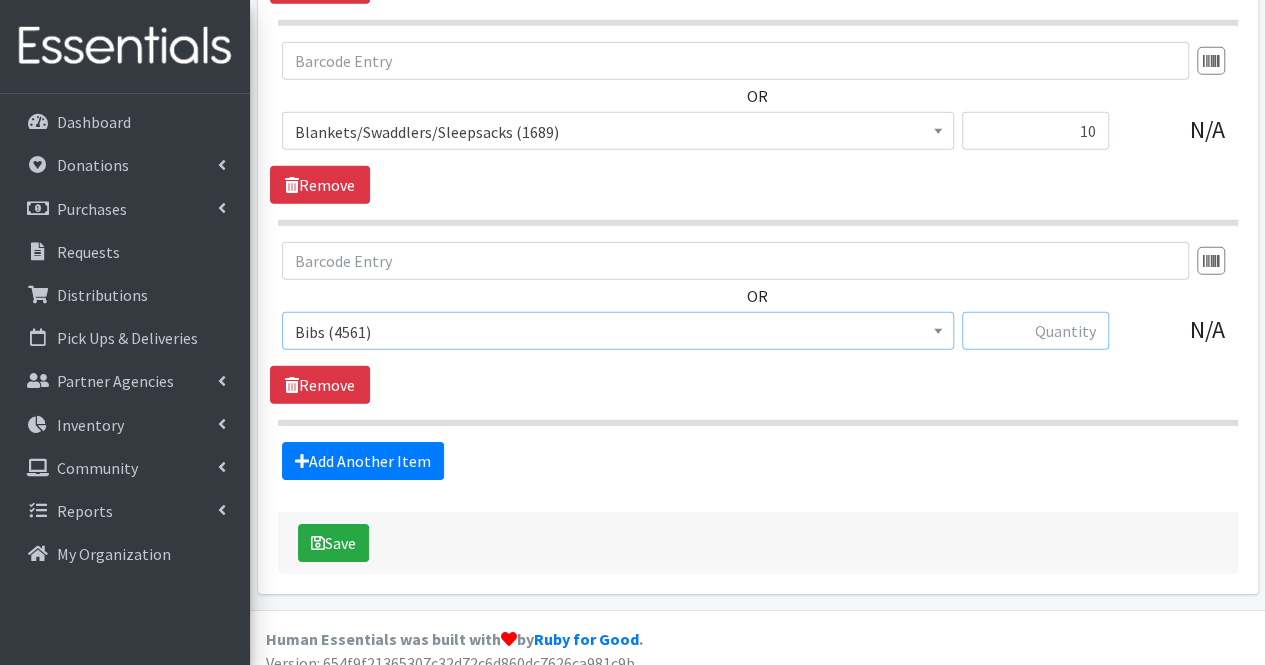 click at bounding box center (1035, 331) 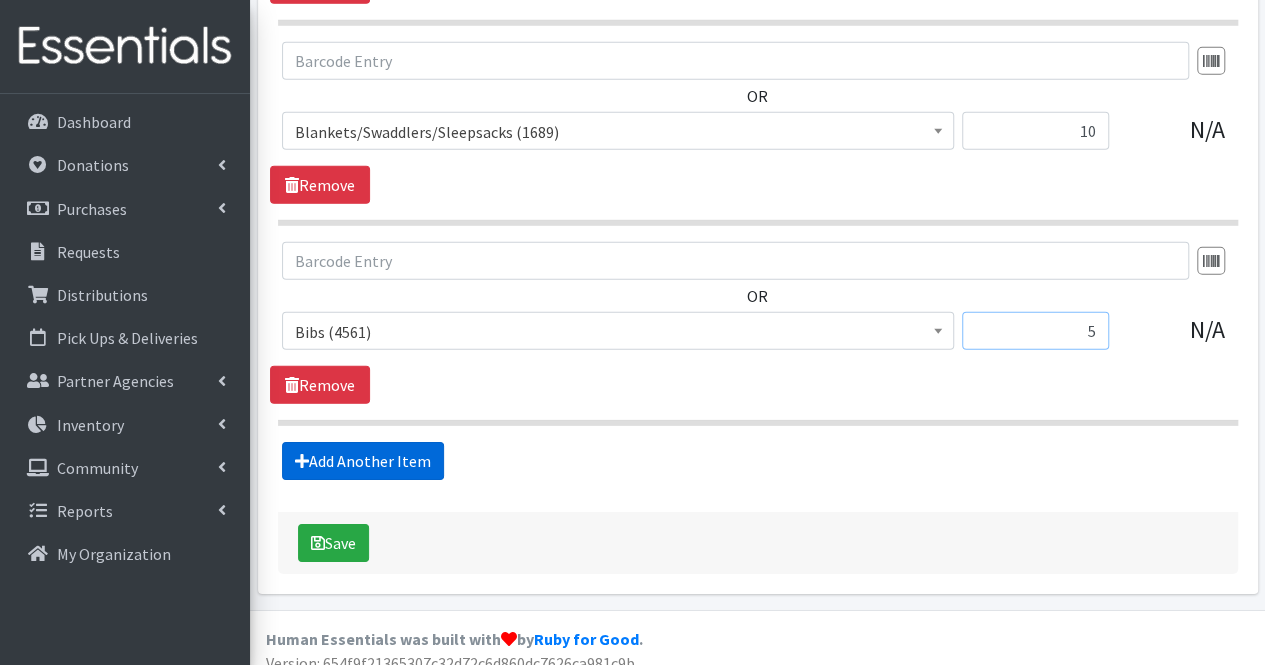 type on "5" 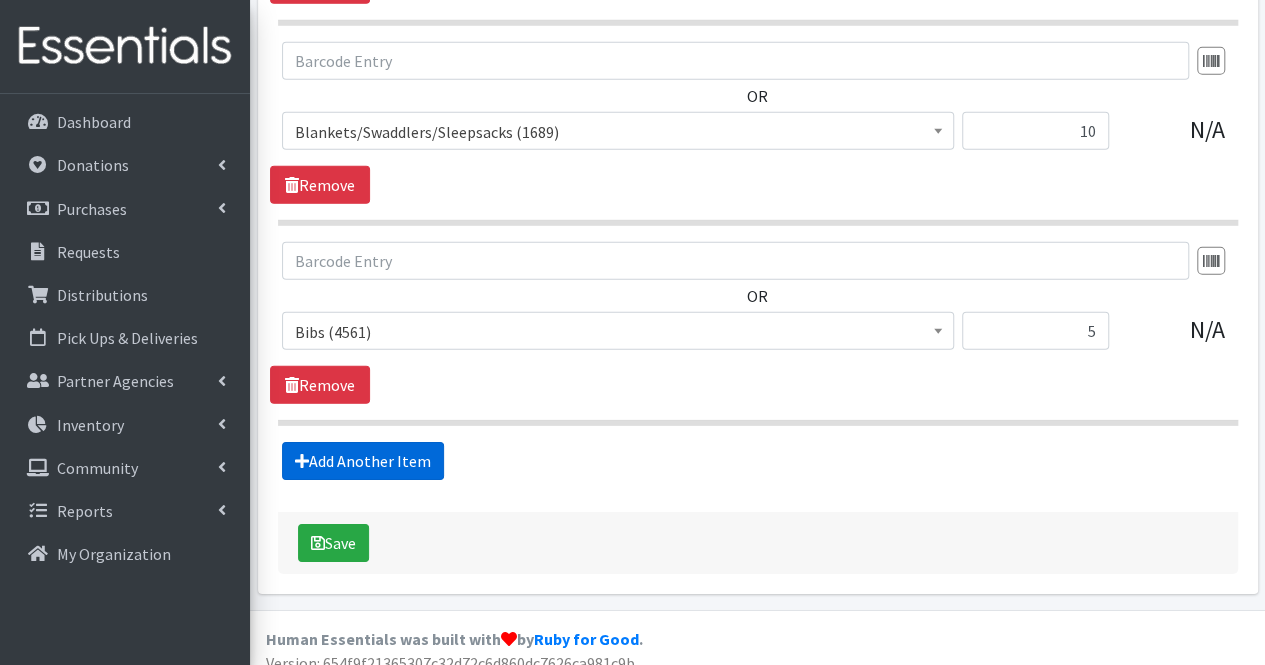click on "Add Another Item" at bounding box center (363, 461) 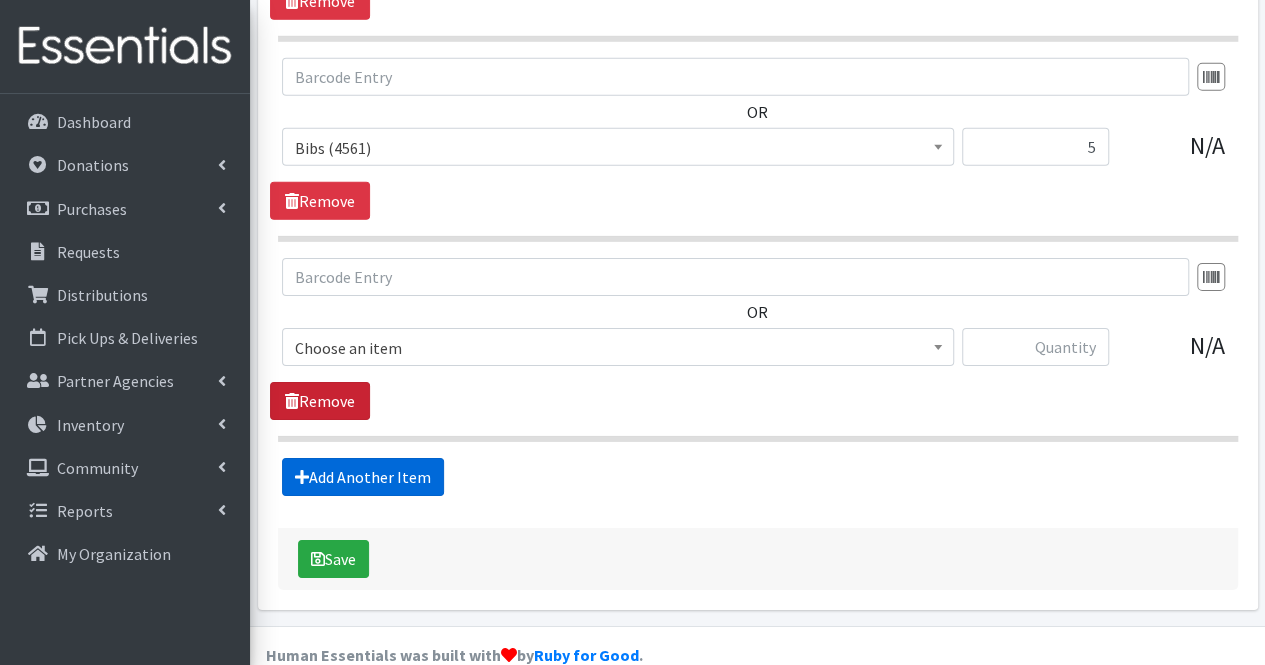 scroll, scrollTop: 3110, scrollLeft: 0, axis: vertical 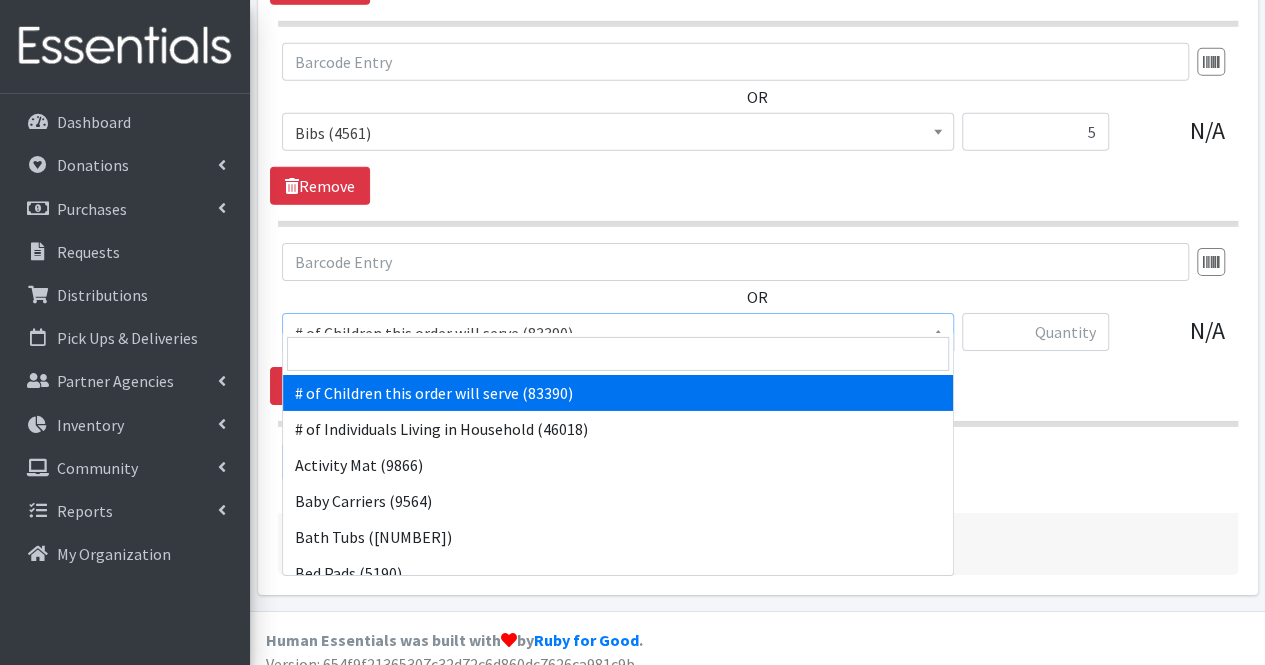 click on "# of Children this order will serve (83390)" at bounding box center (618, 333) 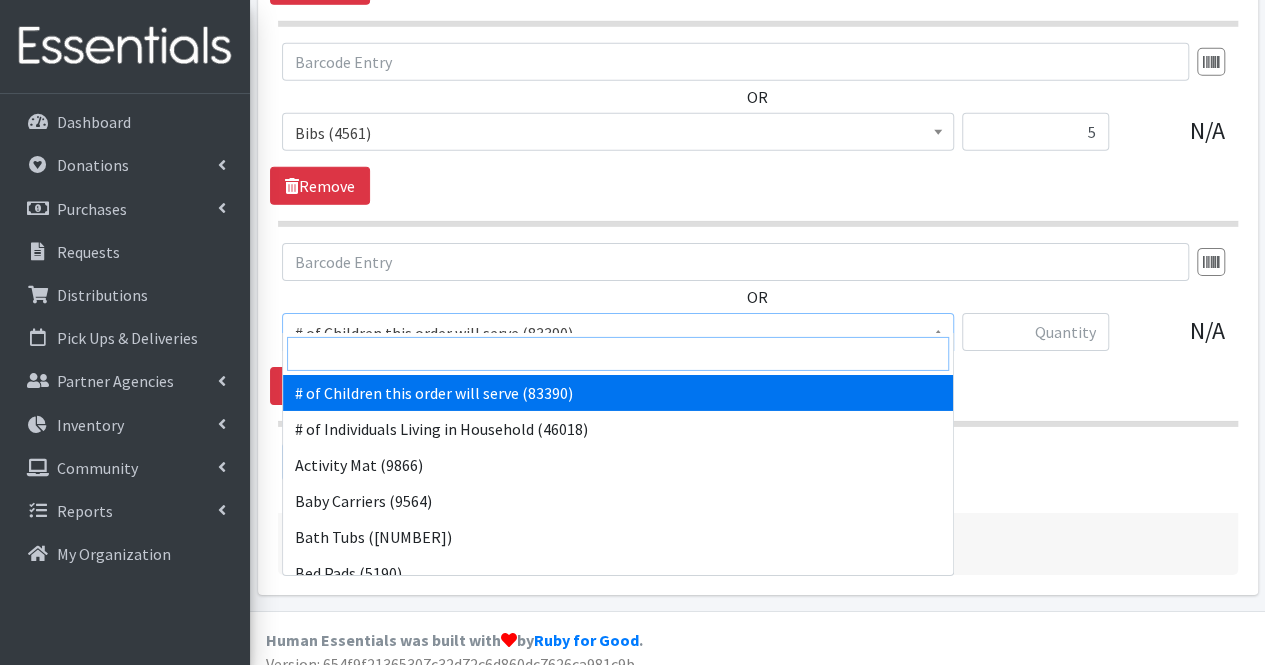 click at bounding box center (618, 354) 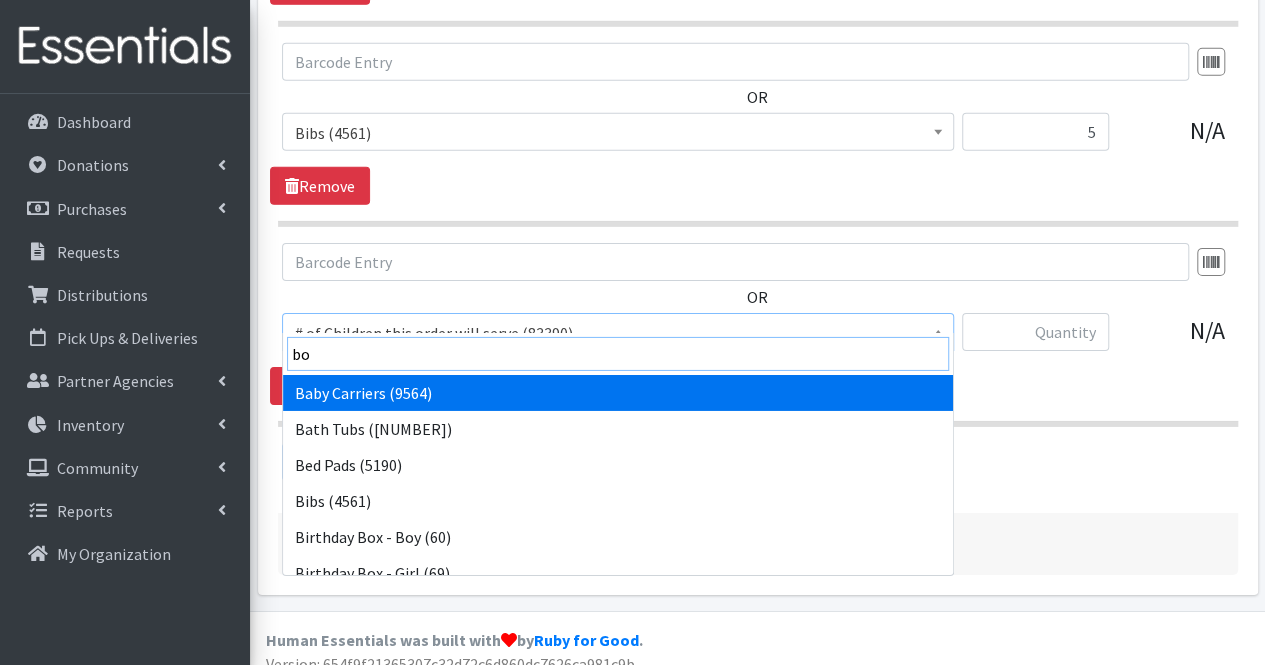 type on "boo" 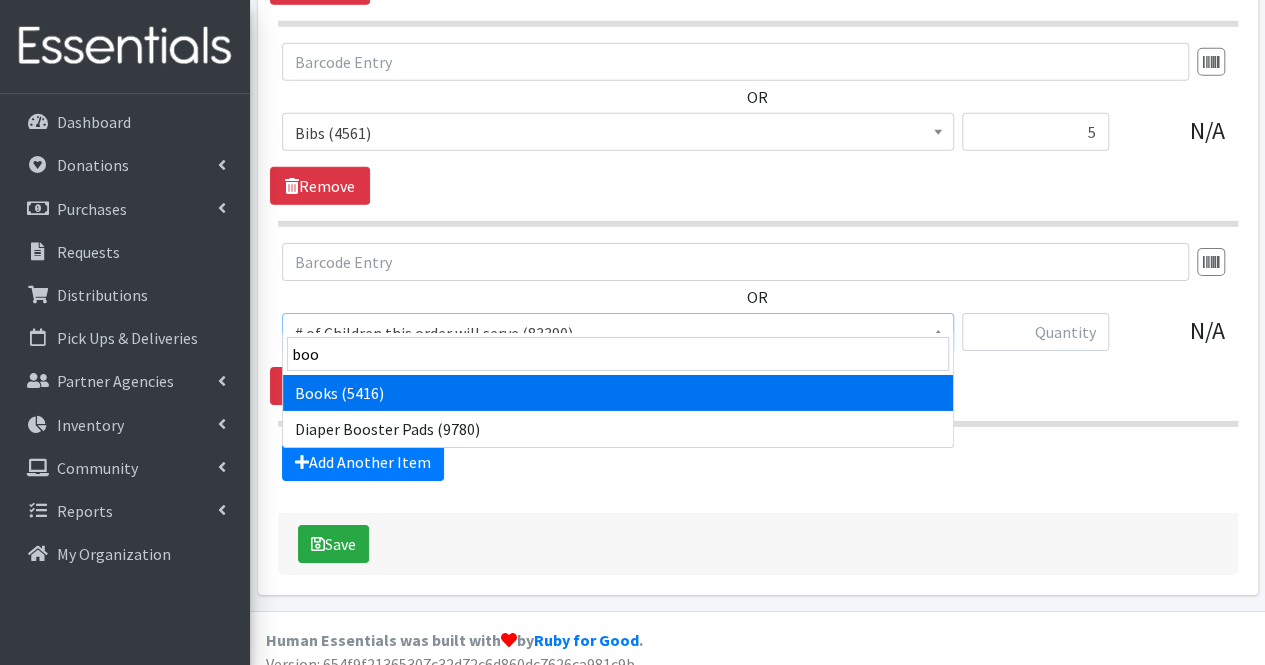 select on "1947" 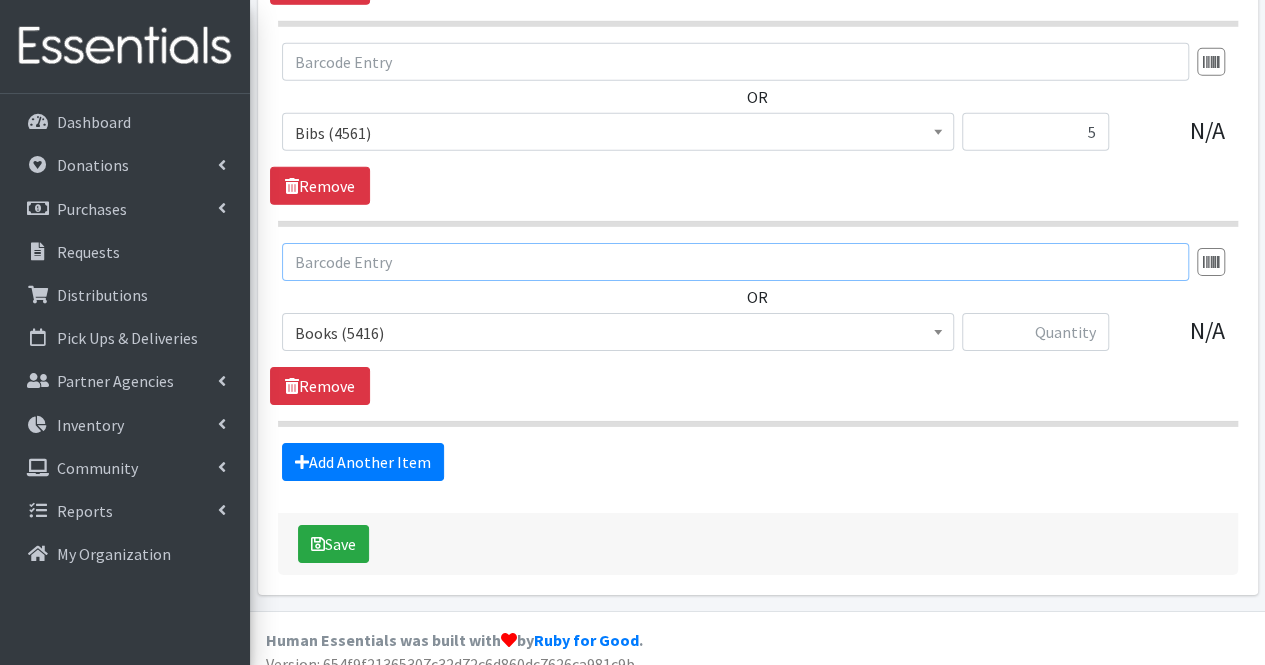 click at bounding box center [735, 262] 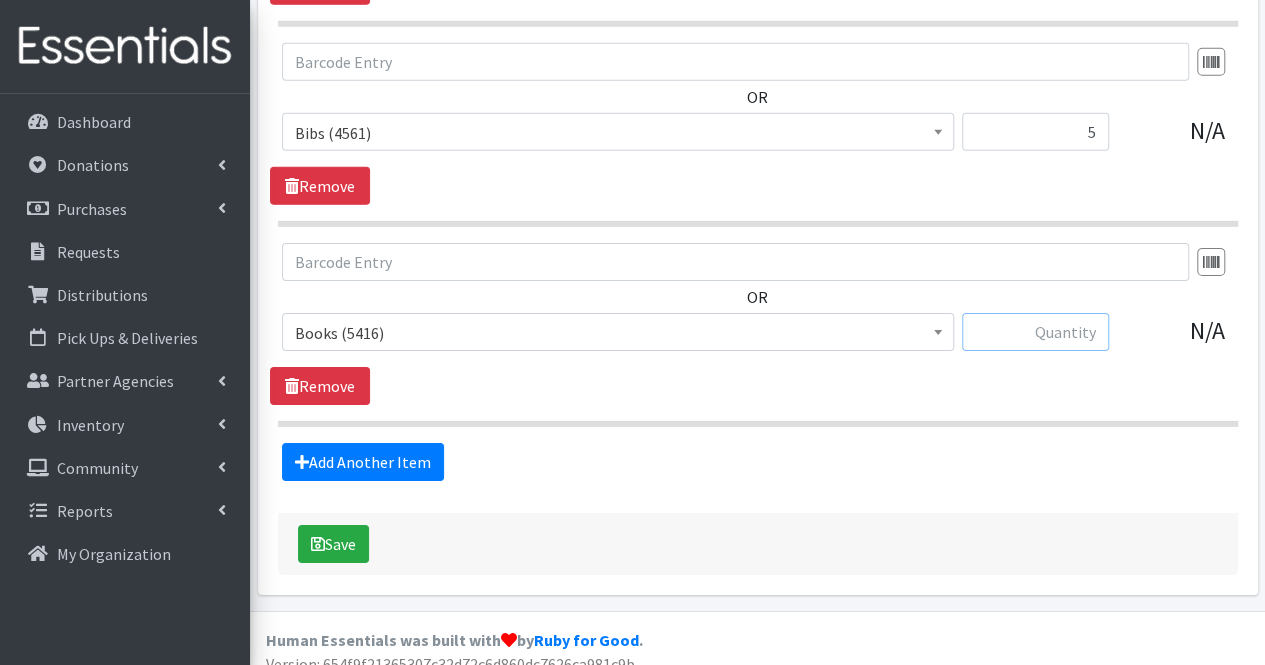 click at bounding box center (1035, 332) 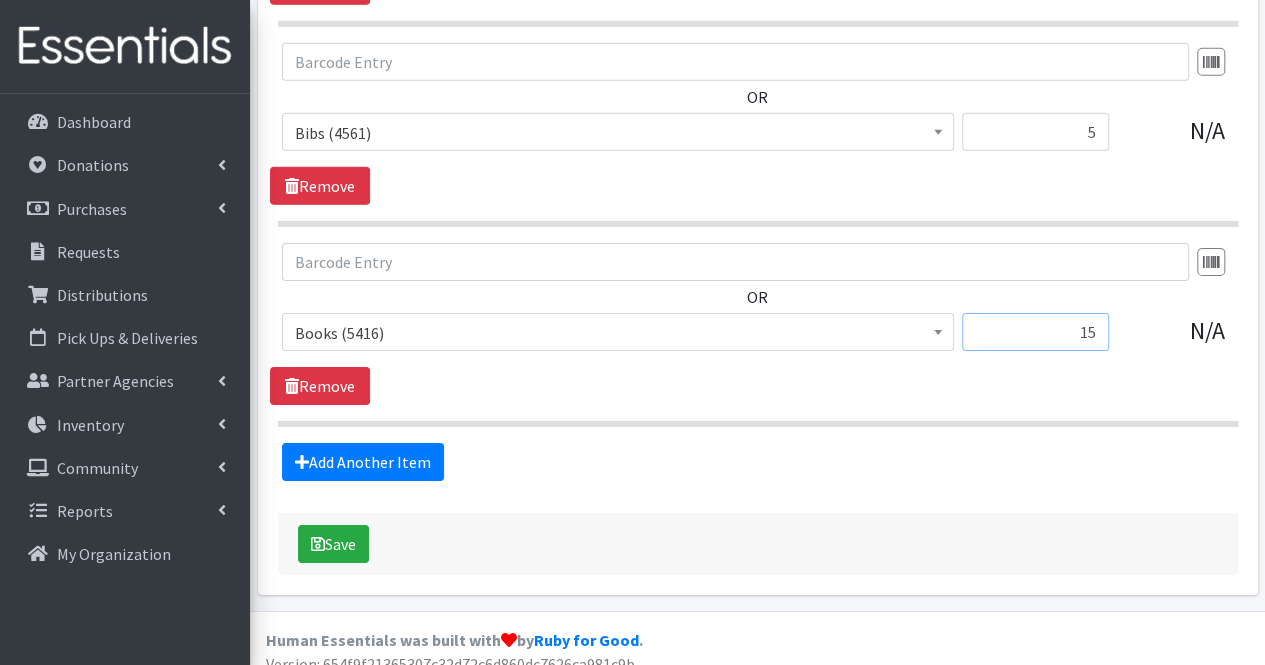 type on "15" 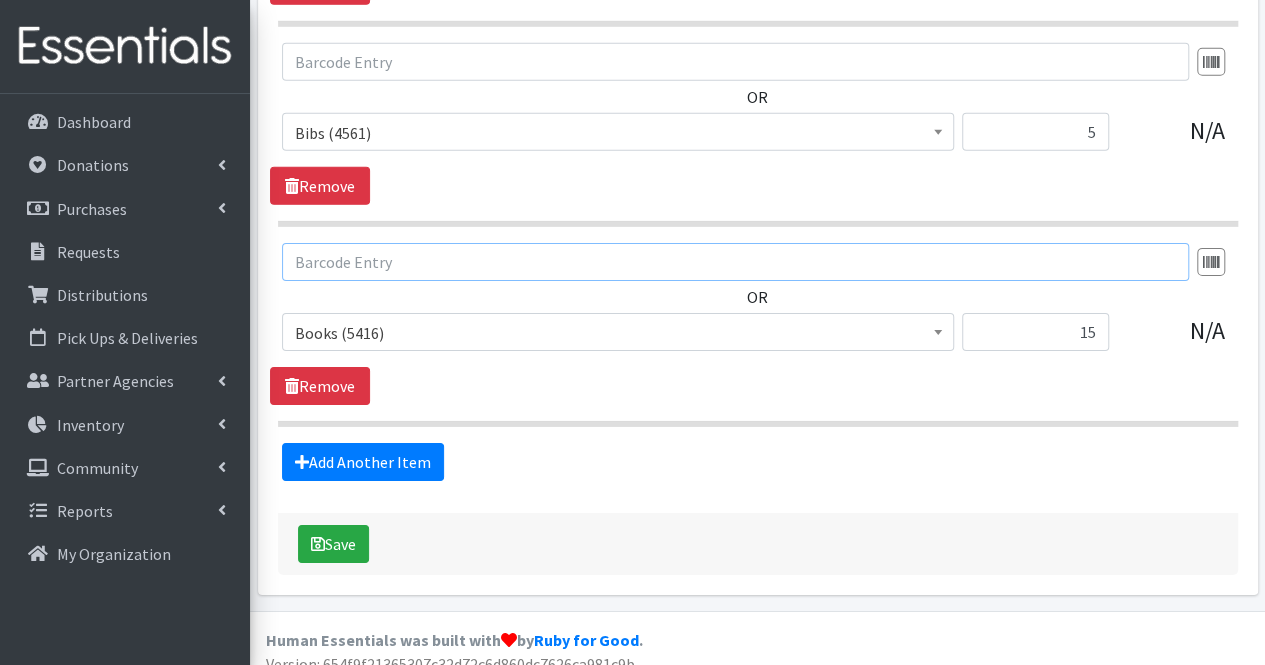 click at bounding box center [735, 262] 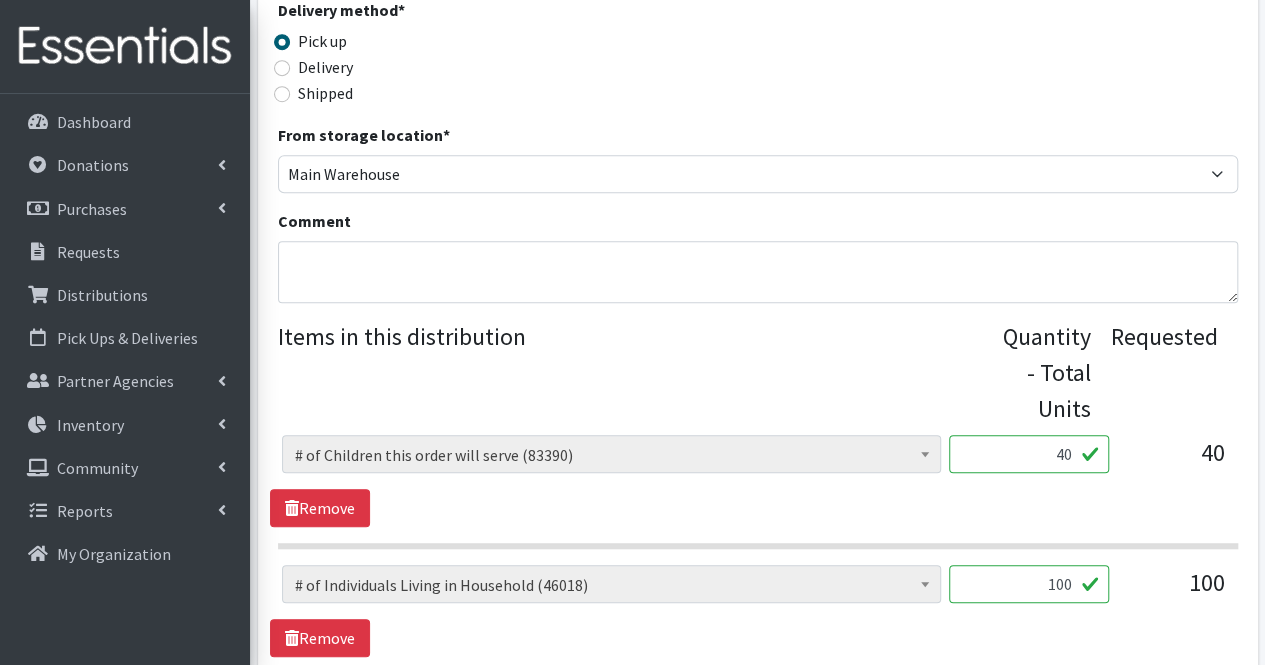 scroll, scrollTop: 542, scrollLeft: 0, axis: vertical 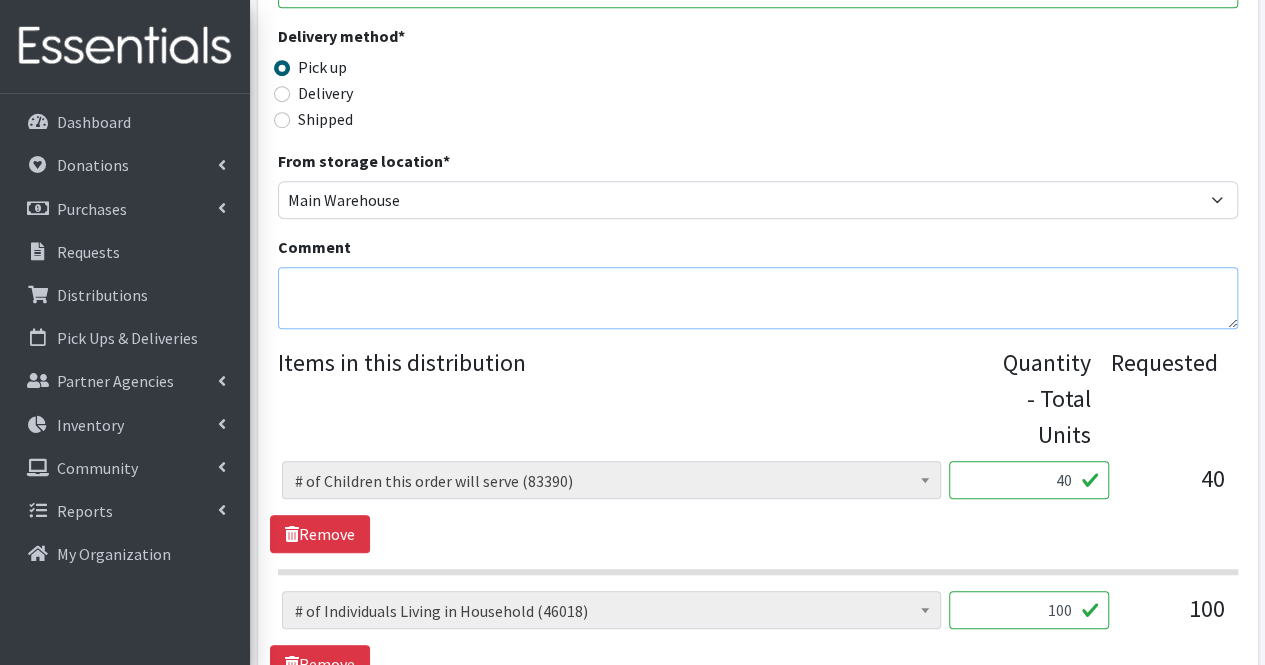 click on "Comment" at bounding box center (758, 298) 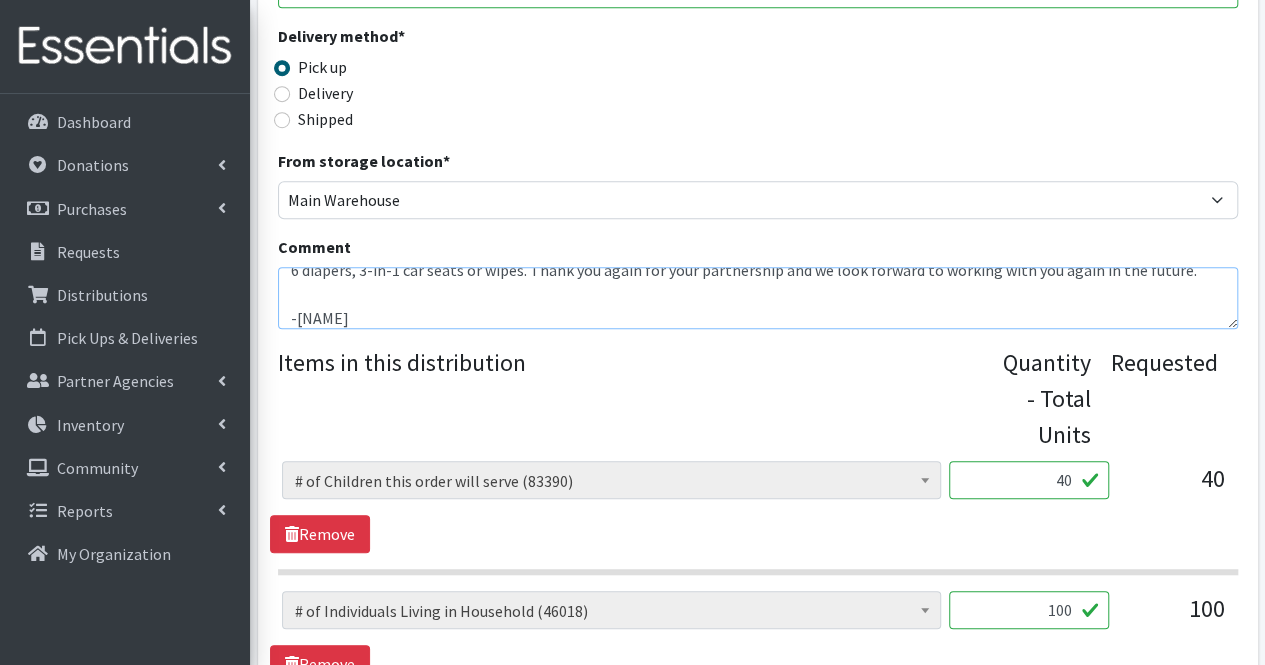 scroll, scrollTop: 72, scrollLeft: 0, axis: vertical 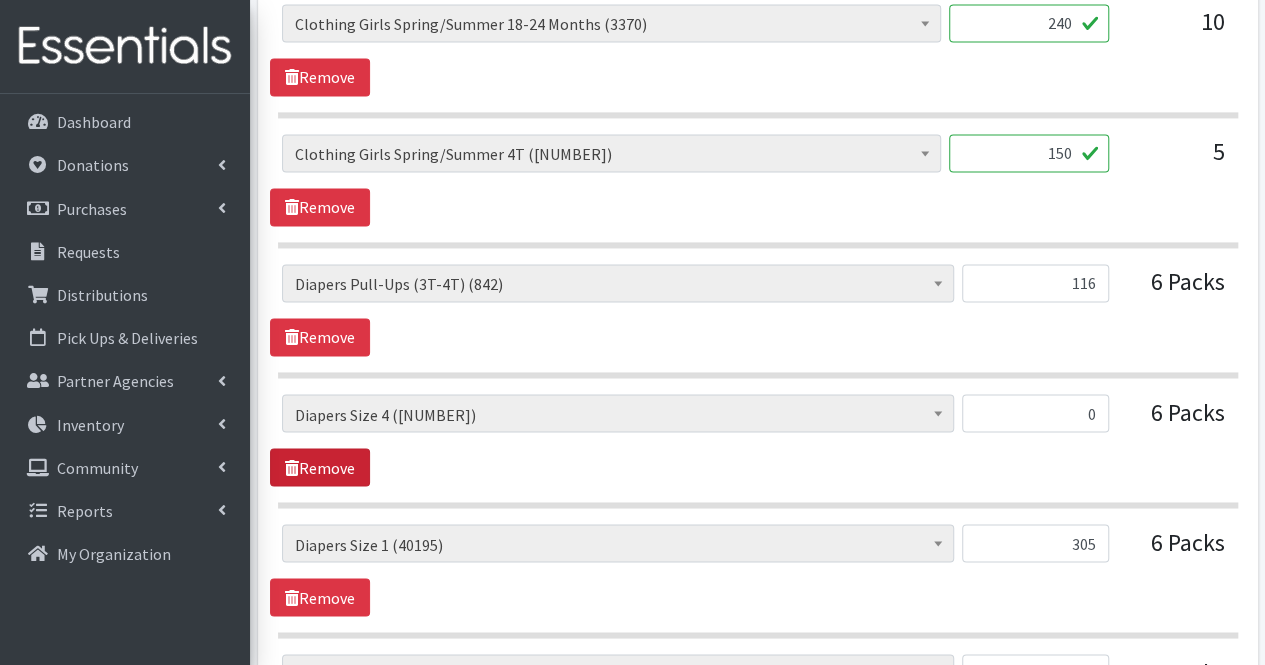 type on "Moms,
Thank you for your partnership. Due to quantities available, your order could not be fulfilled exactly as placed. There are currently no size 6 diapers, 3-in-1 car seats or wipes. Thank you again for your partnership and we look forward to working with you again in the future.
-Nicole" 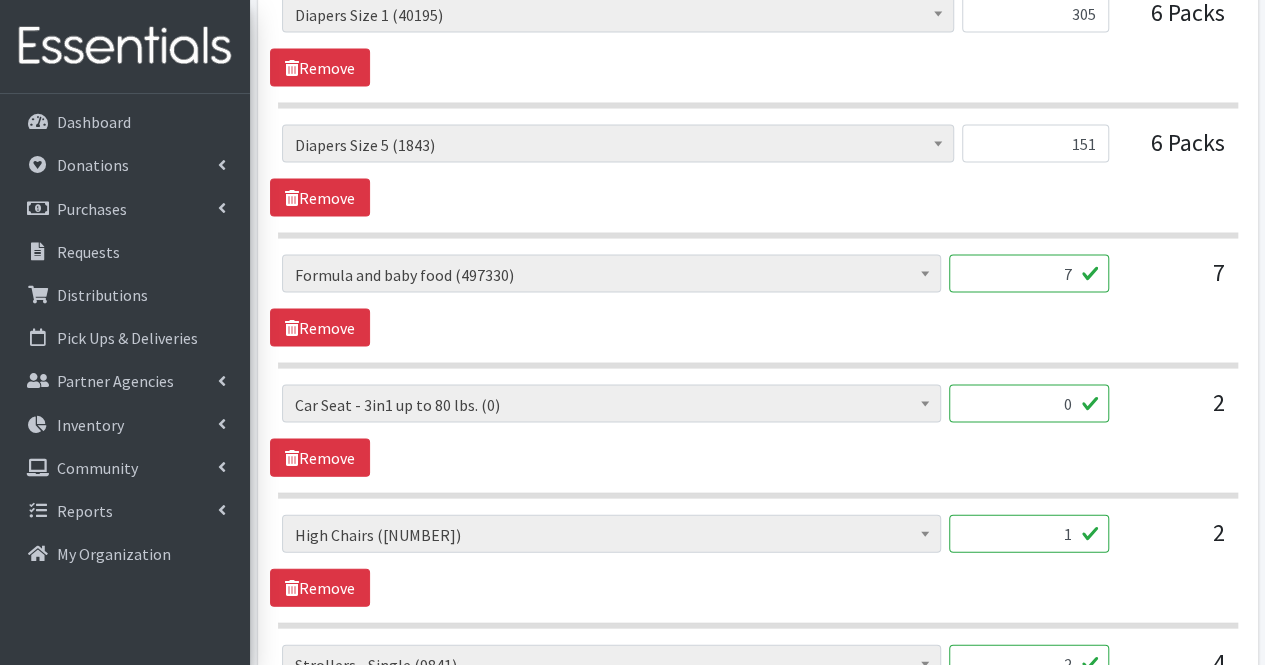 scroll, scrollTop: 1966, scrollLeft: 0, axis: vertical 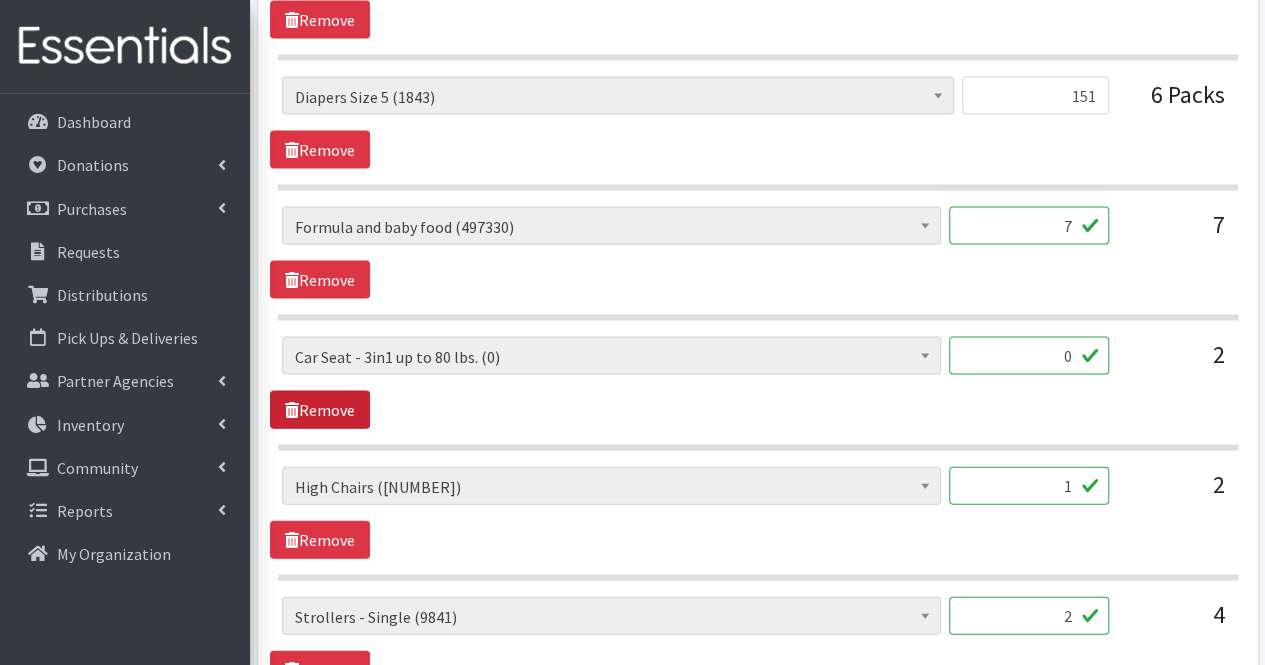 click on "Remove" at bounding box center [320, 410] 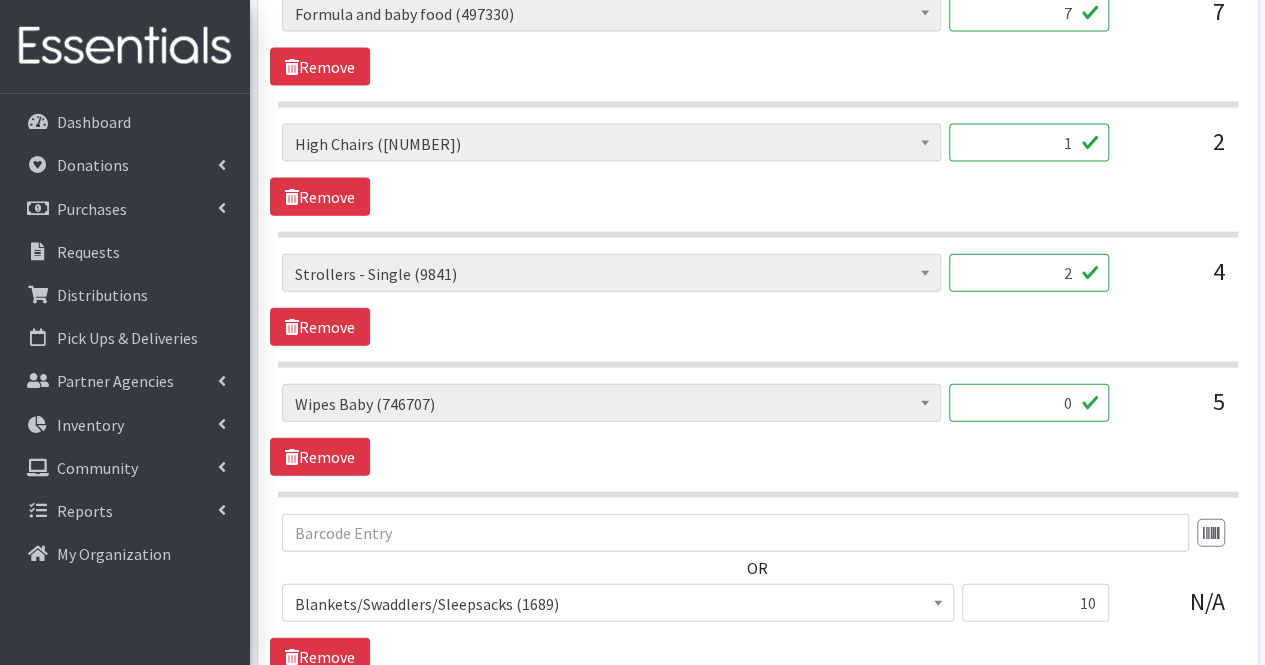 scroll, scrollTop: 2182, scrollLeft: 0, axis: vertical 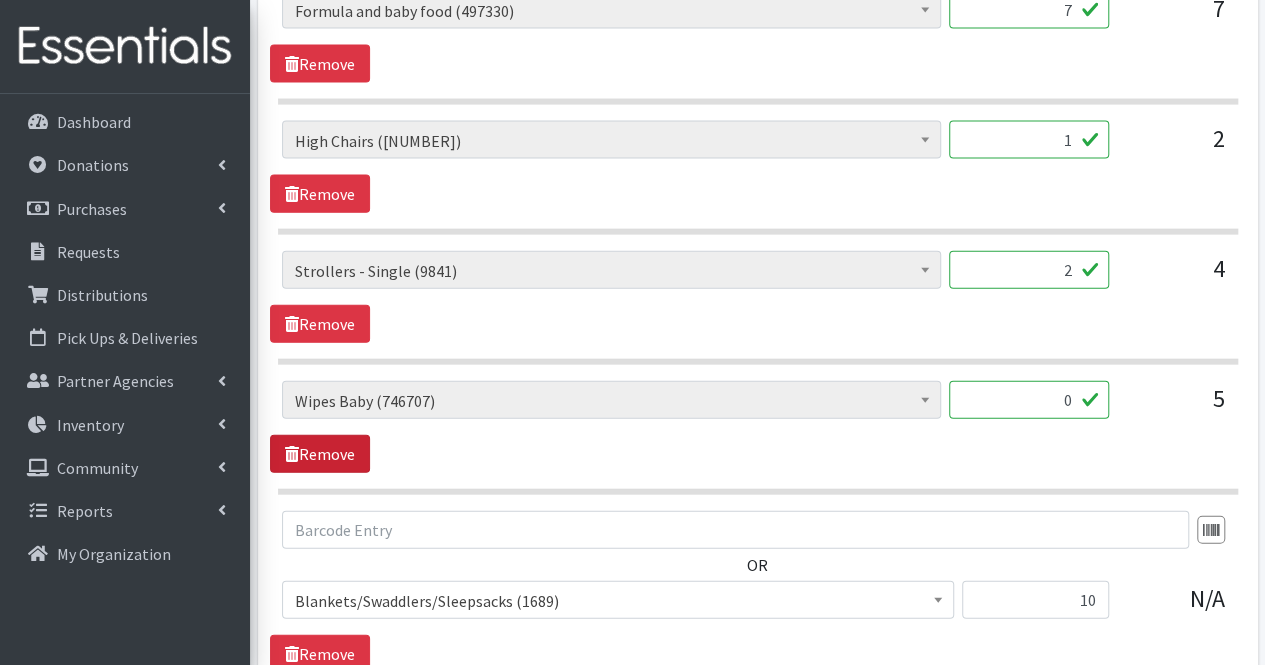 click on "Remove" at bounding box center [320, 454] 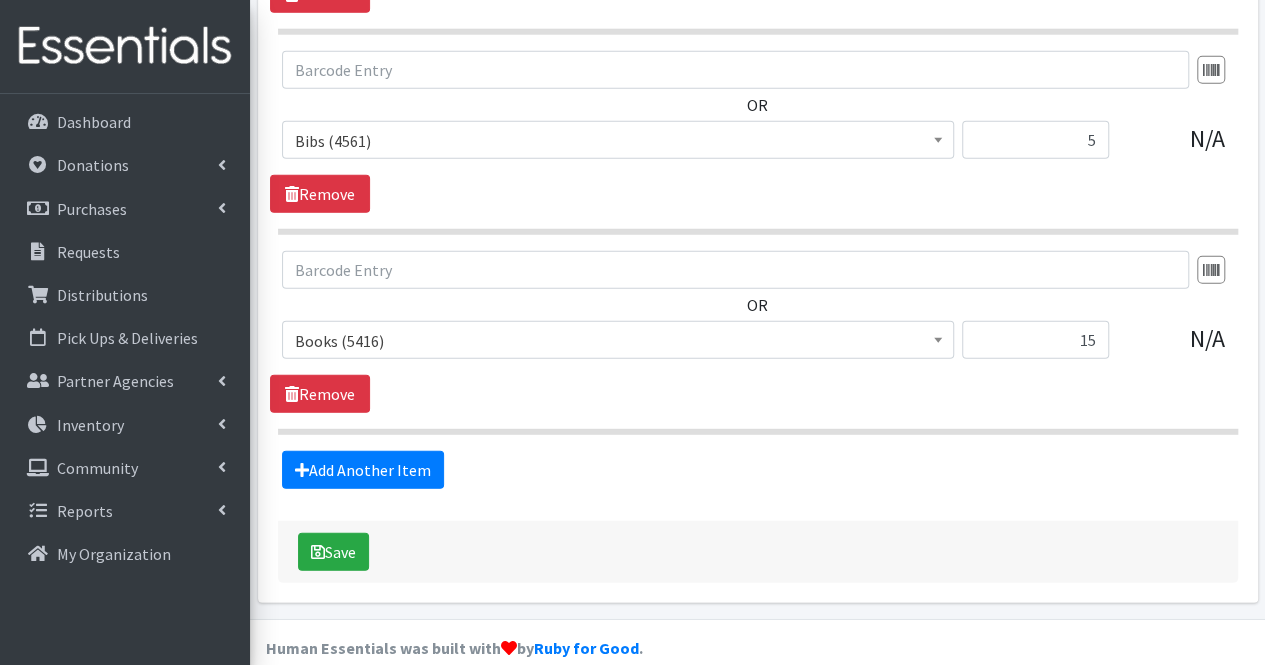 scroll, scrollTop: 2723, scrollLeft: 0, axis: vertical 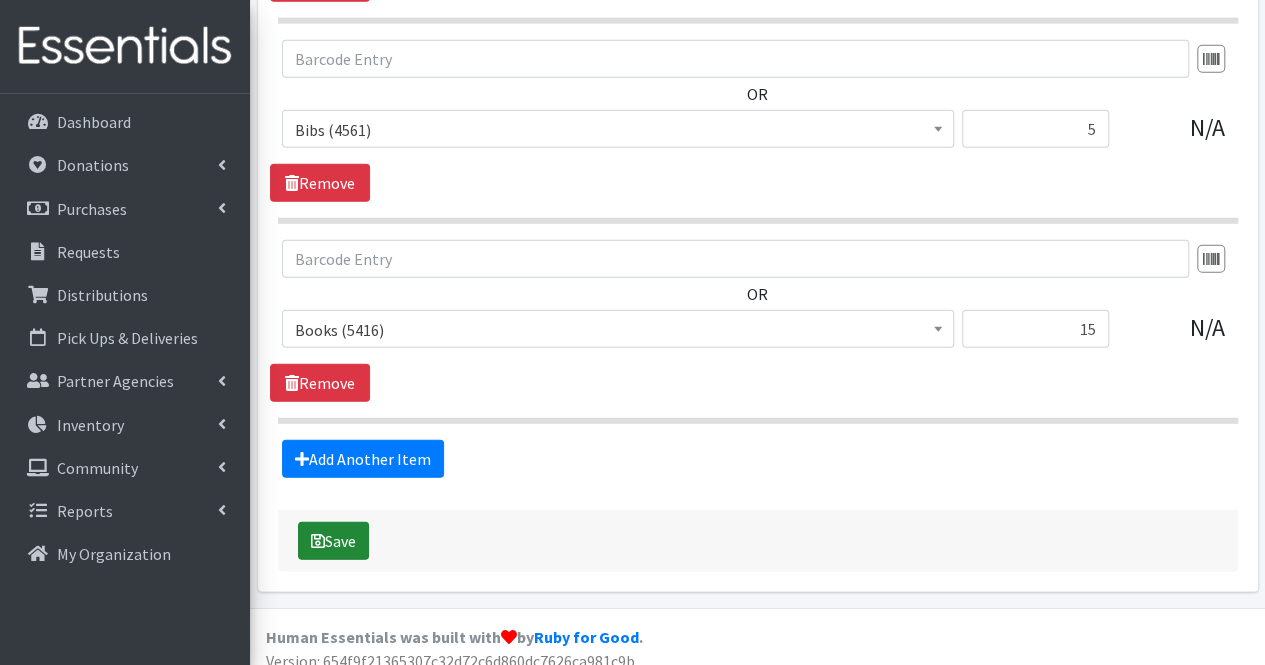 click on "Save" at bounding box center [333, 541] 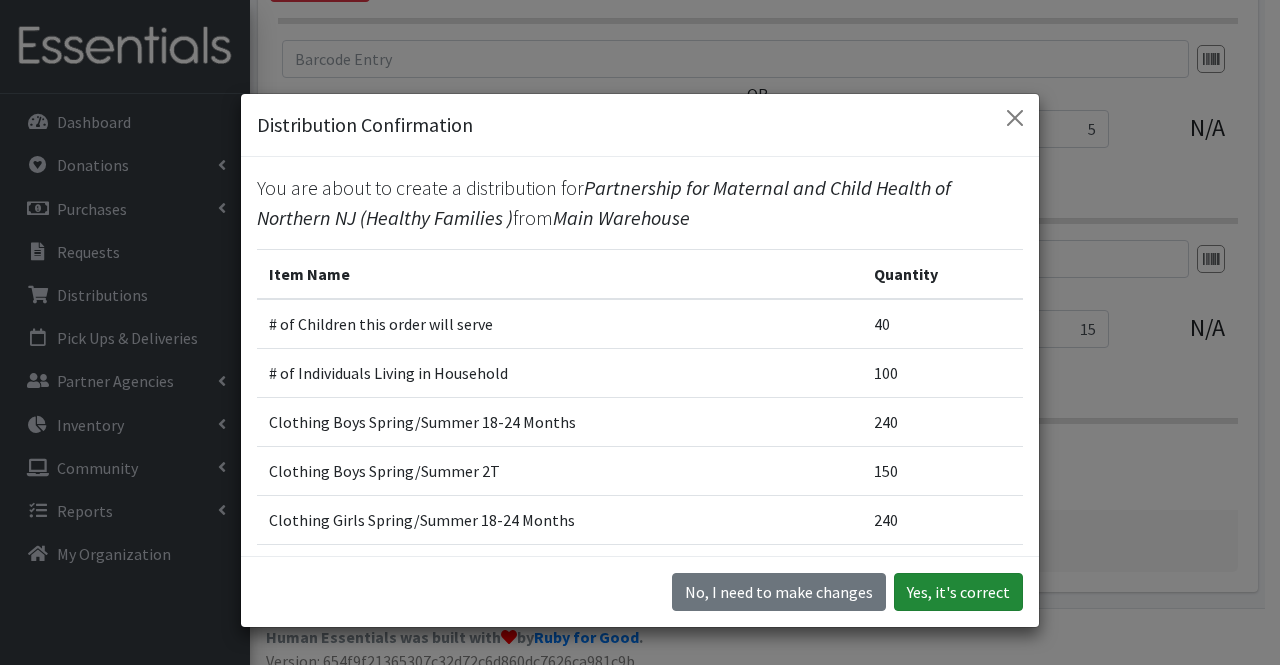 click on "Yes, it's correct" at bounding box center [958, 592] 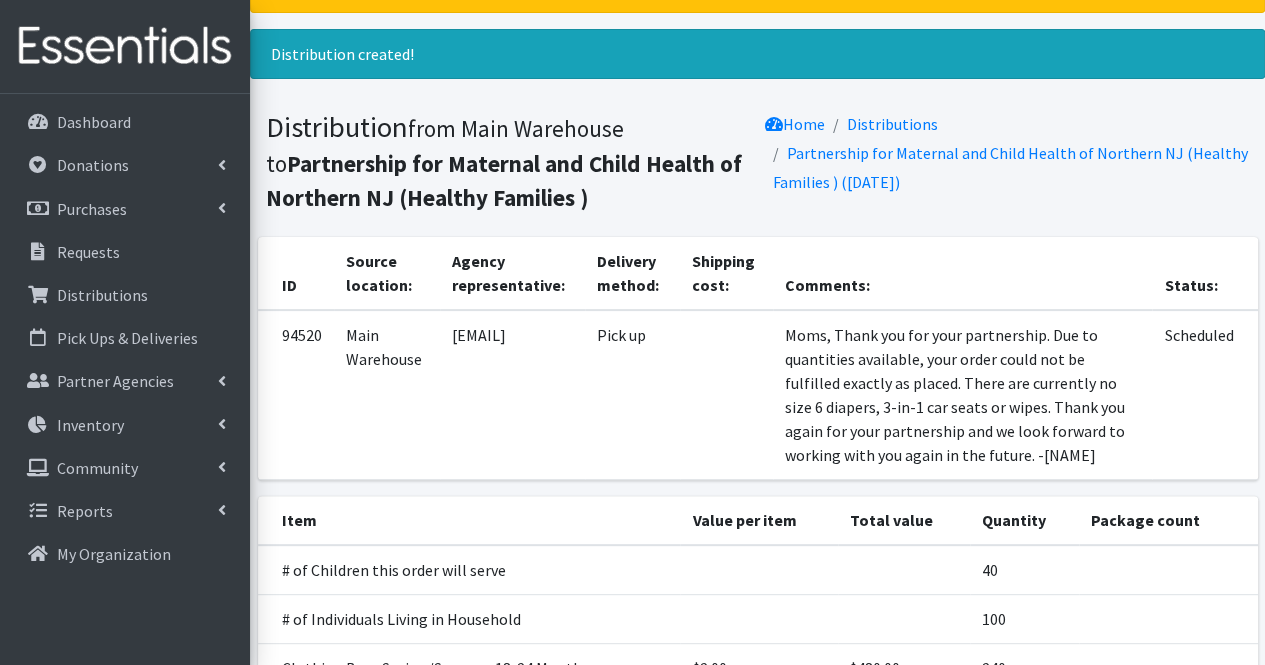 scroll, scrollTop: 0, scrollLeft: 0, axis: both 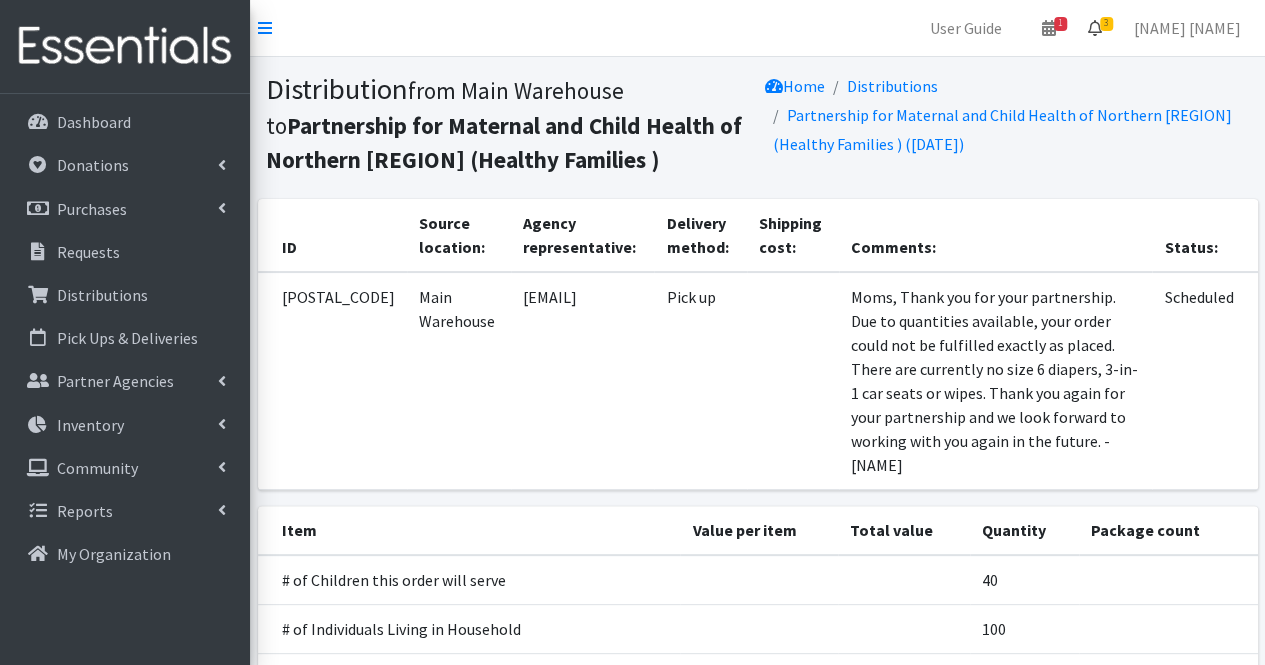click at bounding box center [1095, 28] 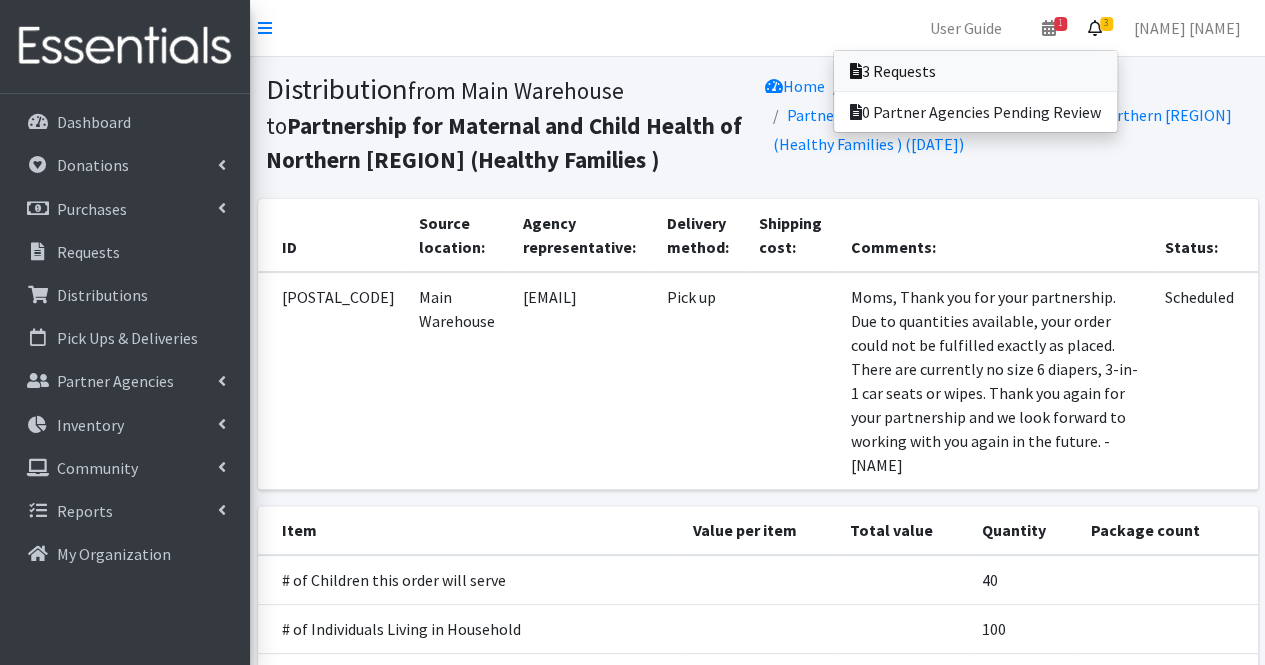 click on "3
Requests" at bounding box center (975, 71) 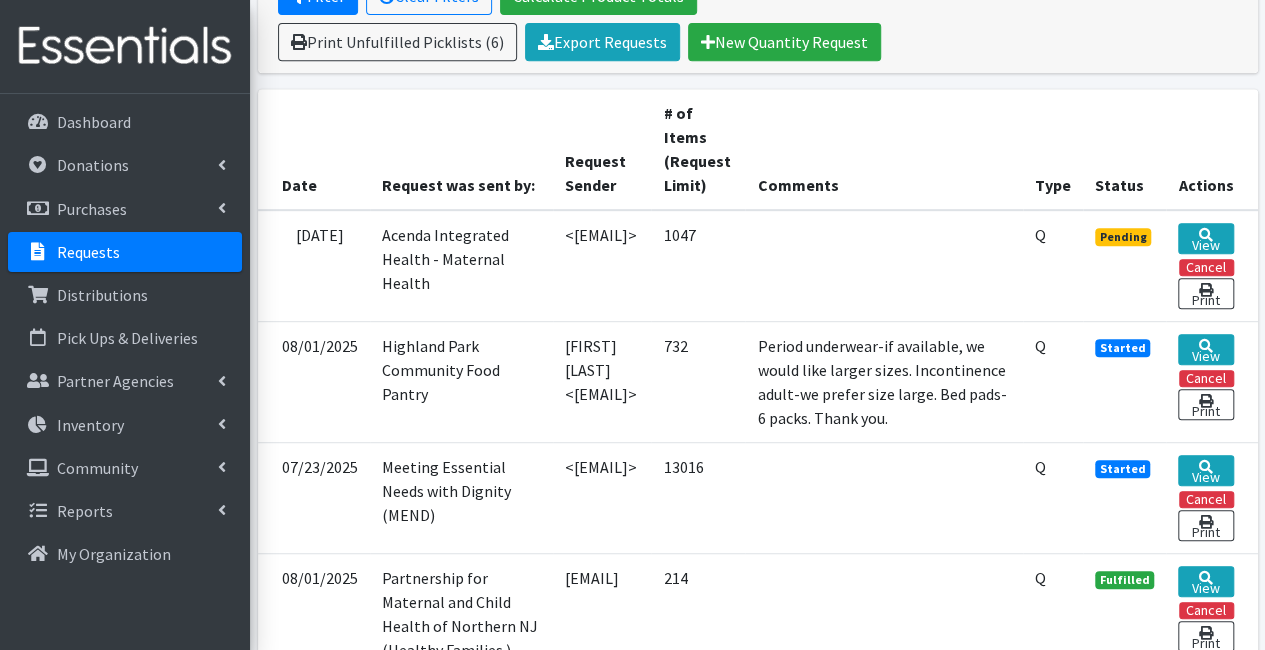 scroll, scrollTop: 423, scrollLeft: 170, axis: both 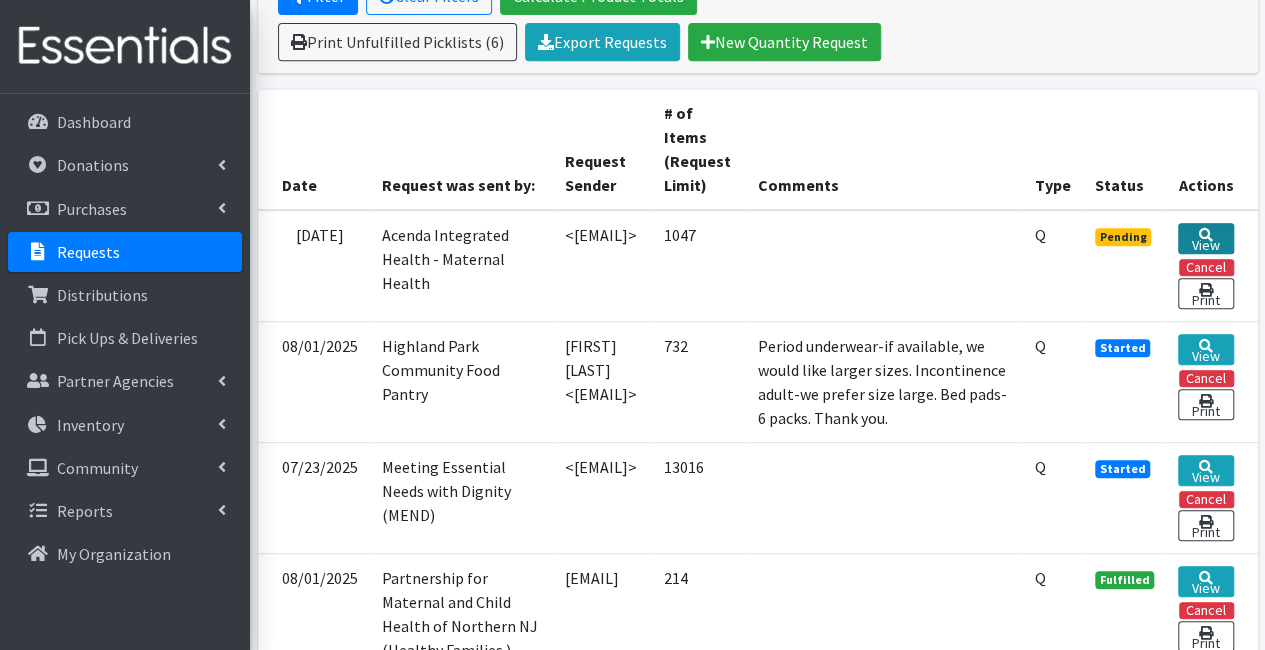 click on "View" at bounding box center (1205, 238) 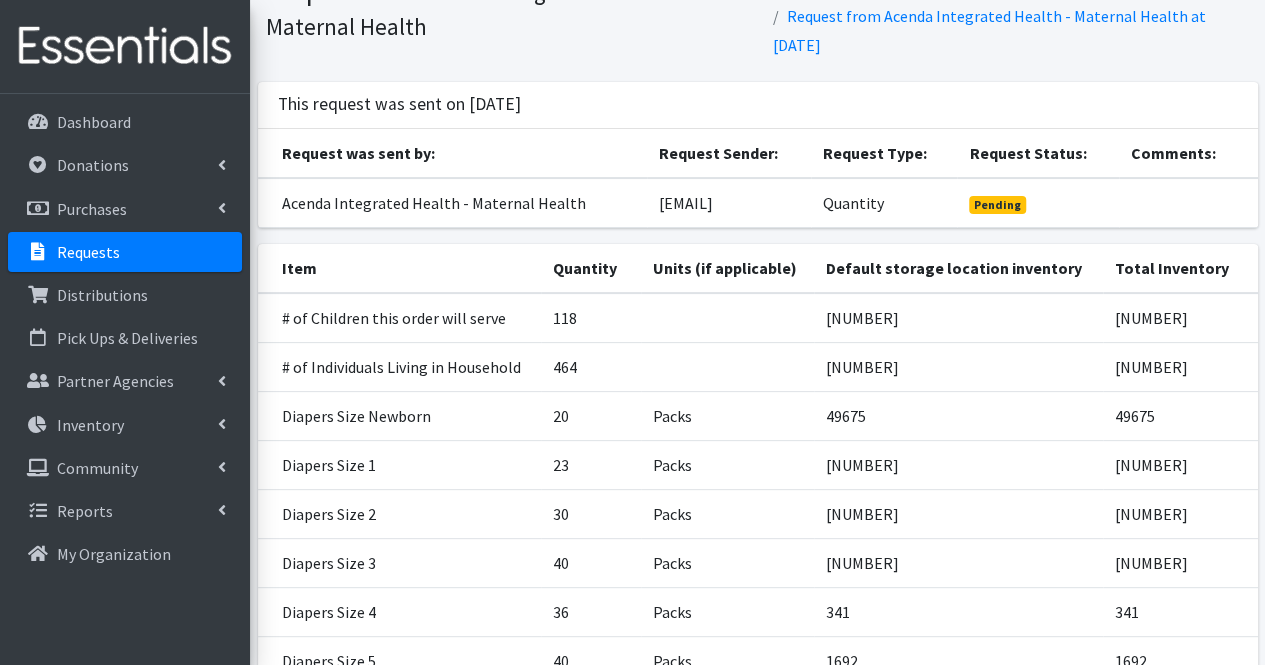 scroll, scrollTop: 0, scrollLeft: 0, axis: both 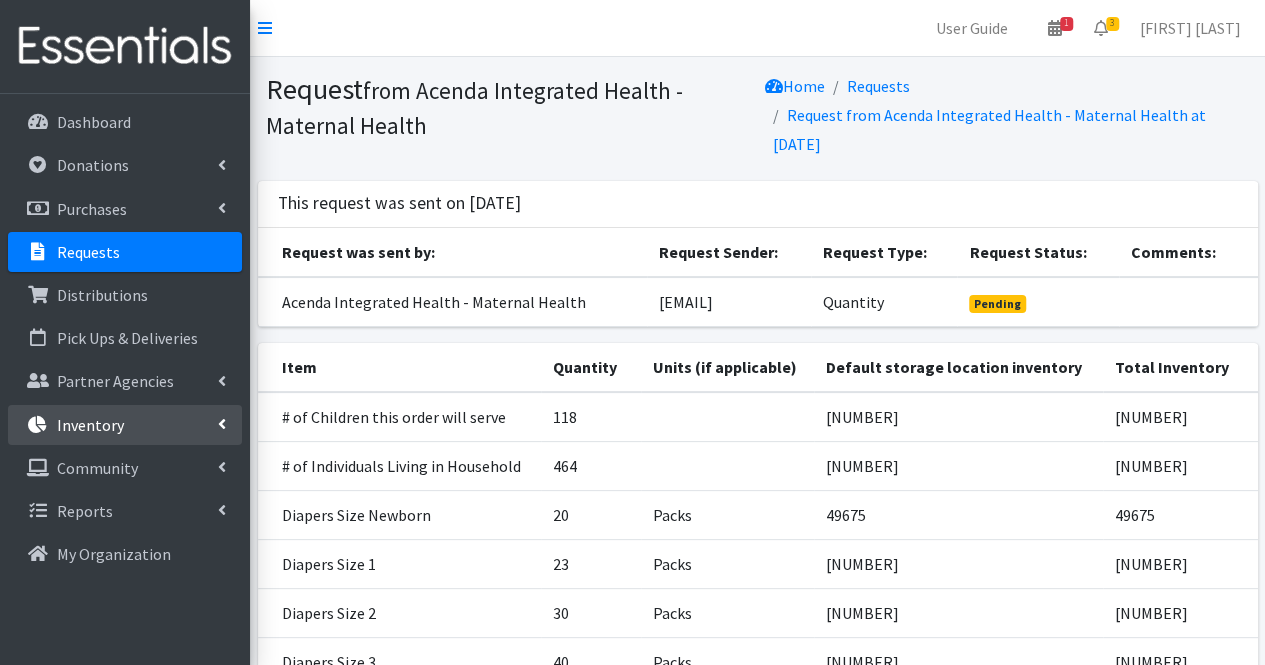 click on "Inventory" at bounding box center [125, 425] 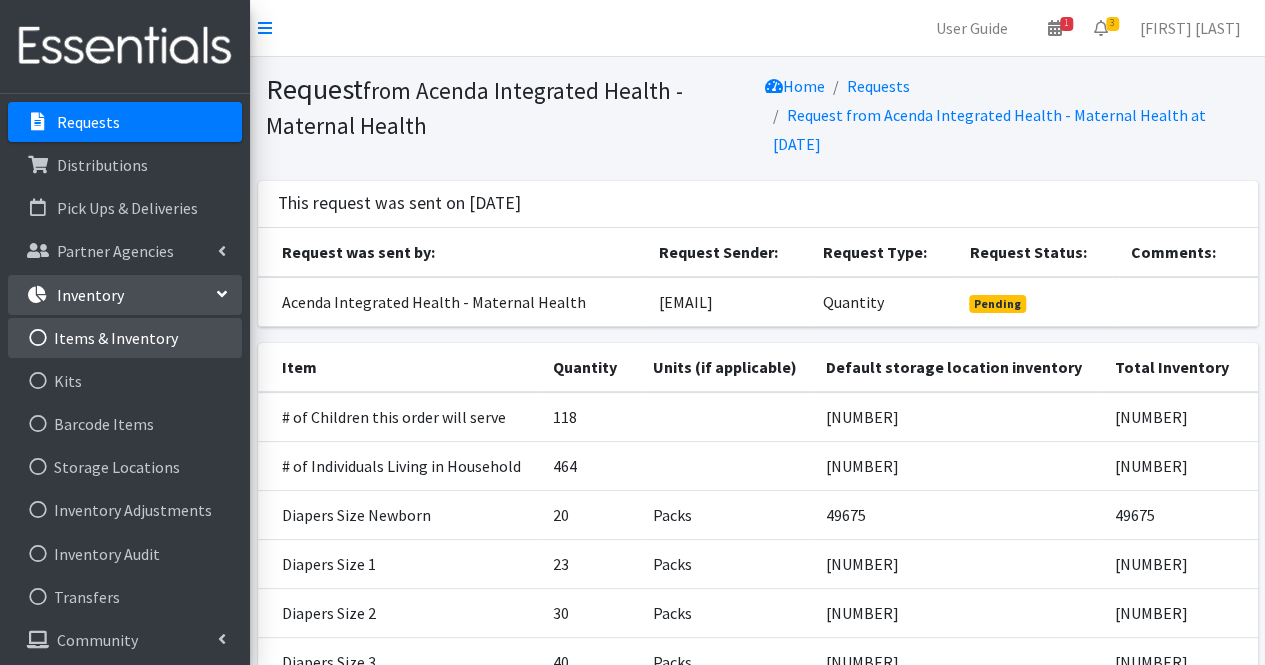 scroll, scrollTop: 131, scrollLeft: 0, axis: vertical 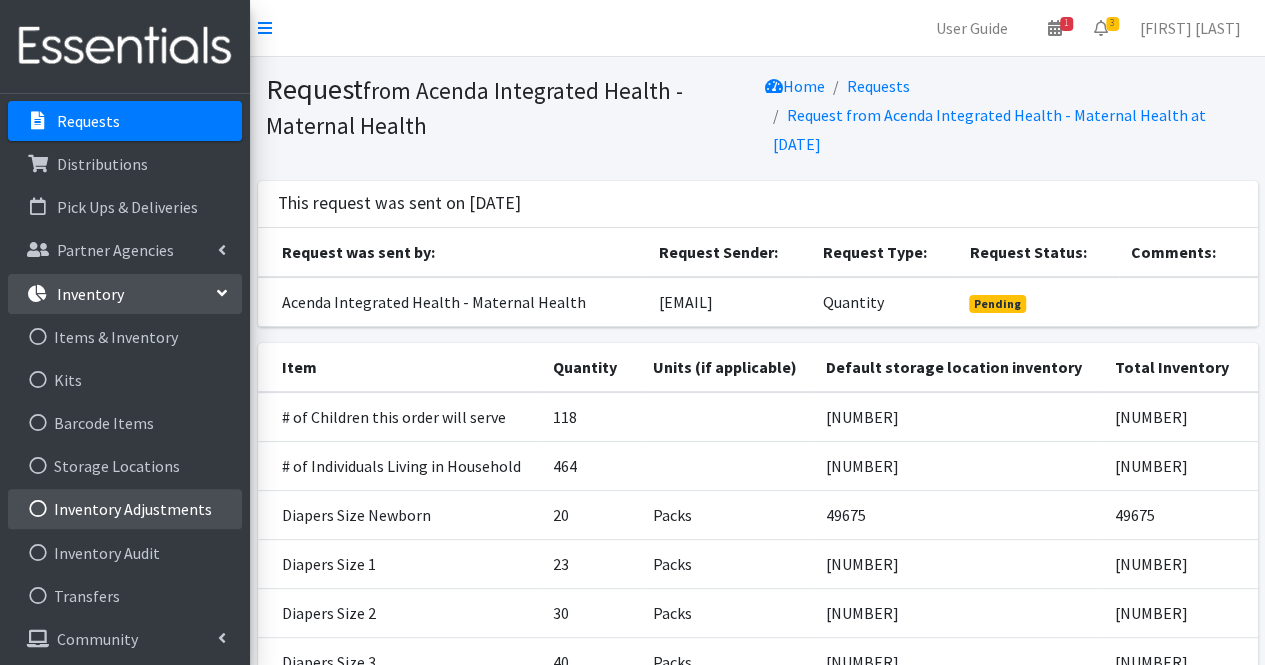 click on "Inventory Adjustments" at bounding box center (125, 509) 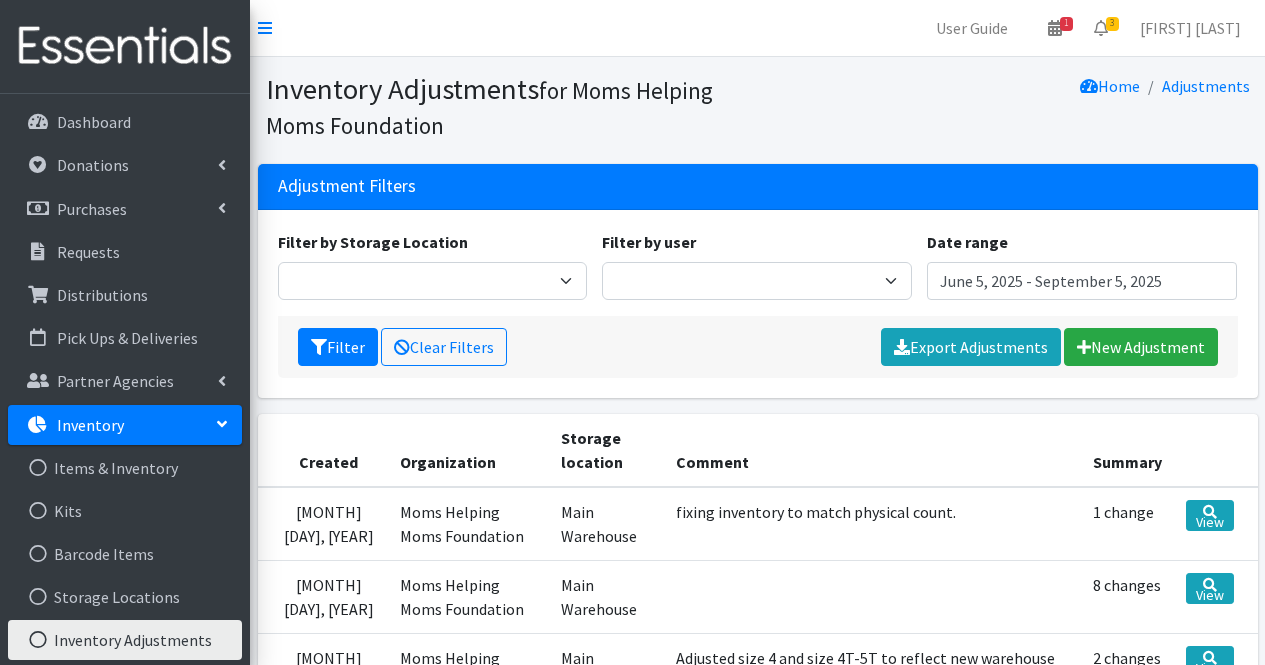 scroll, scrollTop: 0, scrollLeft: 0, axis: both 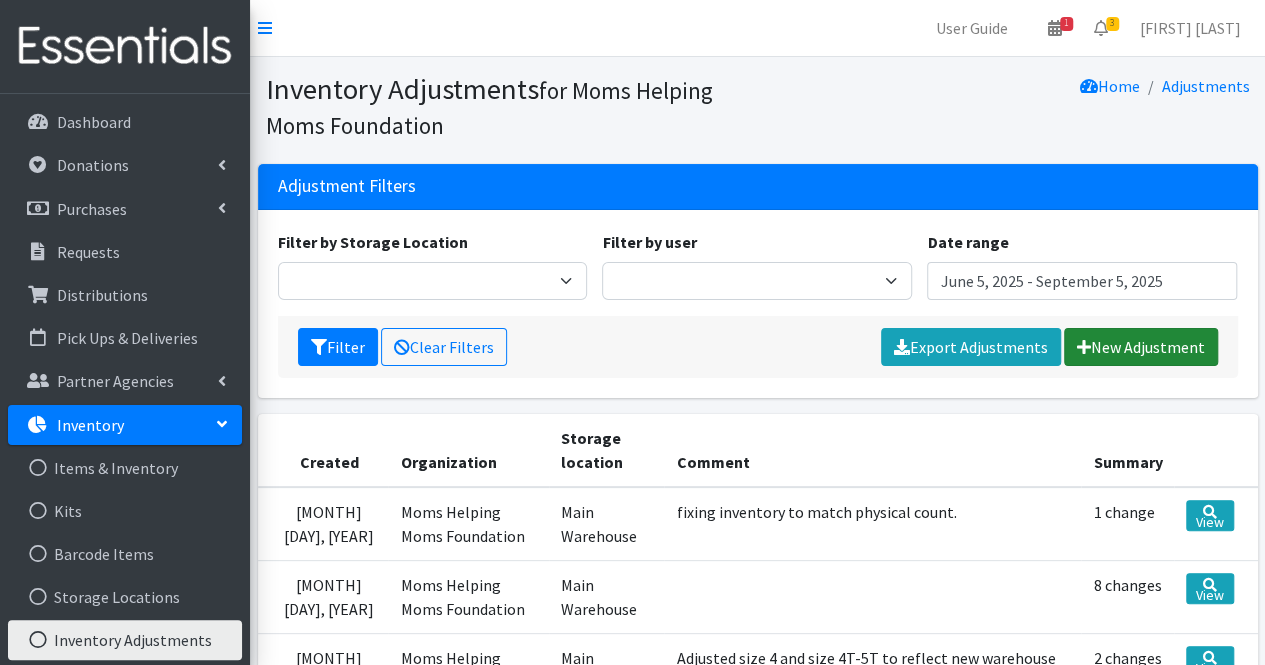 click on "New Adjustment" at bounding box center (1141, 347) 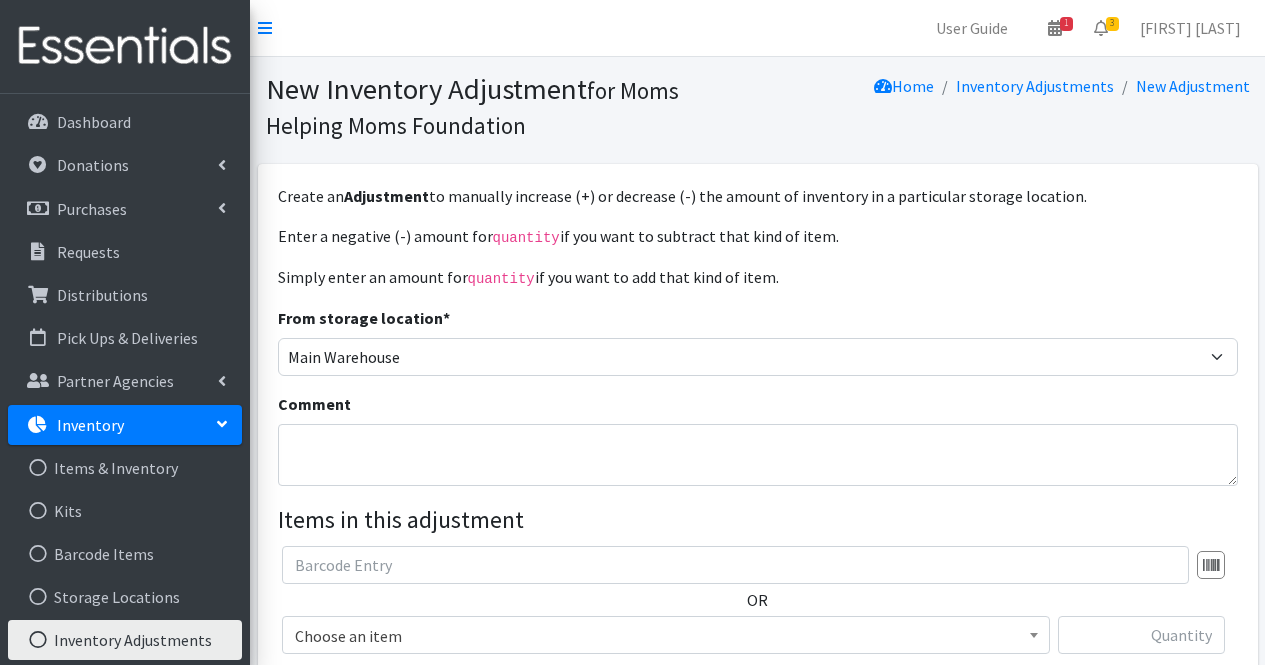 scroll, scrollTop: 0, scrollLeft: 0, axis: both 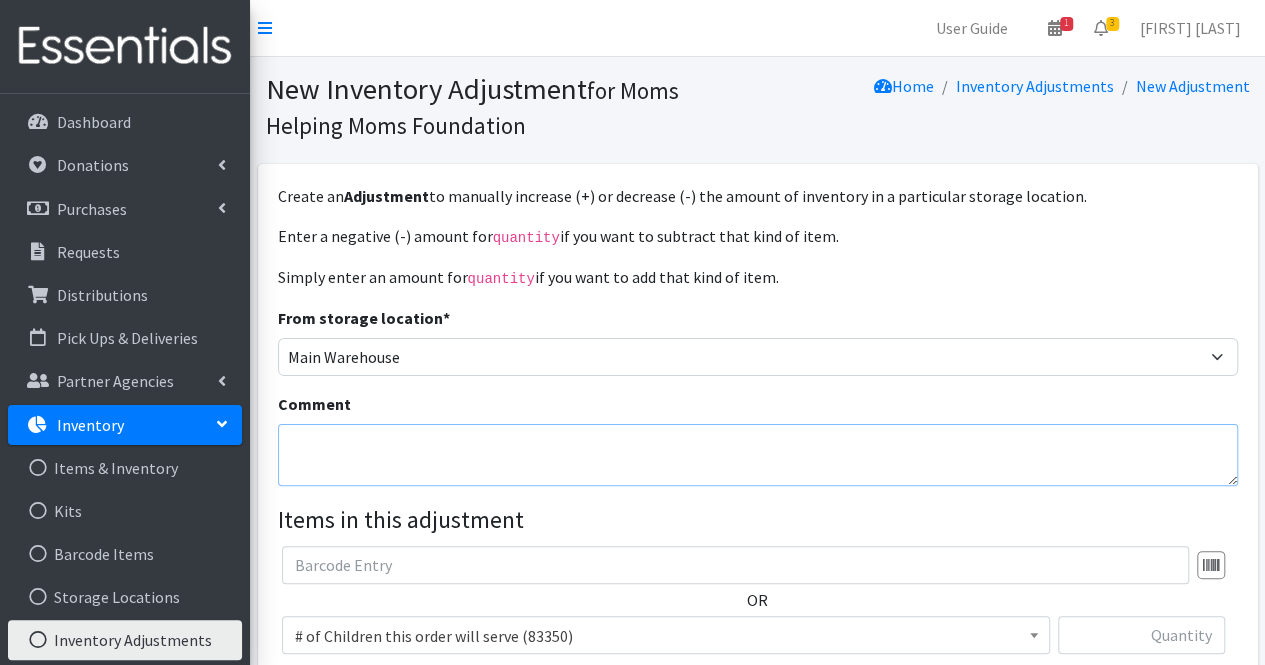 click on "Comment" at bounding box center (758, 455) 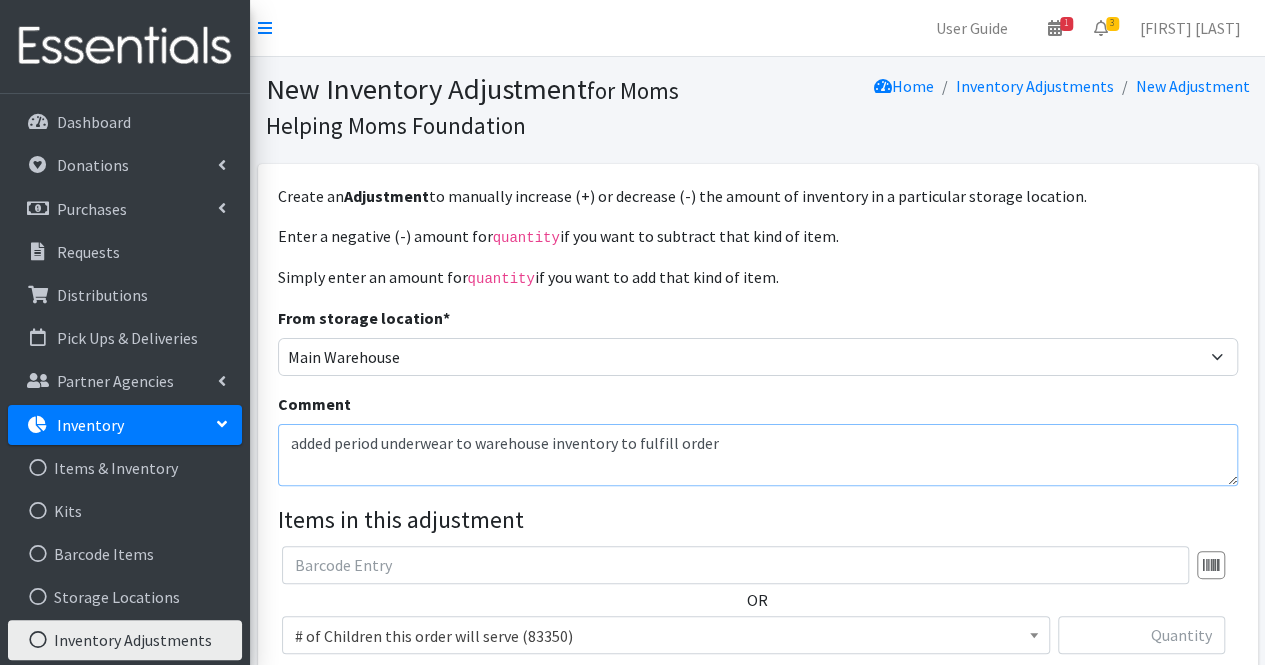 type on "added period underwear to warehouse inventory to fulfill order" 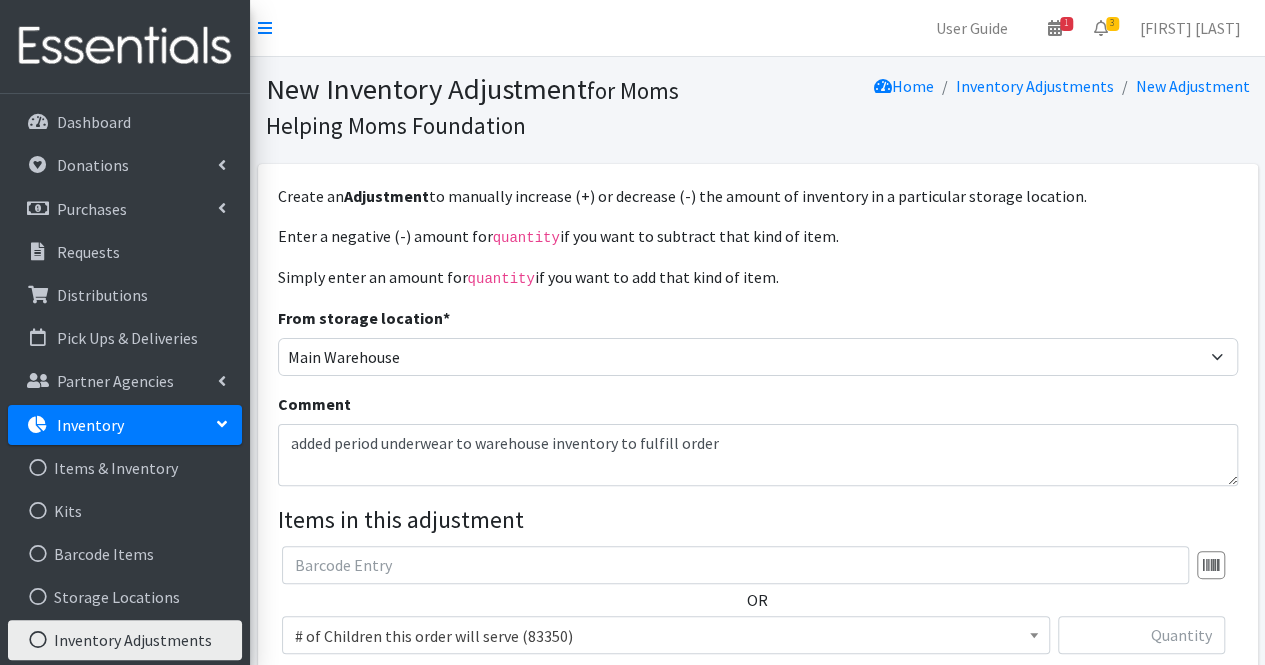 click on "# of Children this order will serve (83350)
# of Individuals Living in Household (45918)
Activity Mat (9866)
Baby Carriers (9564)
Bath Tubs (916)
Bed Pads (5190)
Bibs (4556)
Birthday Box - Boy (60)
Birthday Box - Girl (69)
Blankets/Swaddlers/Sleepsacks (1679)
Books (5401)
Bottles (8534)
Breast Pump (10001)
Bundle Me's (8939)
Car Seat - 3in1 up to 80 lbs. (0)
Car Seat - Infant up to 22lbs. w/ handle (17)
Clothing Boys Fall/Winter 0-6 Months (31381)" at bounding box center (666, 643) 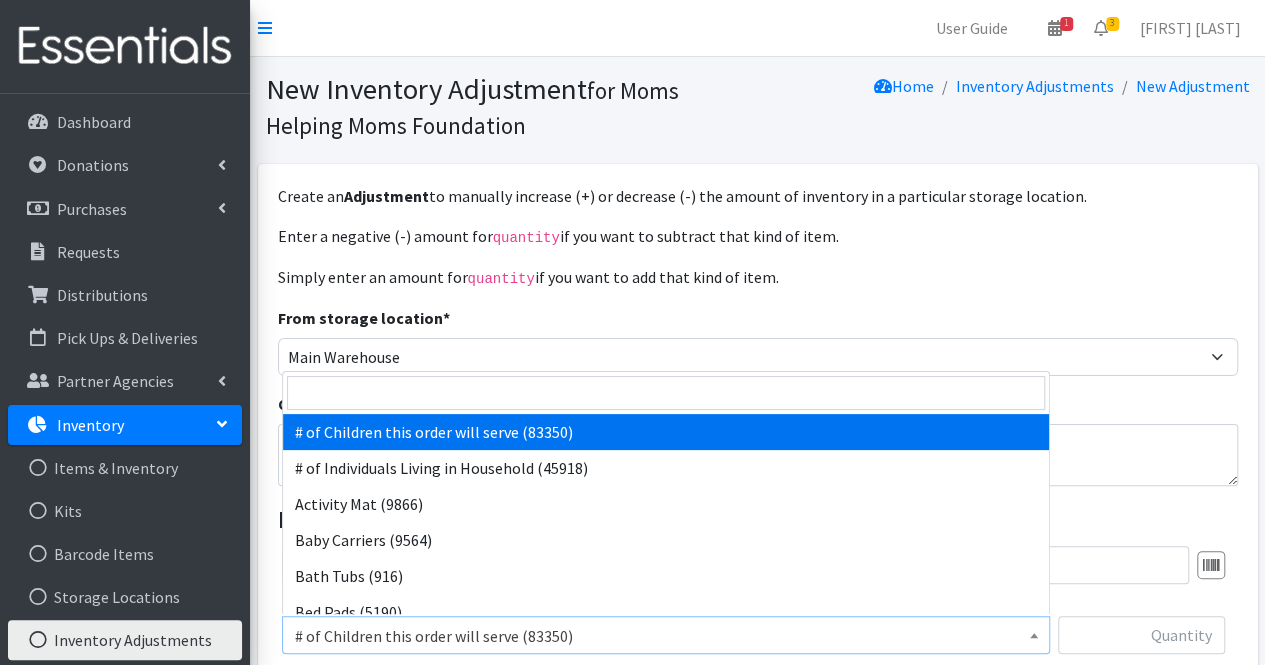 click on "# of Children this order will serve (83350)" at bounding box center [666, 636] 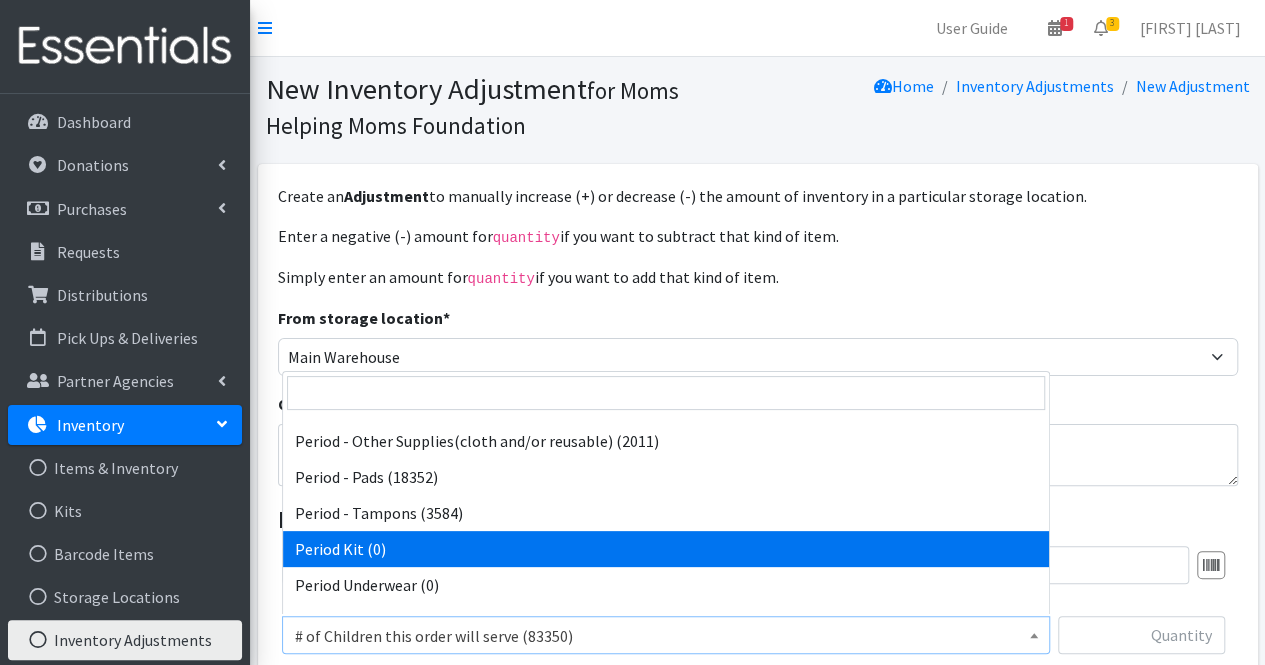 scroll, scrollTop: 3088, scrollLeft: 0, axis: vertical 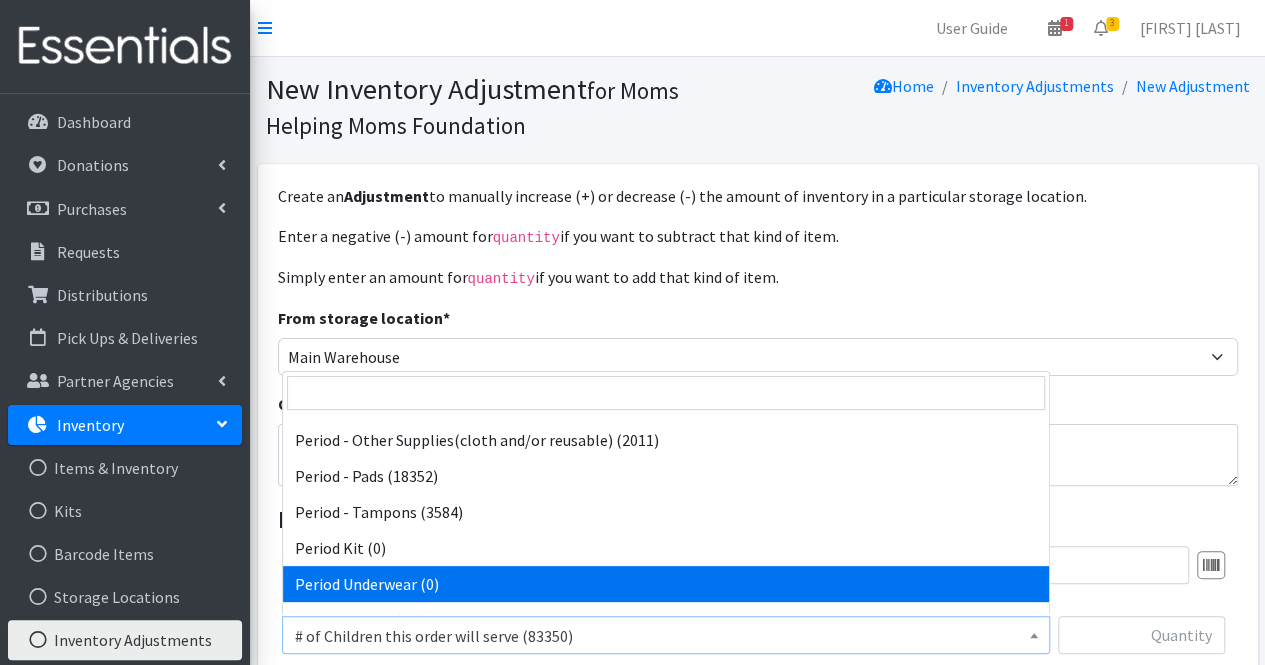 select on "14363" 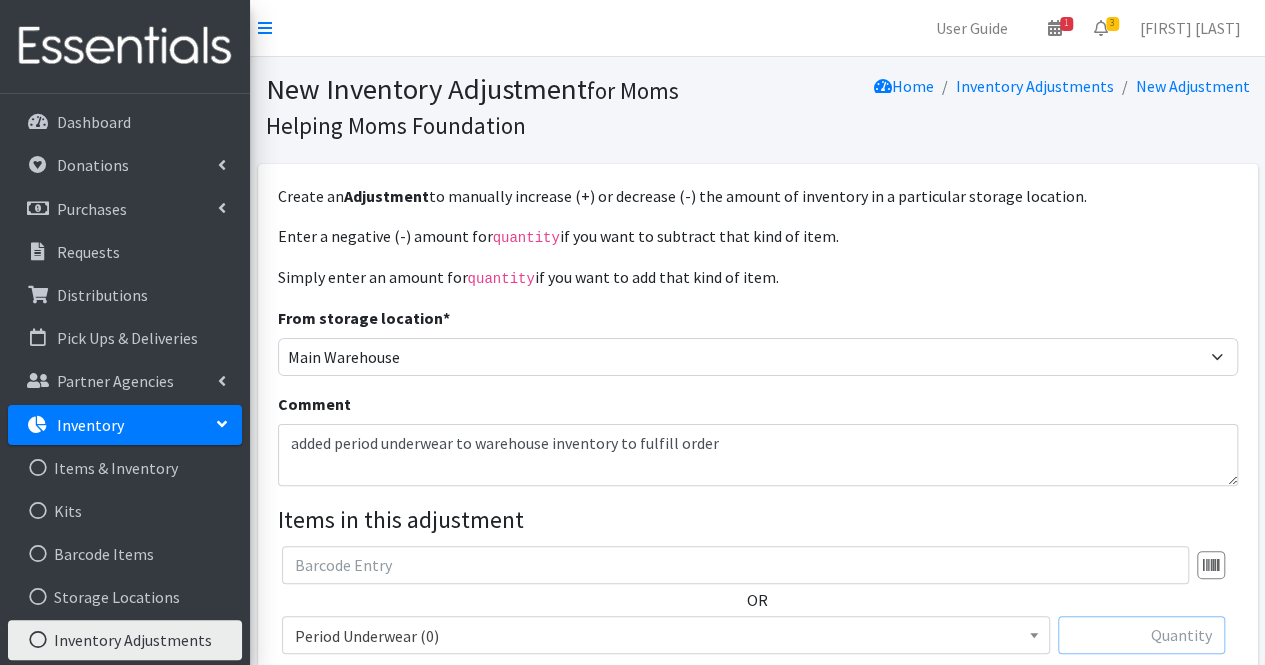 click at bounding box center (1141, 635) 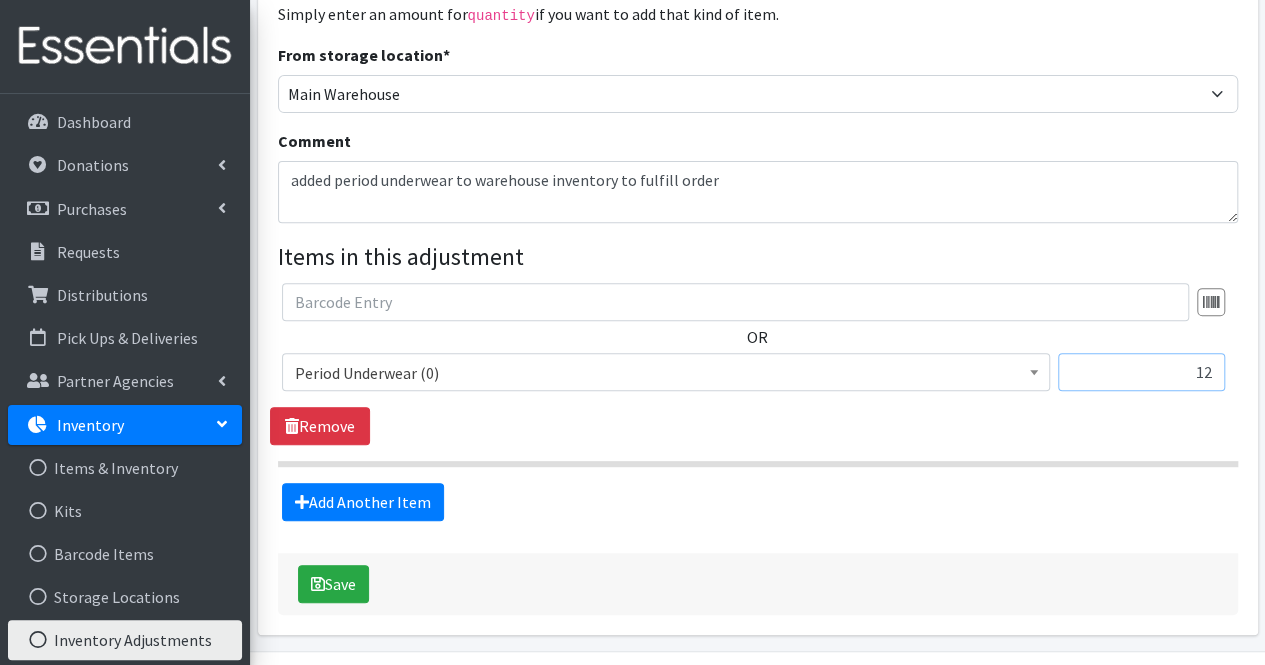 scroll, scrollTop: 268, scrollLeft: 0, axis: vertical 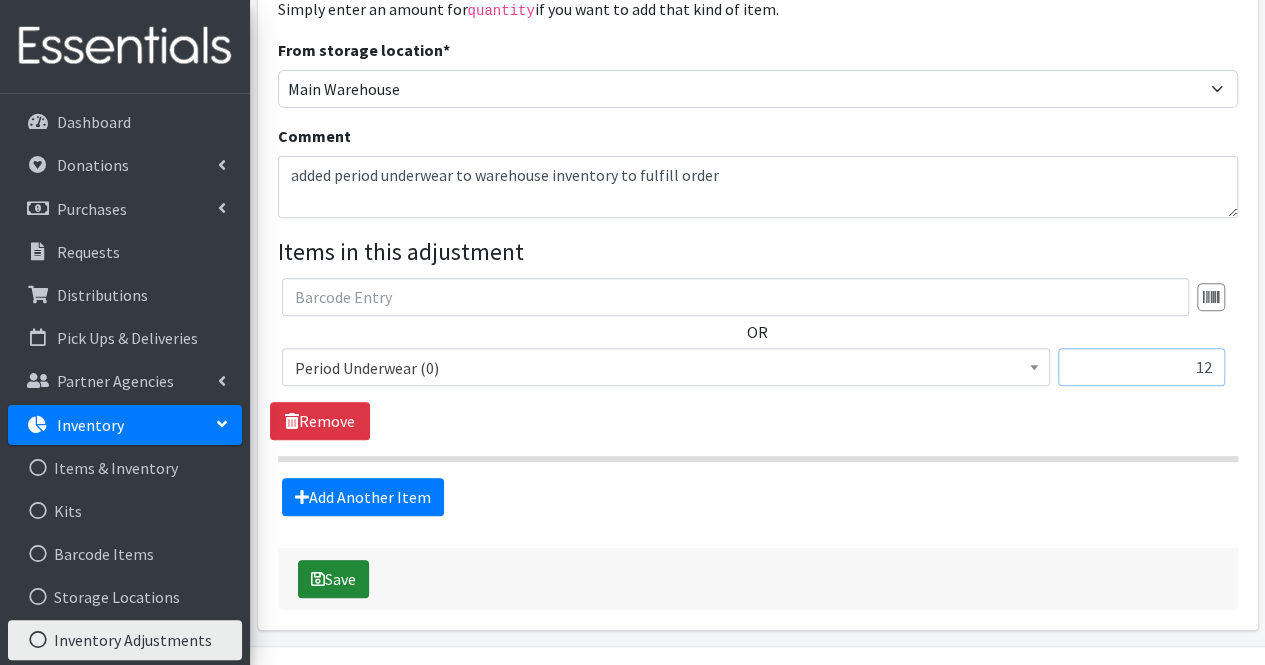 type on "12" 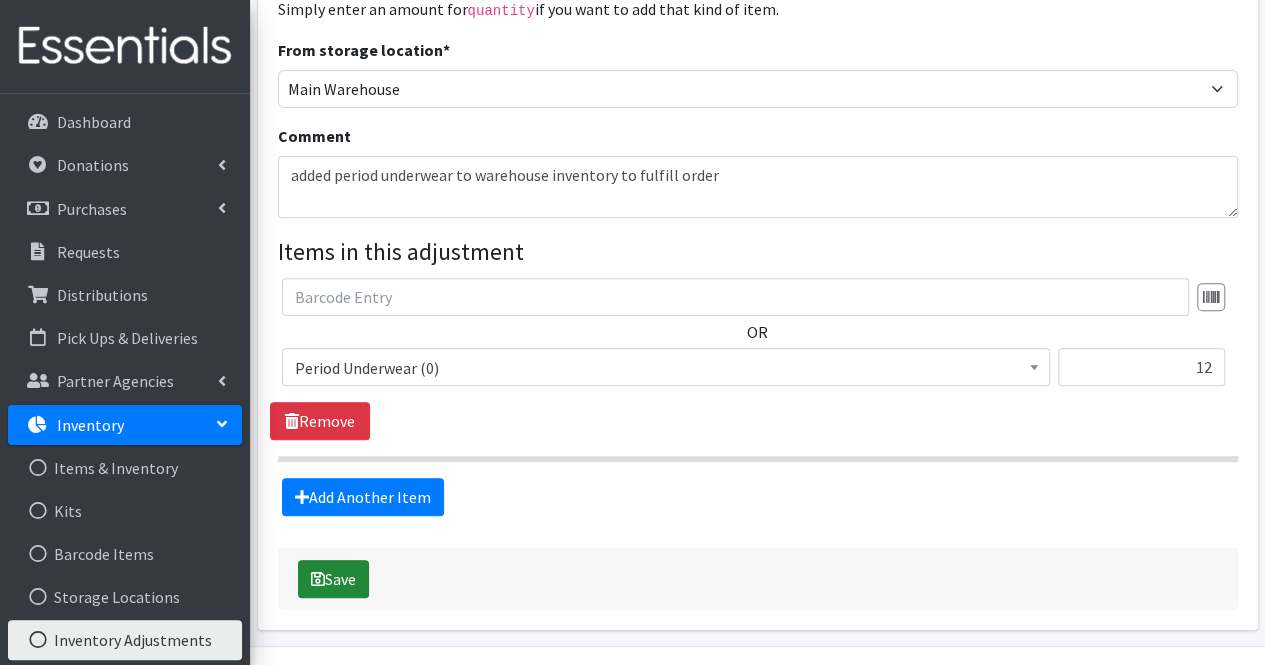 click on "Save" at bounding box center [333, 579] 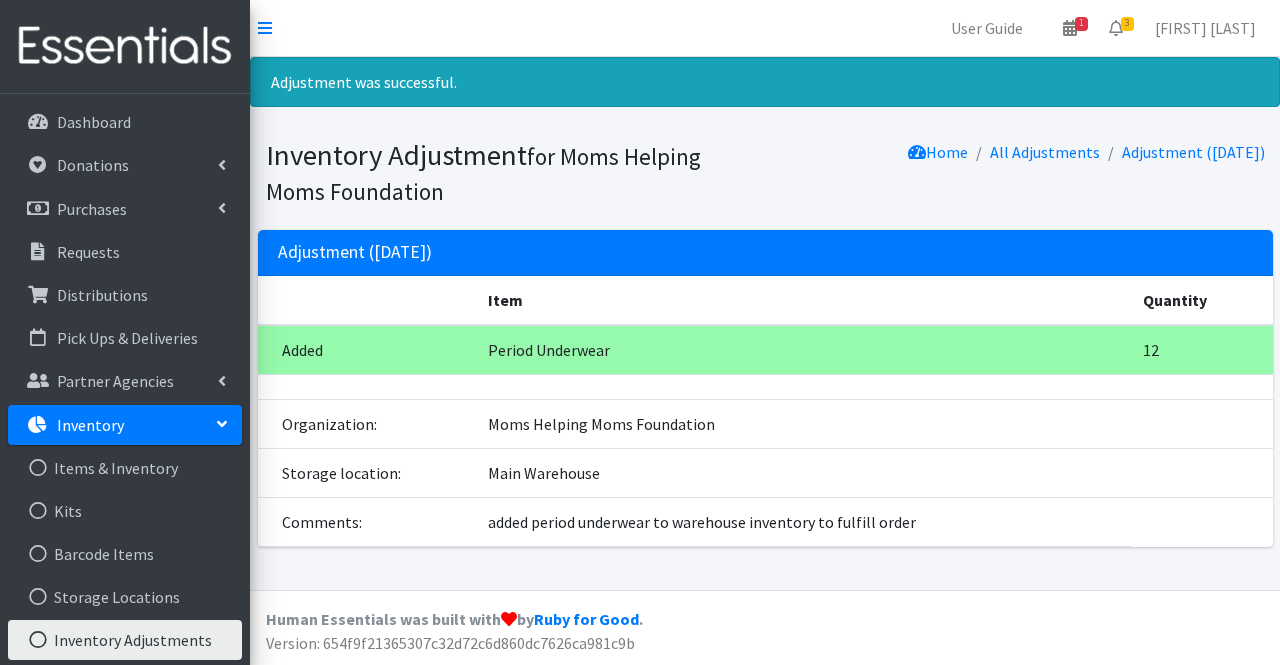scroll, scrollTop: 0, scrollLeft: 0, axis: both 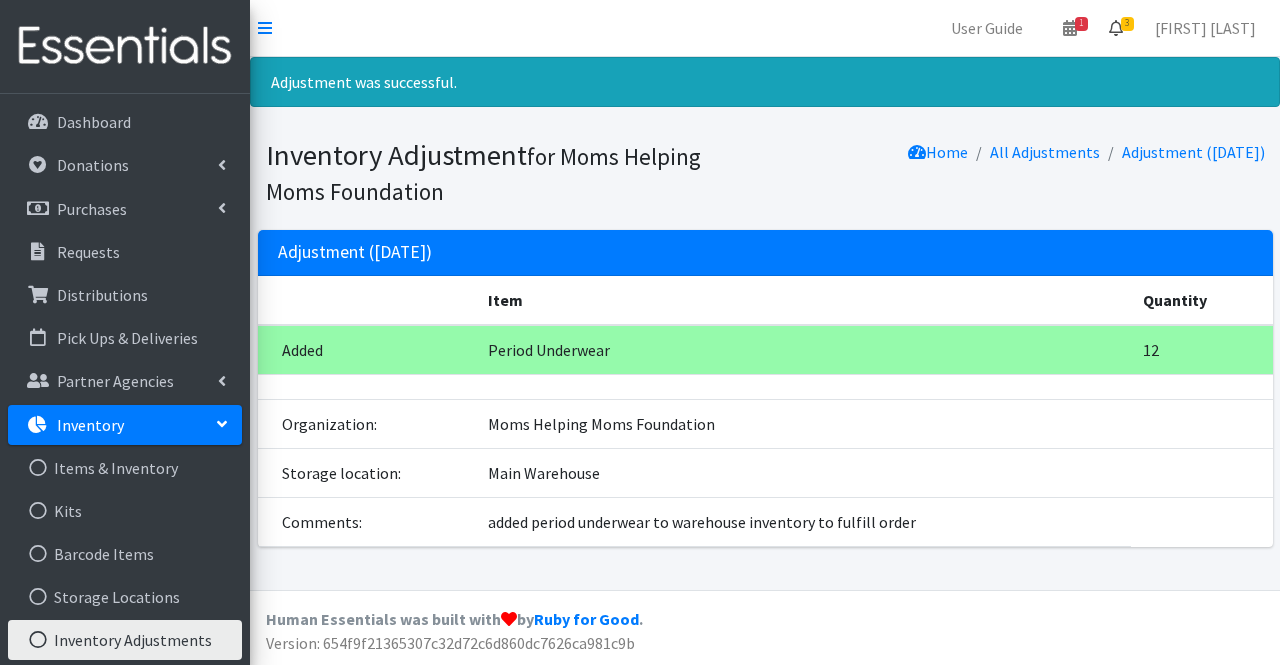 click at bounding box center [1116, 28] 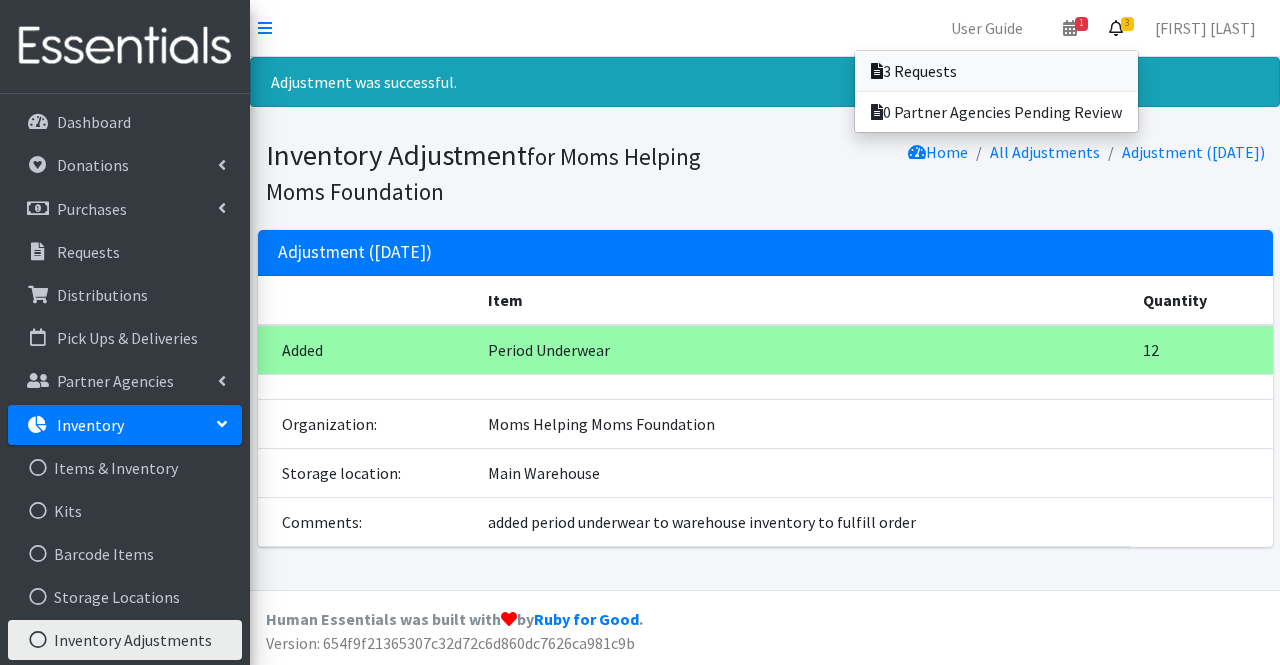 click on "3
Requests" at bounding box center (996, 71) 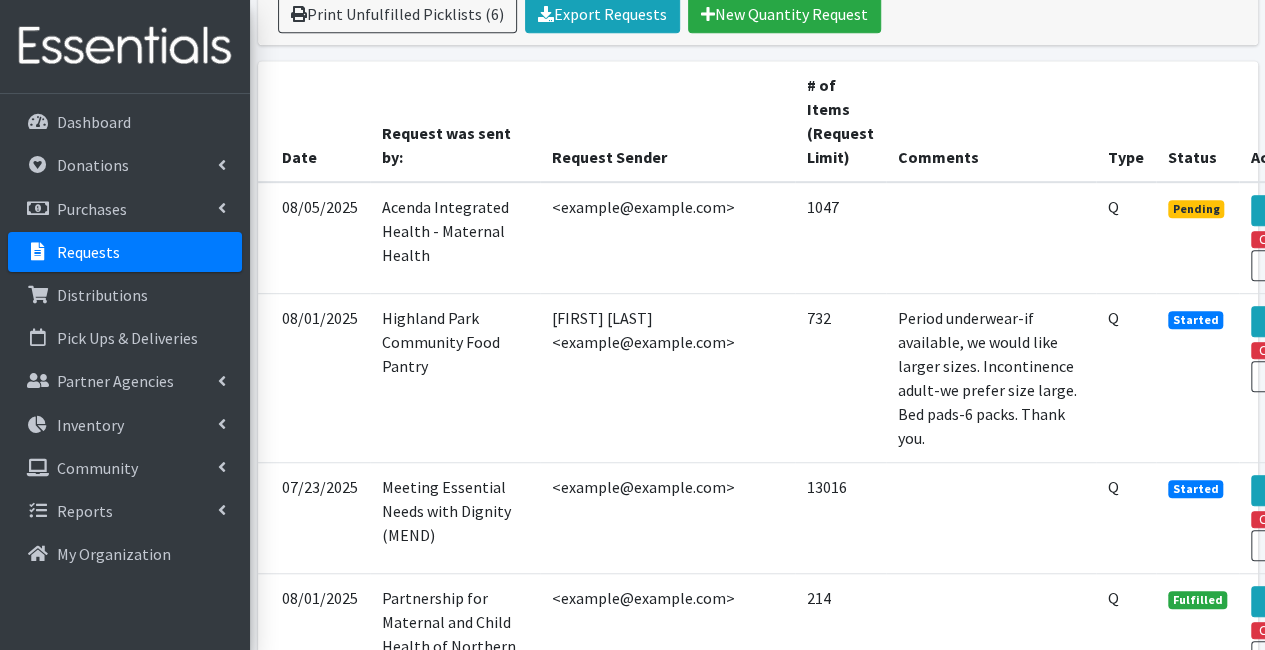 scroll, scrollTop: 452, scrollLeft: 0, axis: vertical 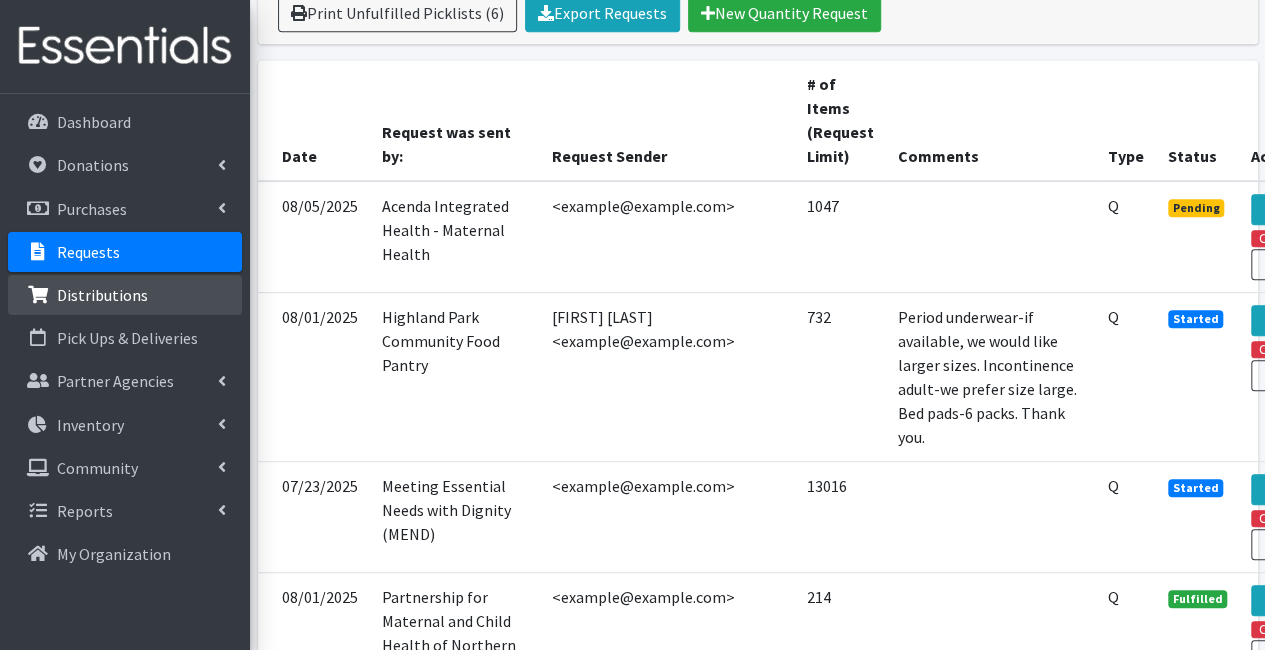 click on "Distributions" at bounding box center [125, 295] 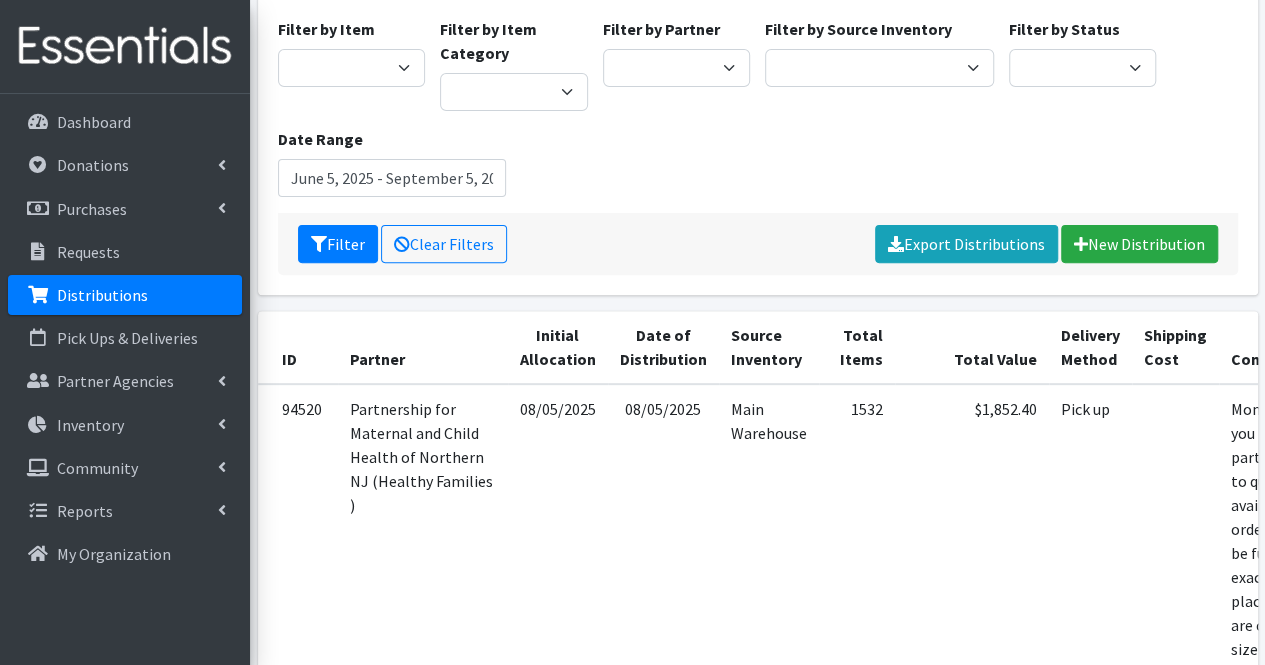 scroll, scrollTop: 214, scrollLeft: 0, axis: vertical 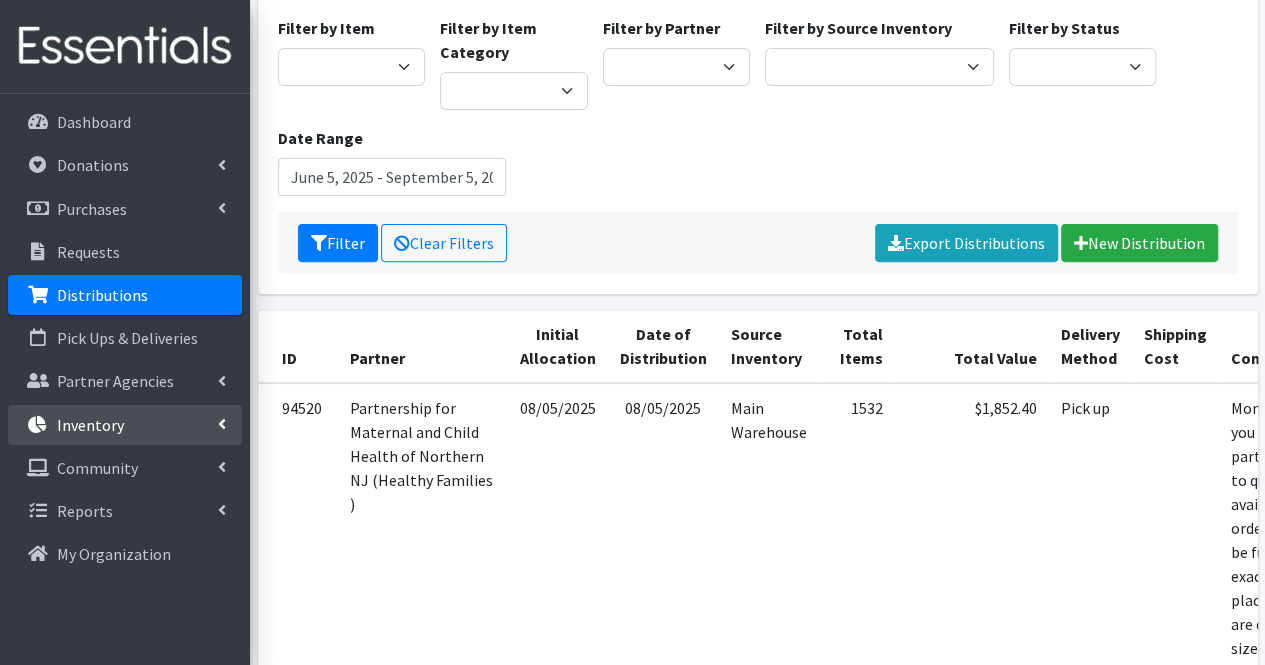 click on "Inventory" at bounding box center [125, 425] 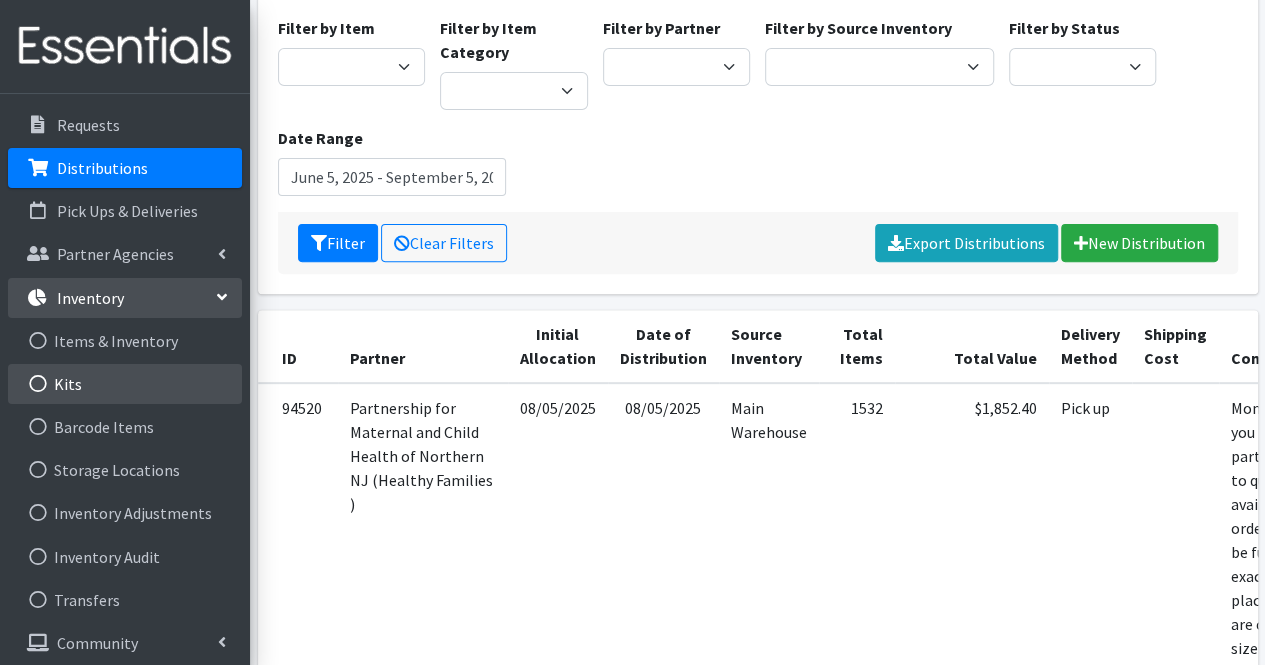 scroll, scrollTop: 128, scrollLeft: 0, axis: vertical 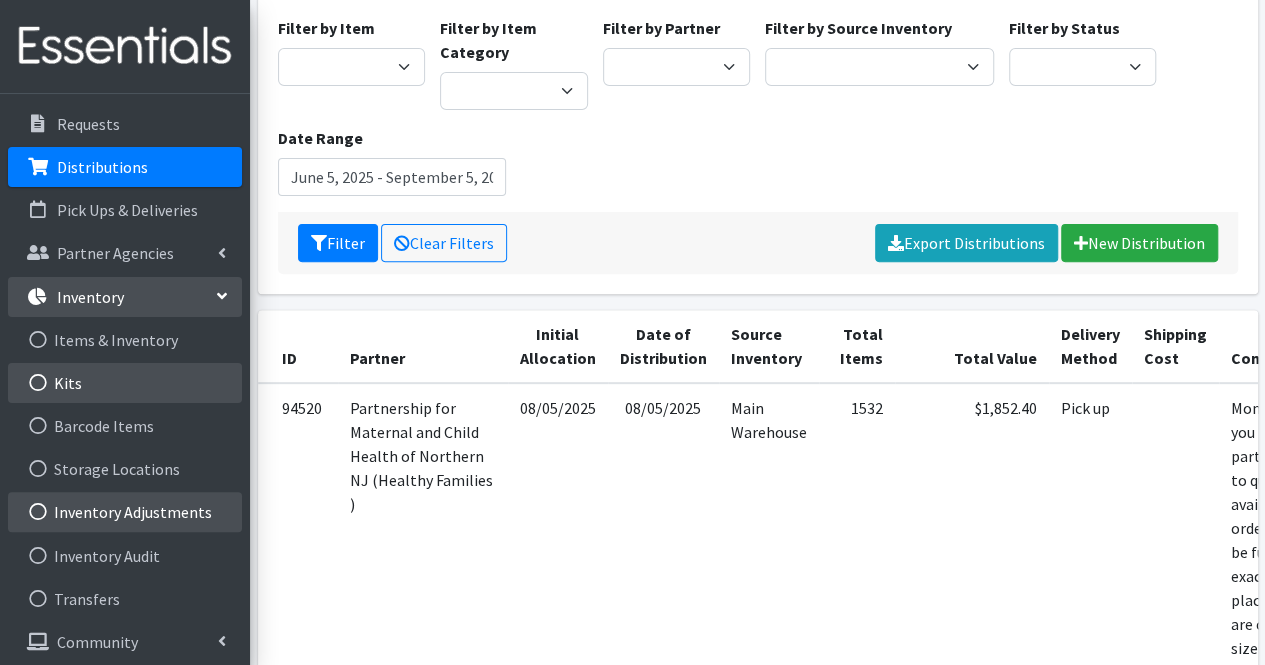 click on "Inventory Adjustments" at bounding box center [125, 512] 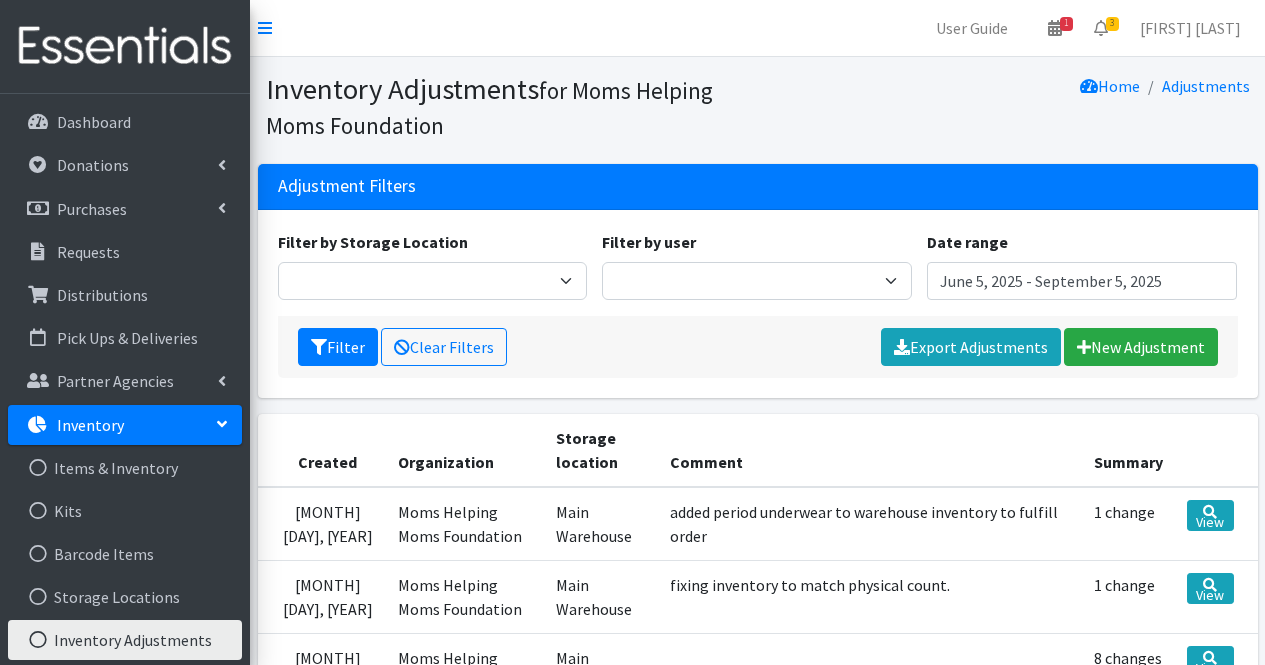 scroll, scrollTop: 0, scrollLeft: 0, axis: both 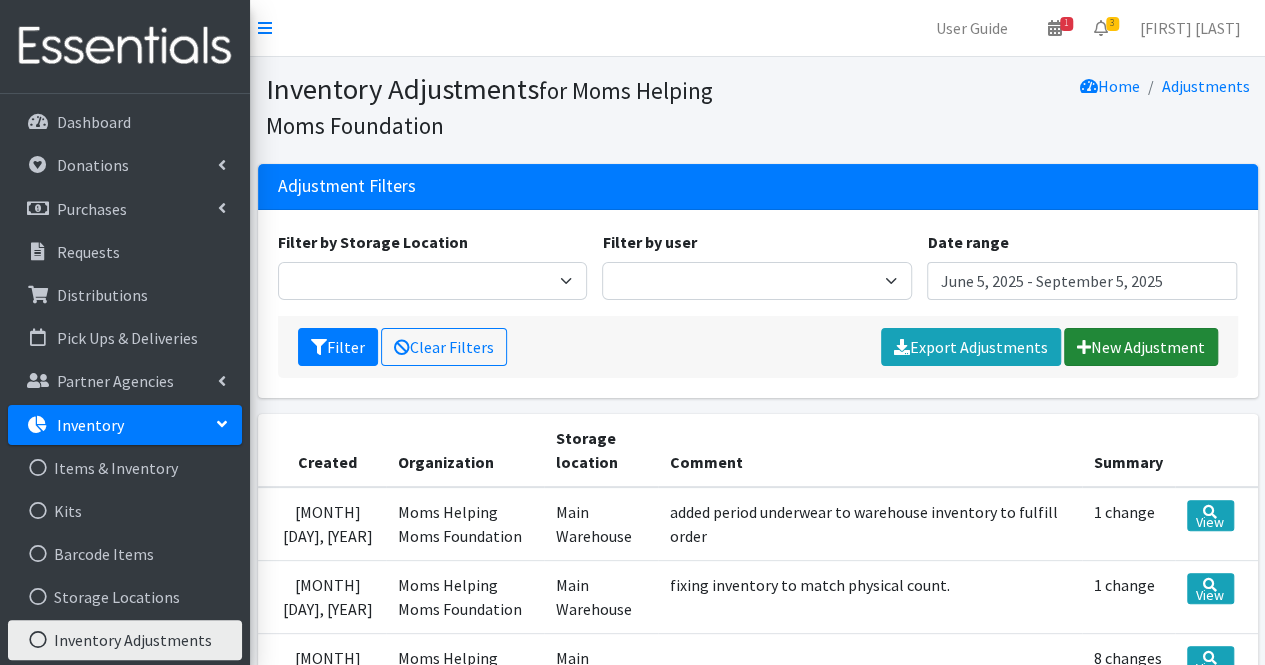 click on "New Adjustment" at bounding box center [1141, 347] 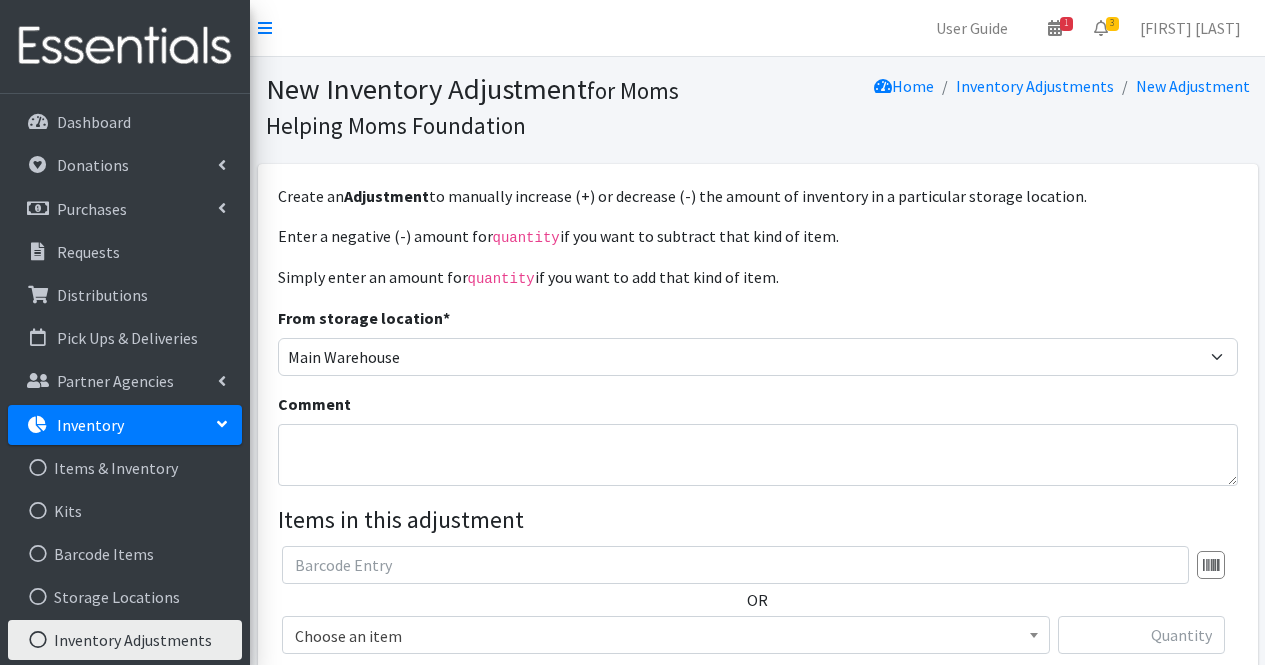 scroll, scrollTop: 0, scrollLeft: 0, axis: both 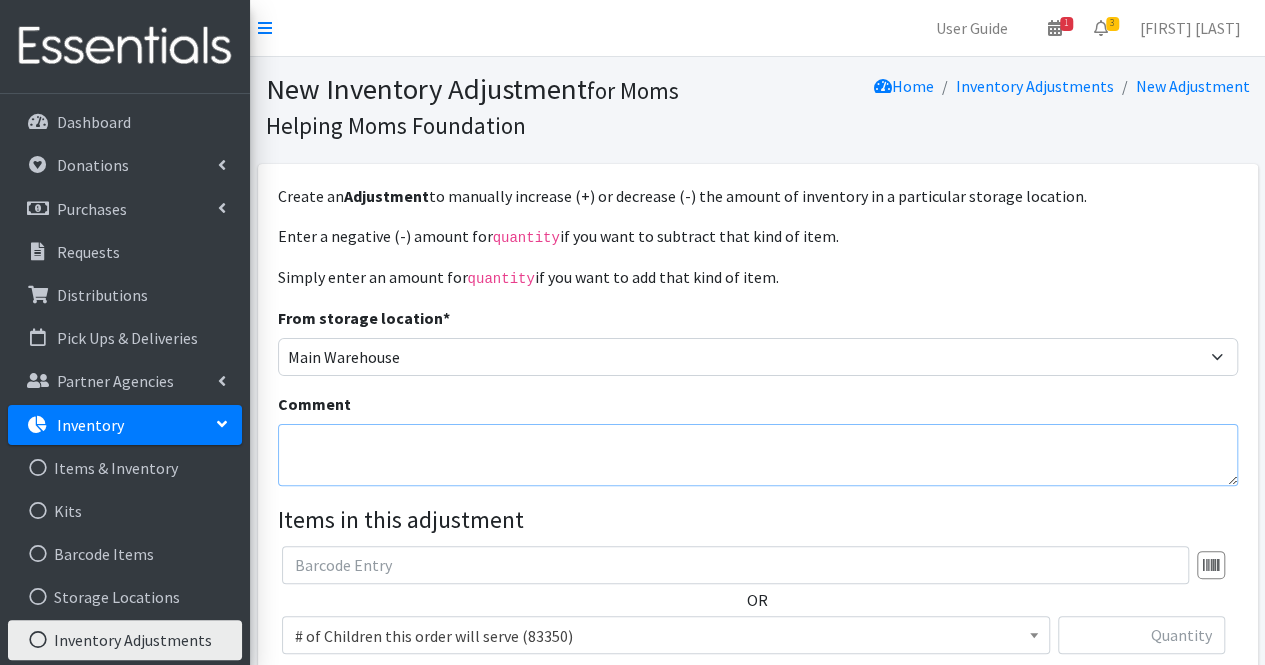 click on "Comment" at bounding box center (758, 455) 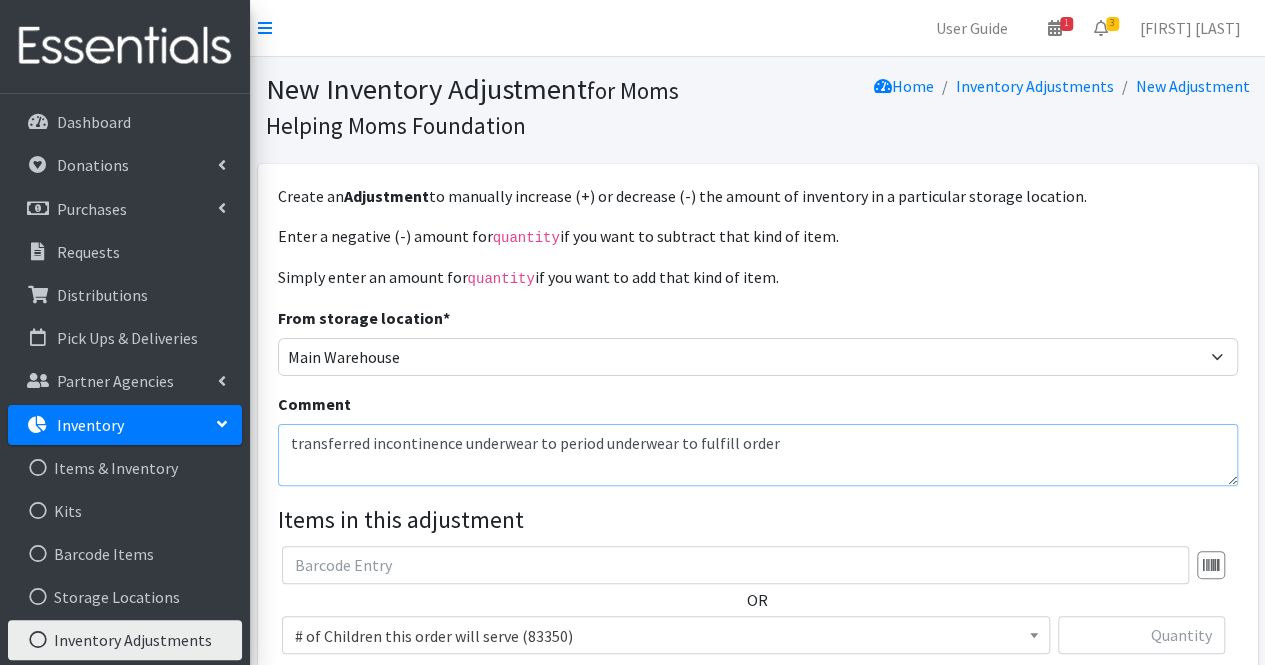 click on "transferred incontinence underwear to period underwear to fulfill order" at bounding box center (758, 455) 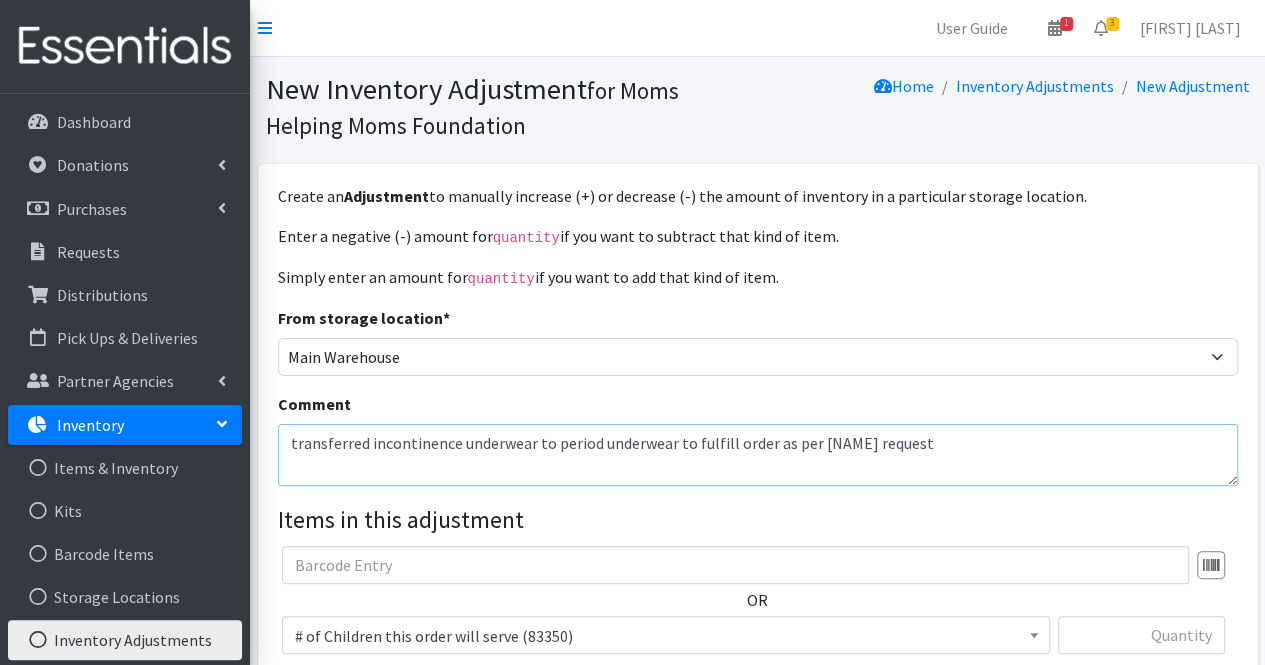 type on "transferred incontinence underwear to period underwear to fulfill order as per Roz request" 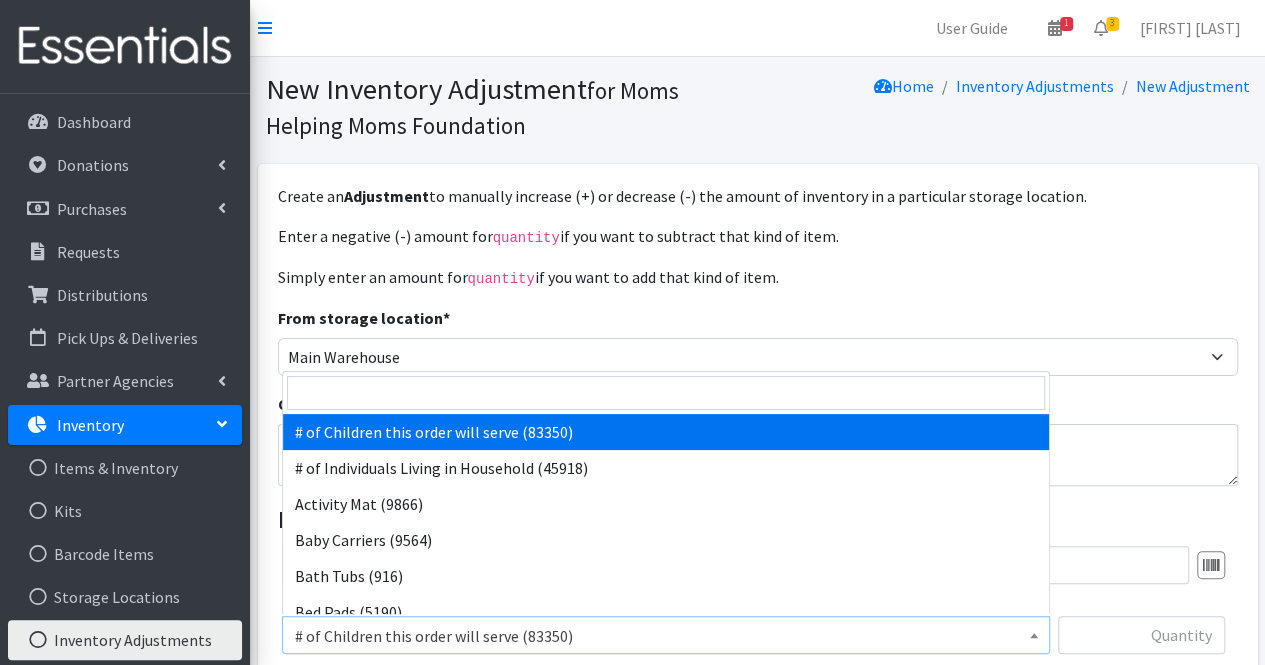 click on "# of Children this order will serve (83350)" at bounding box center [666, 636] 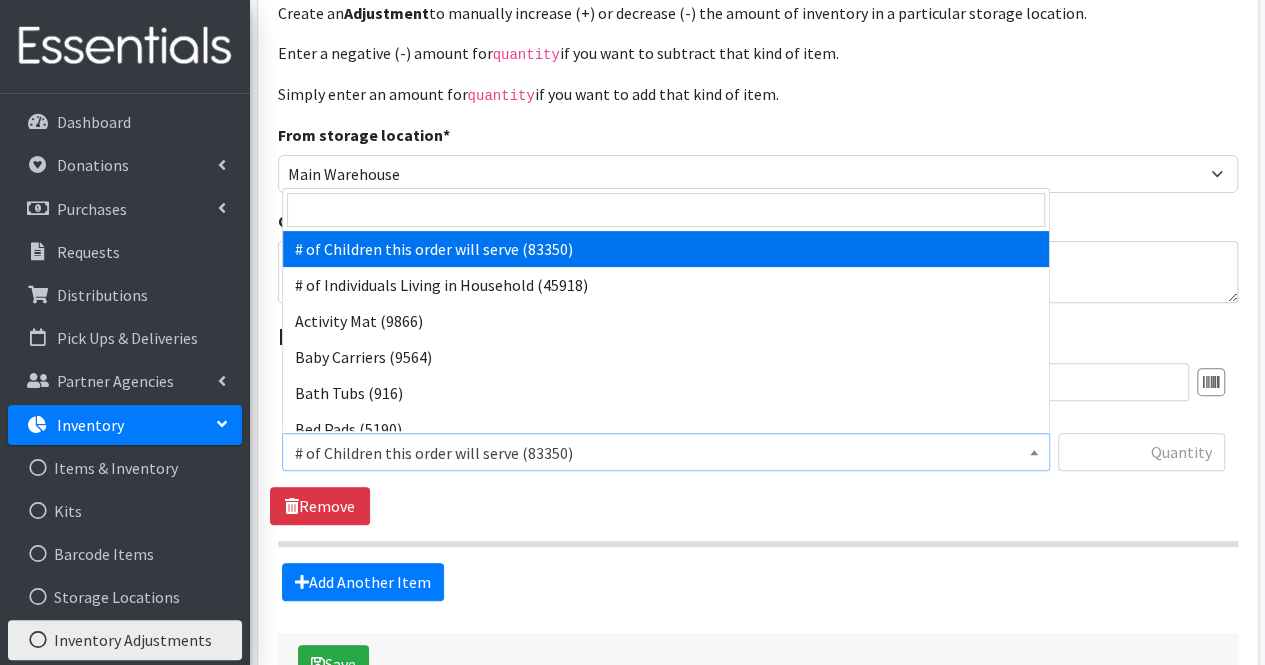 scroll, scrollTop: 193, scrollLeft: 0, axis: vertical 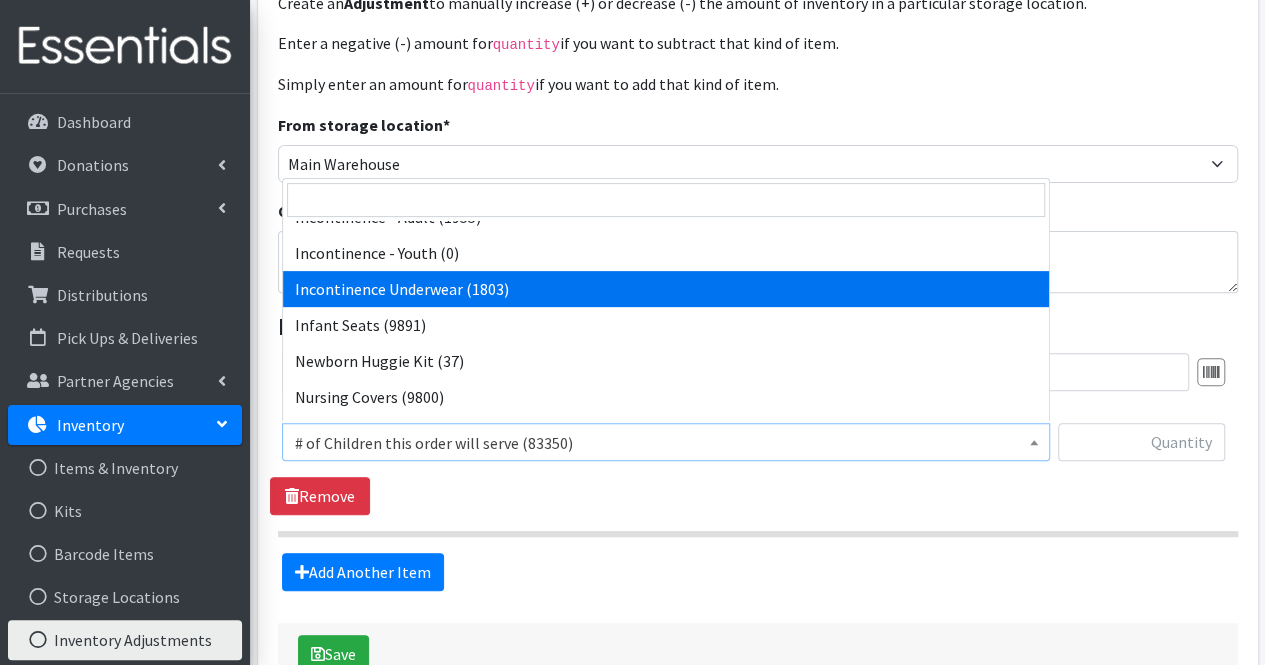 select on "14372" 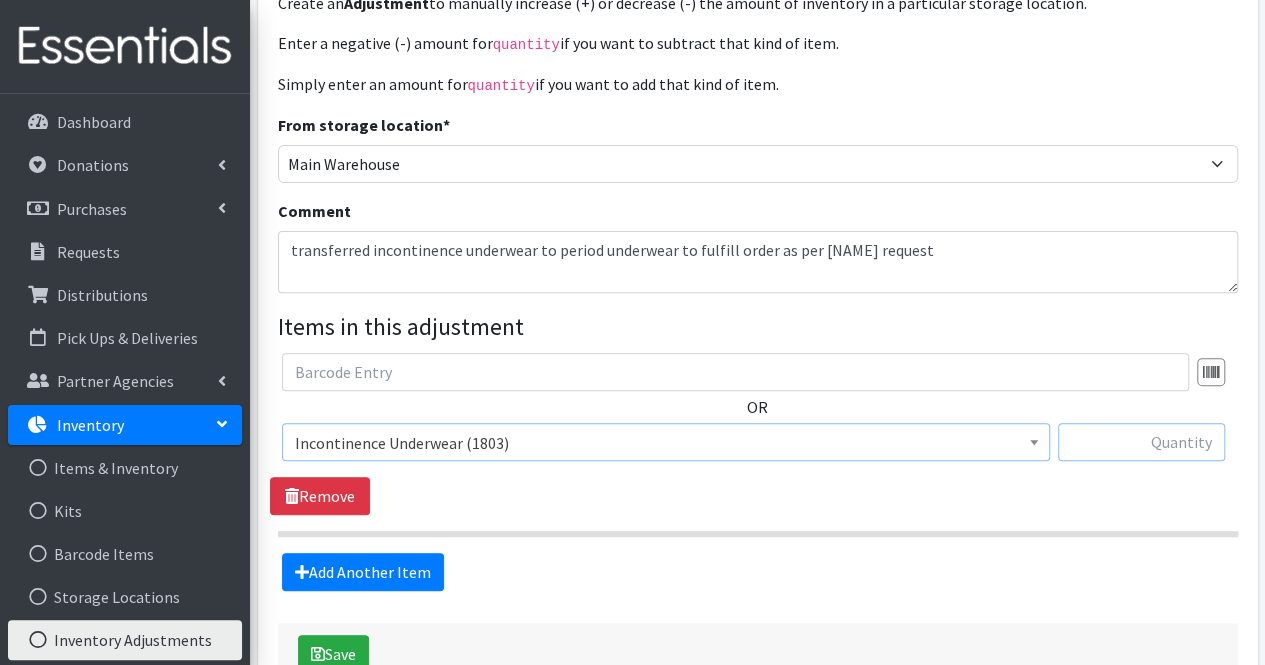 click at bounding box center [1141, 442] 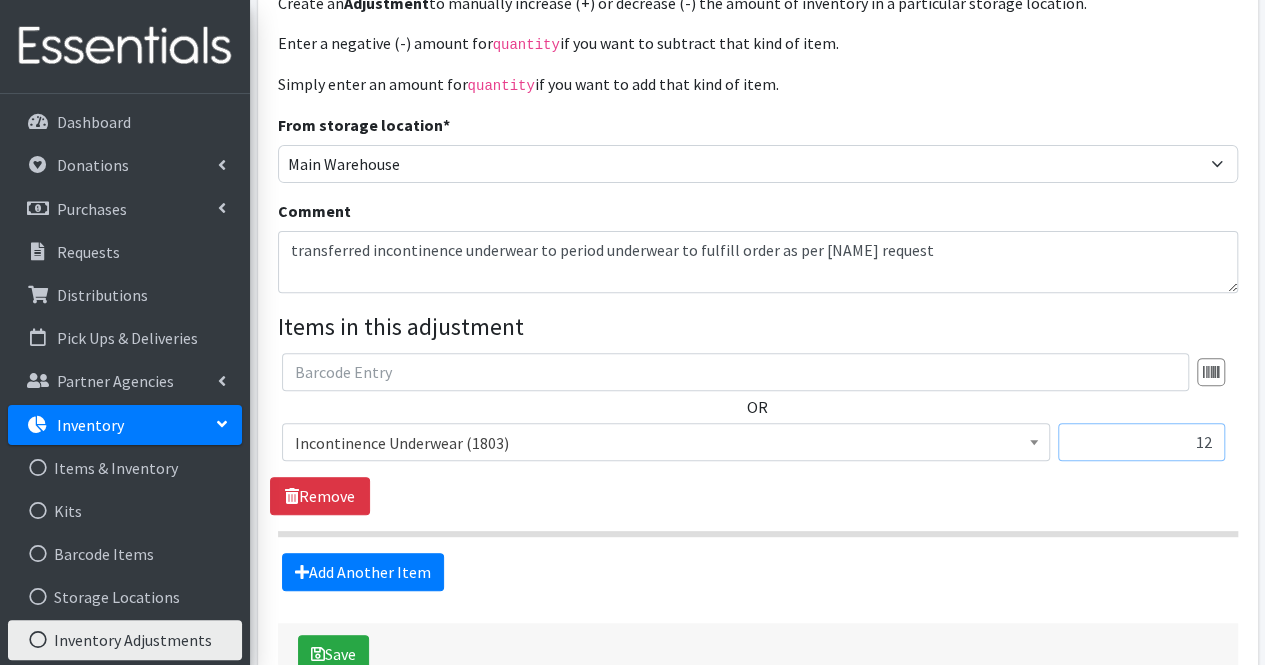 type on "12" 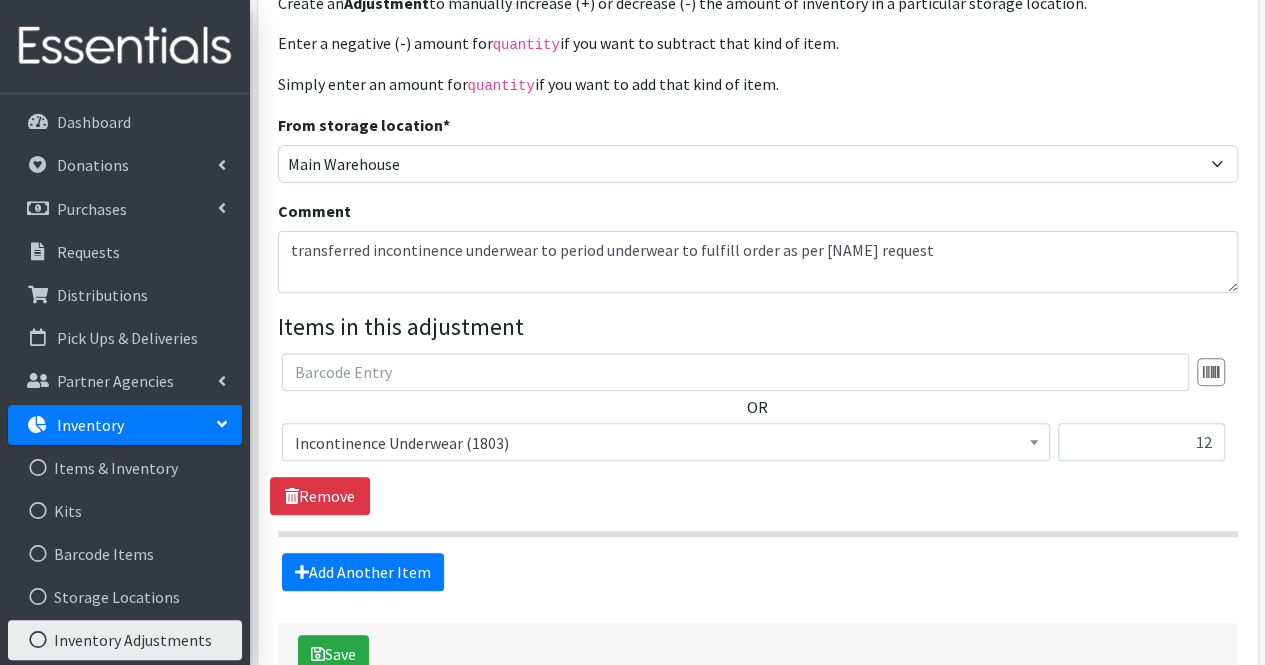 click on "OR
# of Children this order will serve (83350)
# of Individuals Living in Household (45918)
Activity Mat (9866)
Baby Carriers (9564)
Bath Tubs (916)
Bed Pads (5190)
Bibs (4556)
Birthday Box - Boy (60)
Birthday Box - Girl (69)
Blankets/Swaddlers/Sleepsacks (1679)
Books (5401)
Bottles (8534)
Breast Pump (10001)
Bundle Me's (8939)" at bounding box center [758, 445] 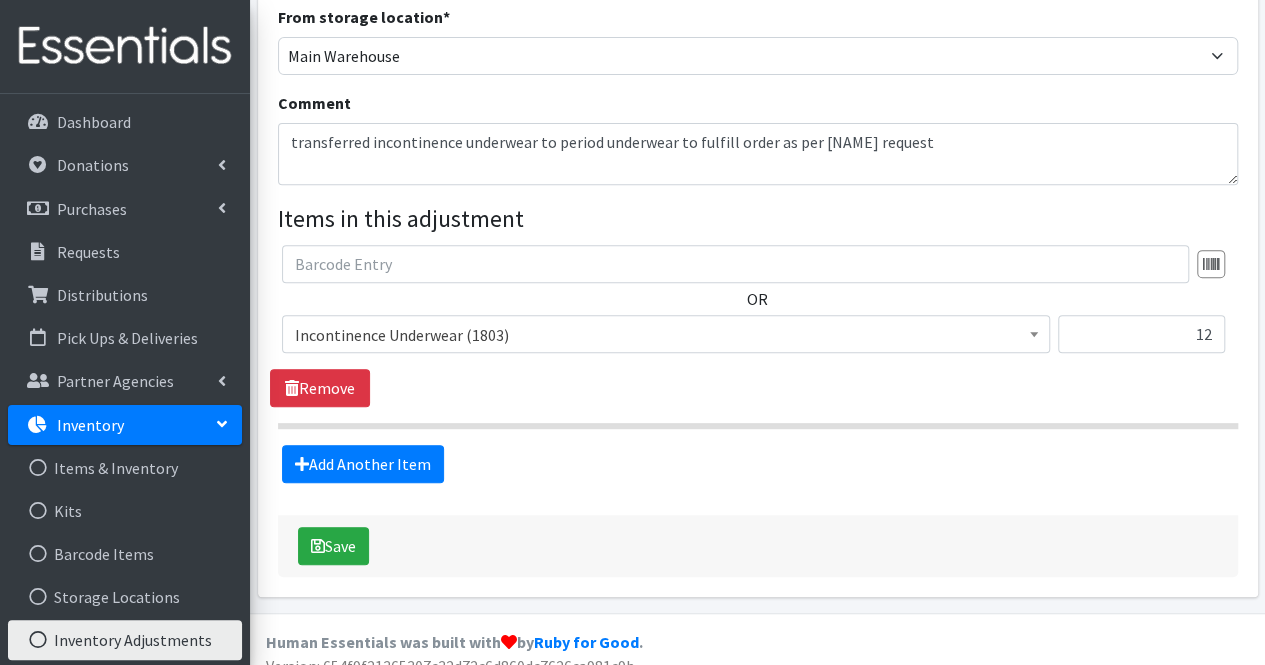 scroll, scrollTop: 318, scrollLeft: 0, axis: vertical 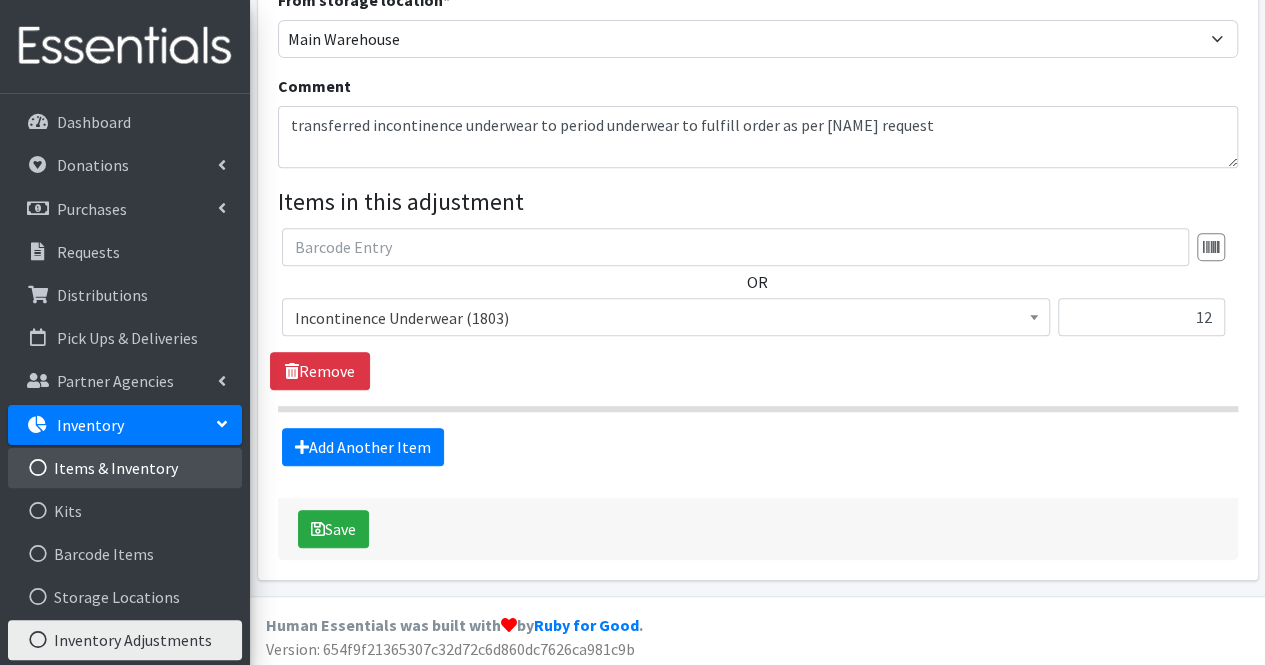 click on "Items & Inventory" at bounding box center (125, 468) 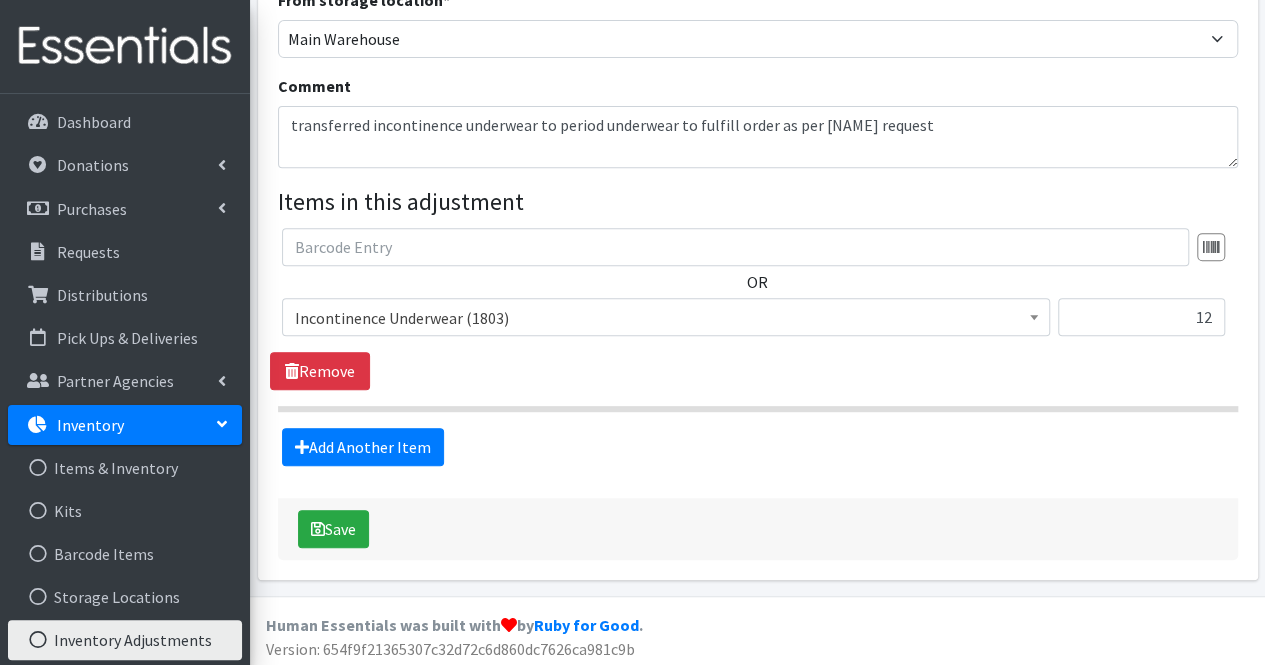 click on "Inventory" at bounding box center (125, 425) 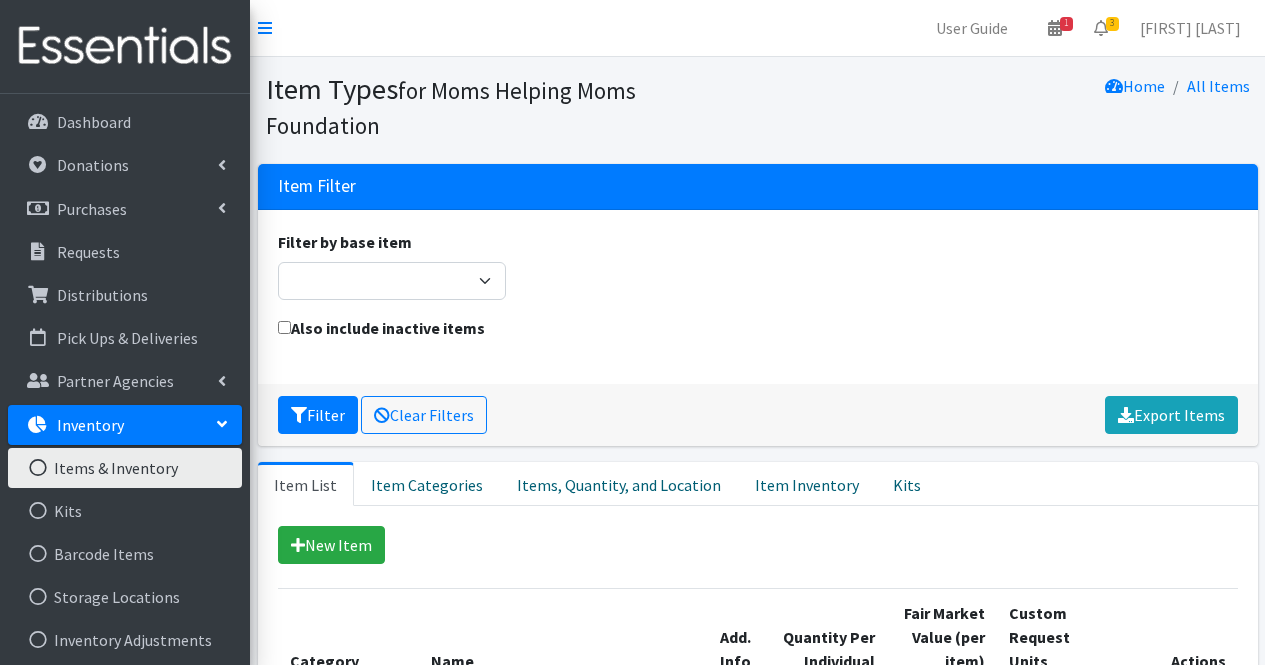 scroll, scrollTop: 0, scrollLeft: 0, axis: both 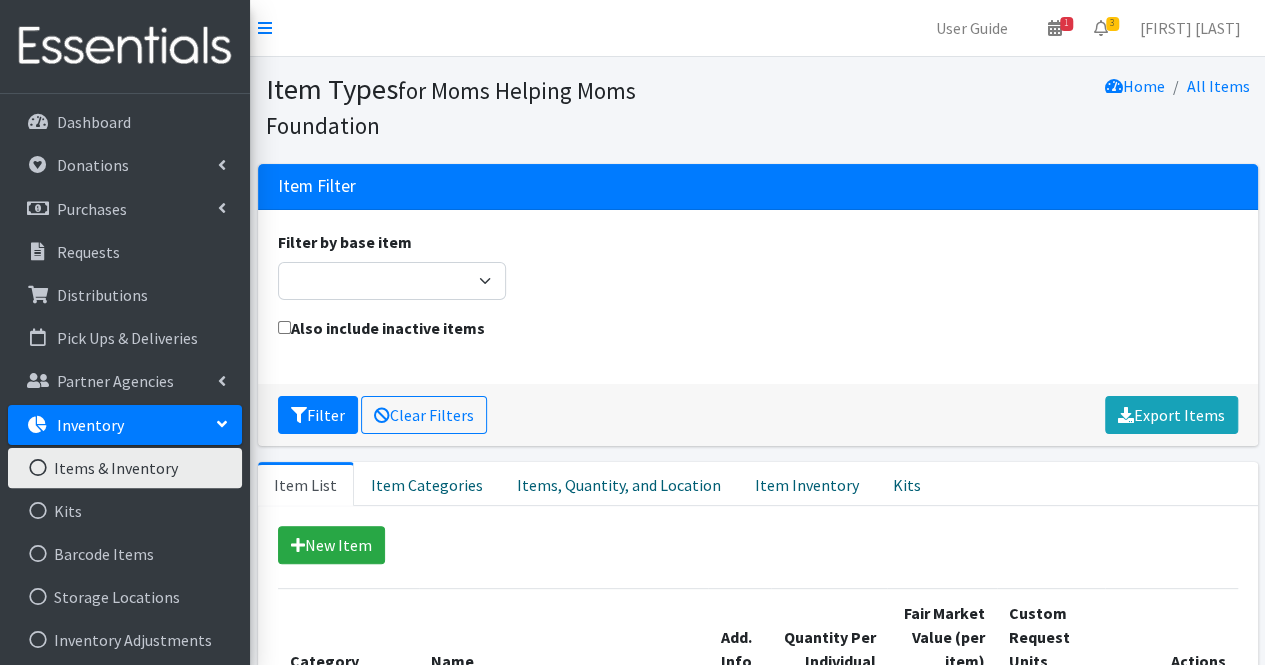 click on "Inventory" at bounding box center (125, 425) 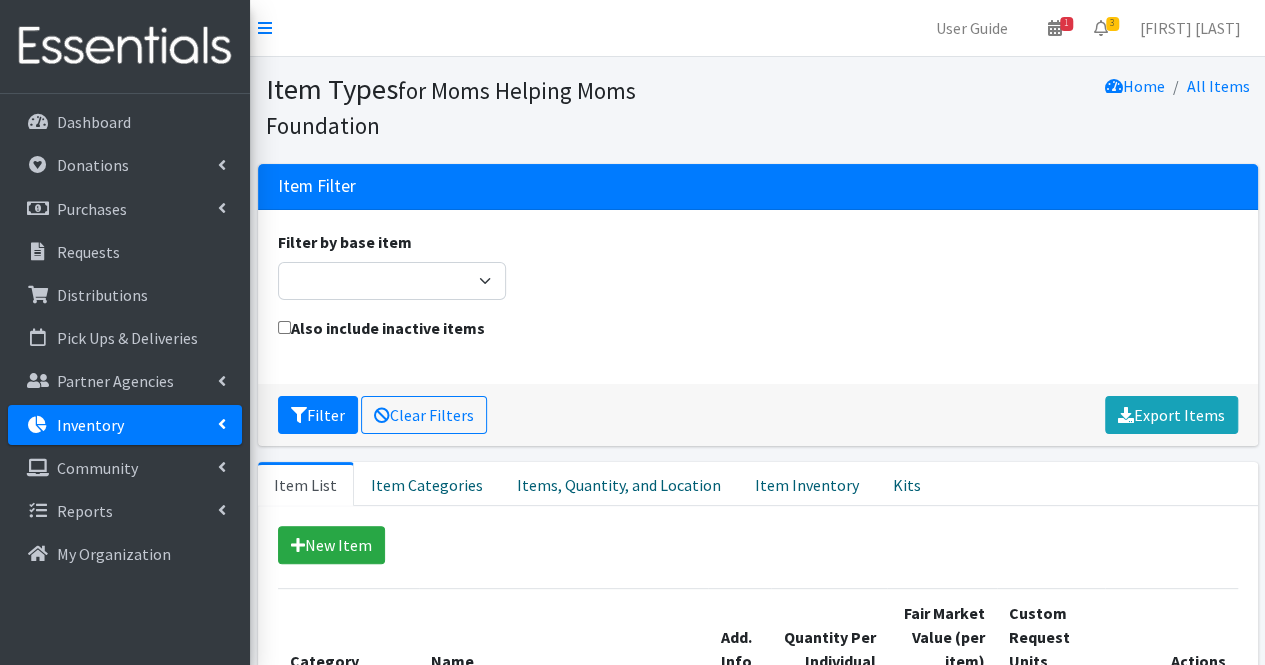 click on "Inventory" at bounding box center [125, 425] 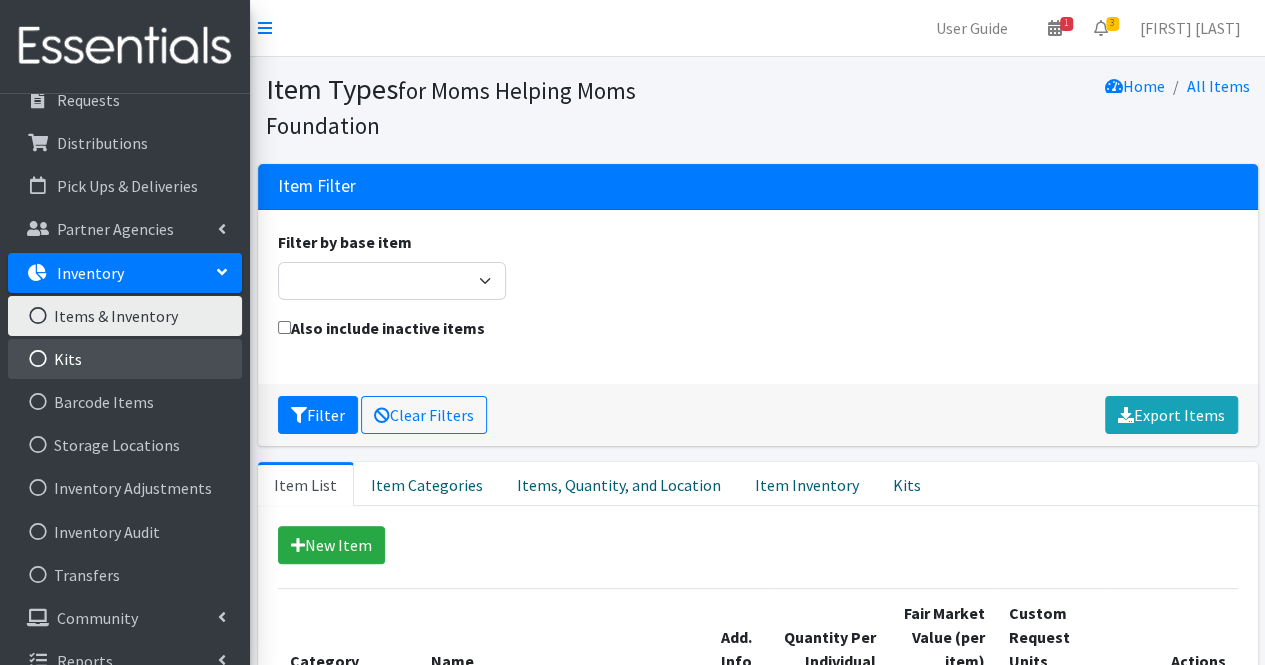 scroll, scrollTop: 176, scrollLeft: 0, axis: vertical 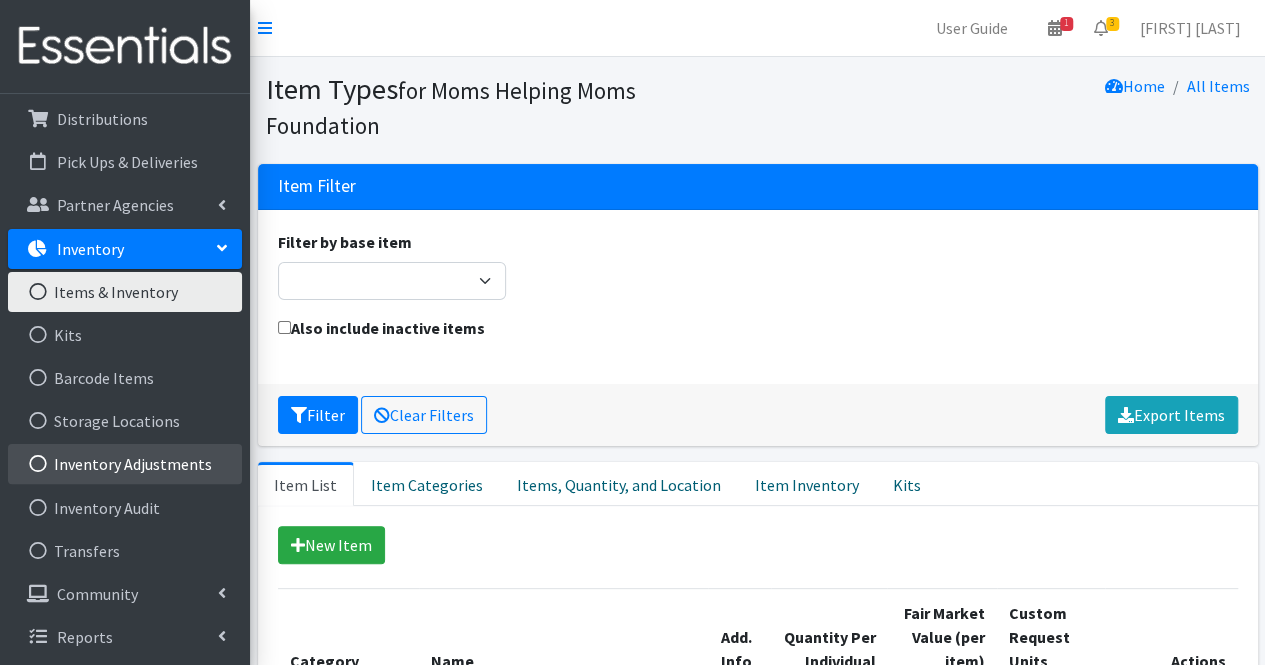 click on "Inventory Adjustments" at bounding box center [125, 464] 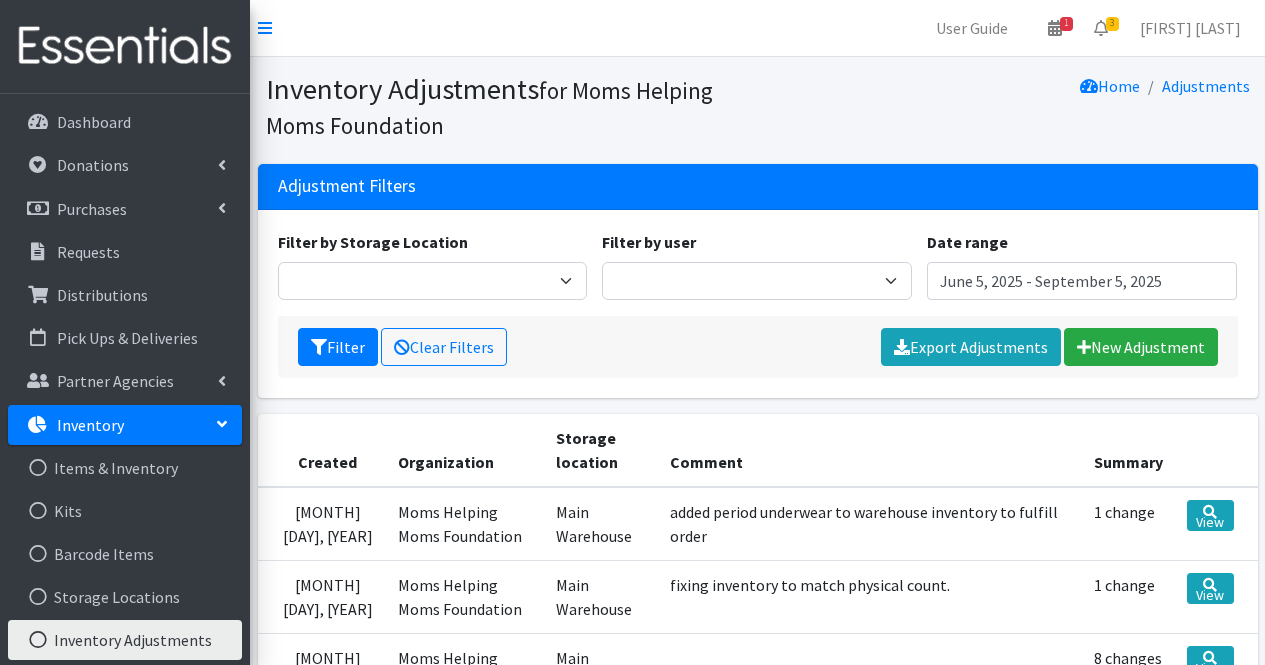 scroll, scrollTop: 0, scrollLeft: 0, axis: both 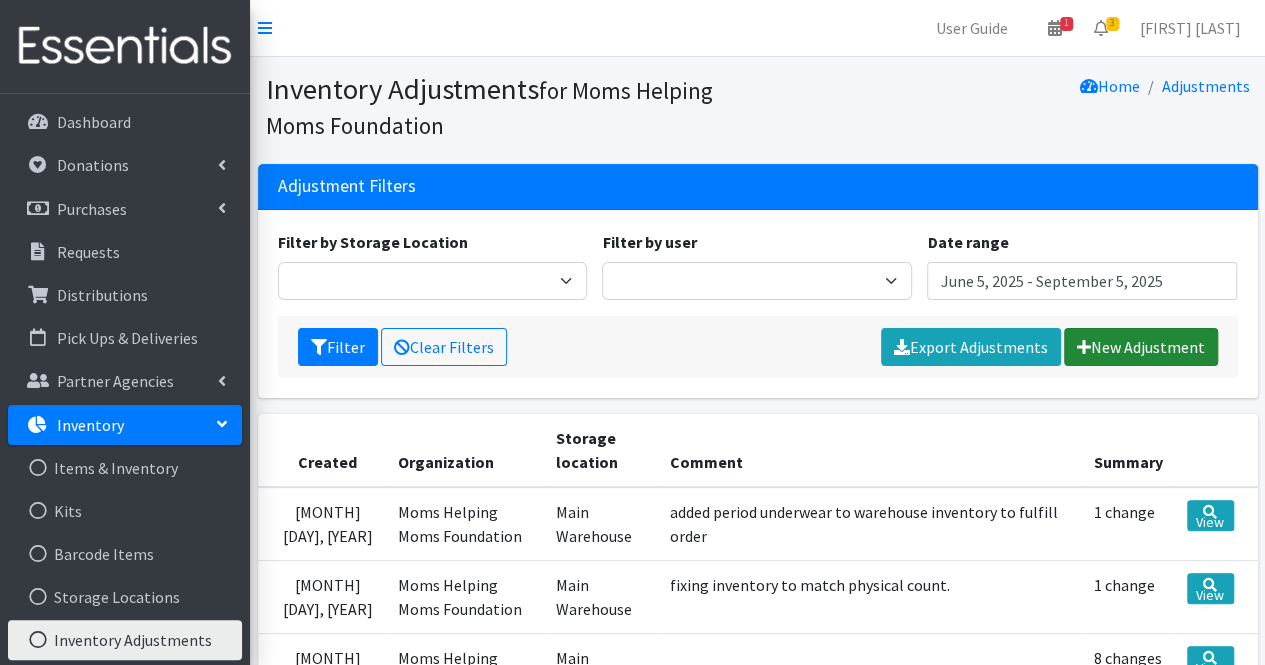 click on "New Adjustment" at bounding box center [1141, 347] 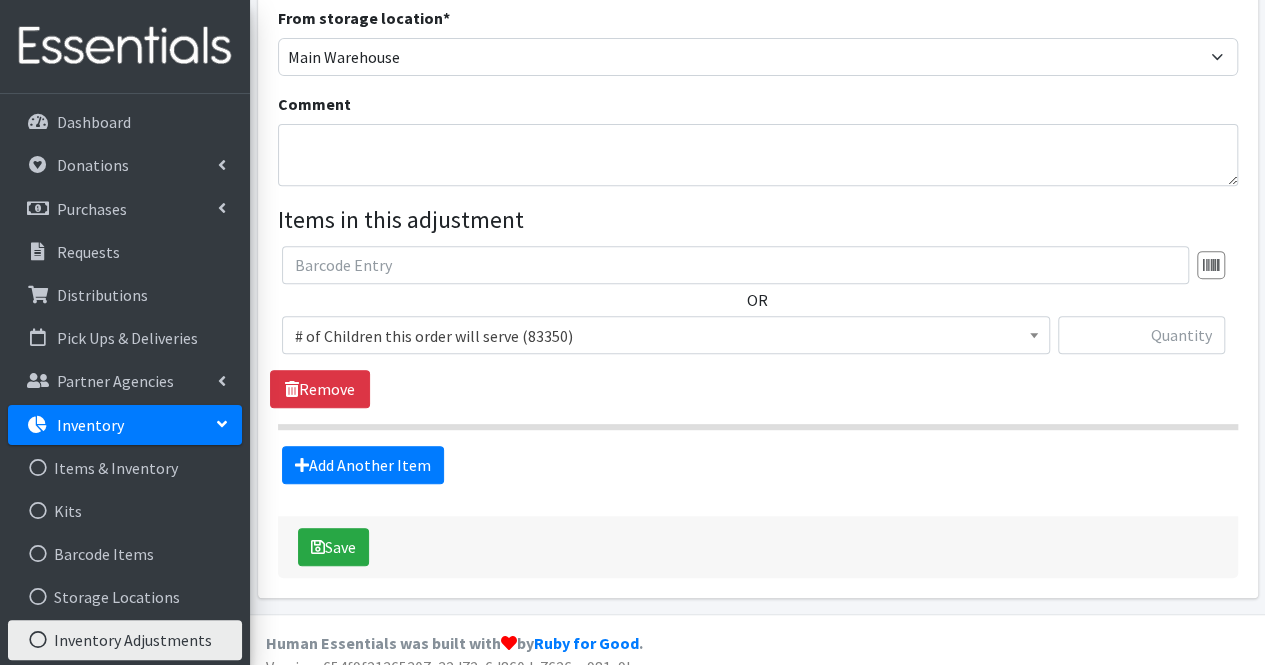 scroll, scrollTop: 303, scrollLeft: 0, axis: vertical 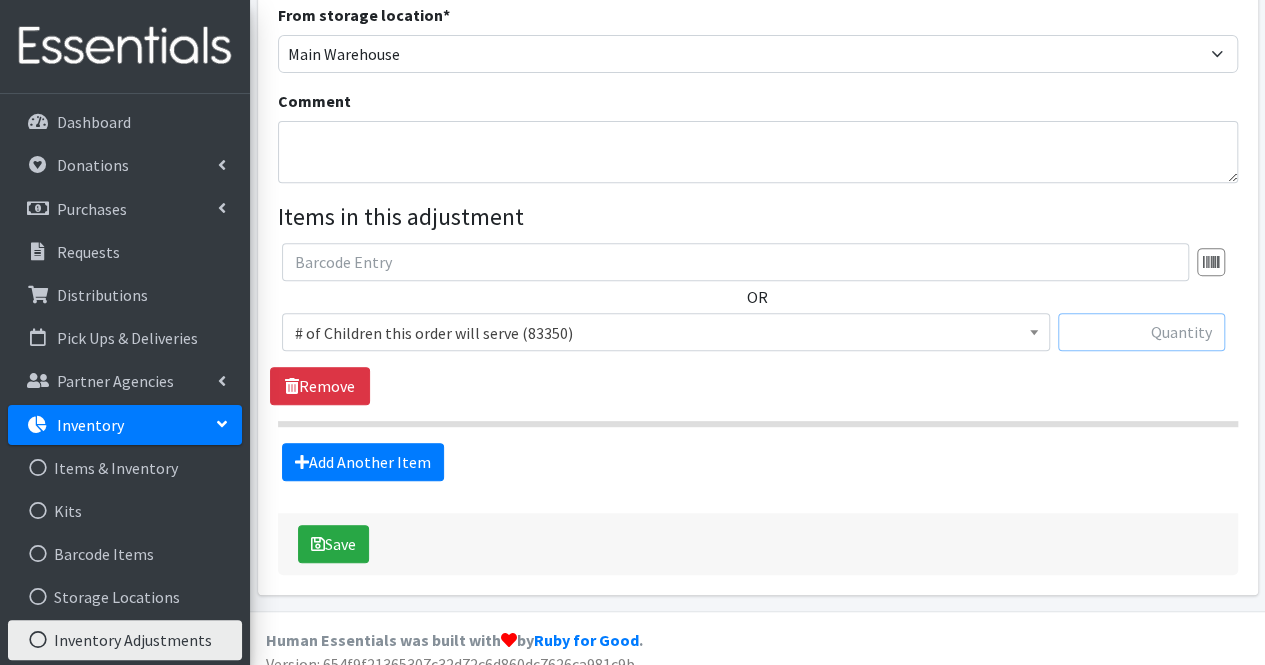 click at bounding box center (1141, 332) 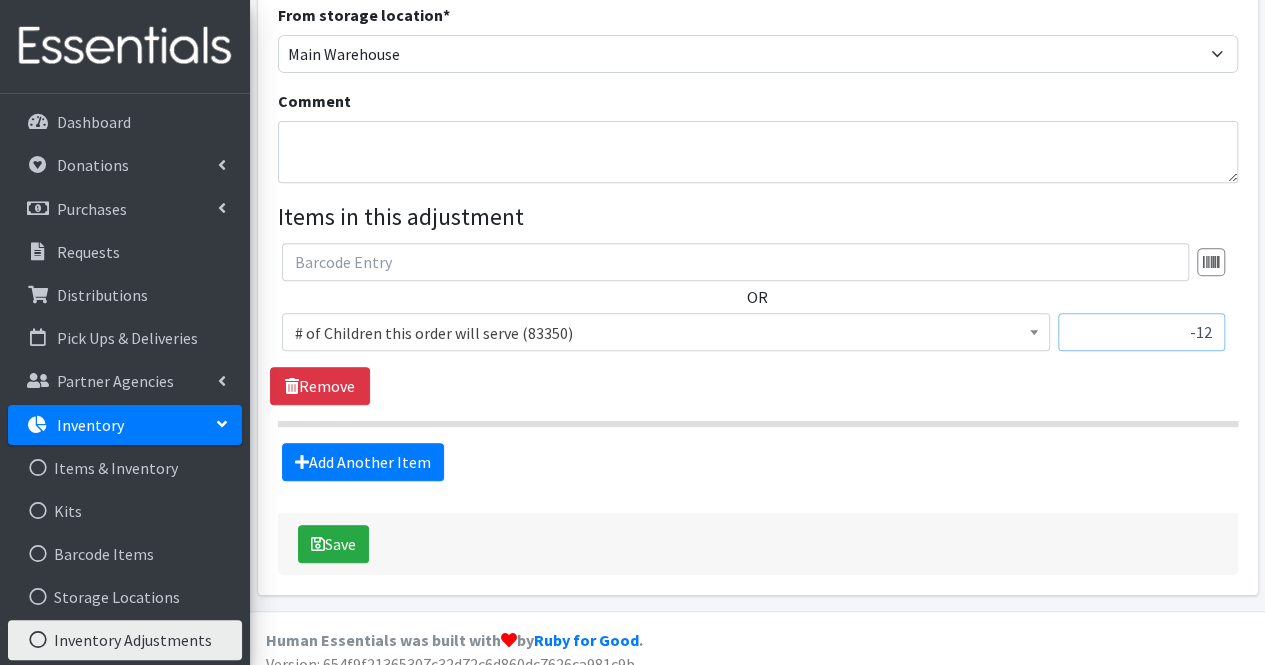 type on "-12" 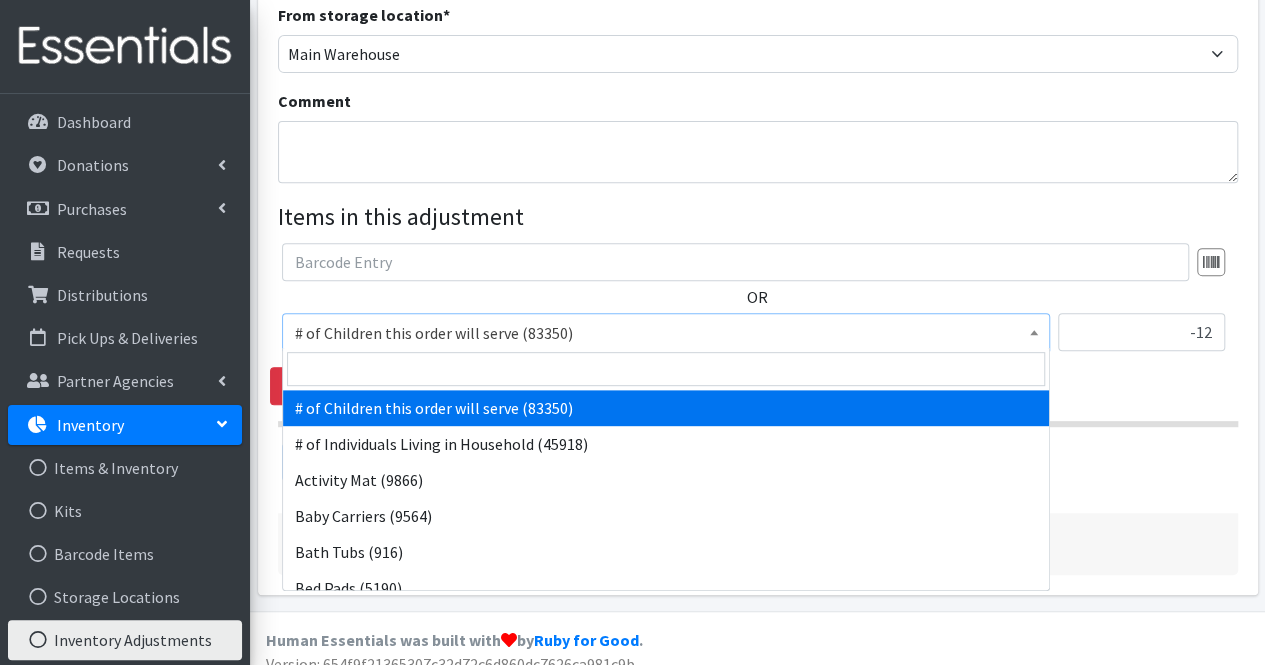 click on "# of Children this order will serve (83350)" at bounding box center [666, 333] 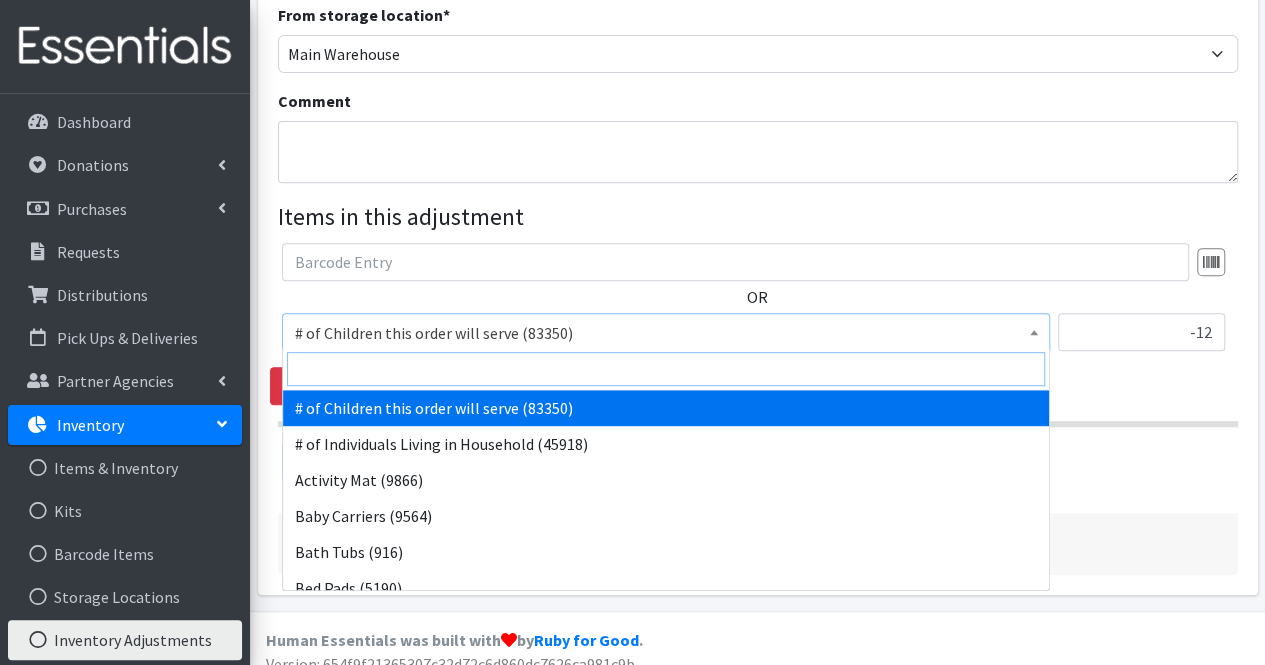 click at bounding box center (666, 369) 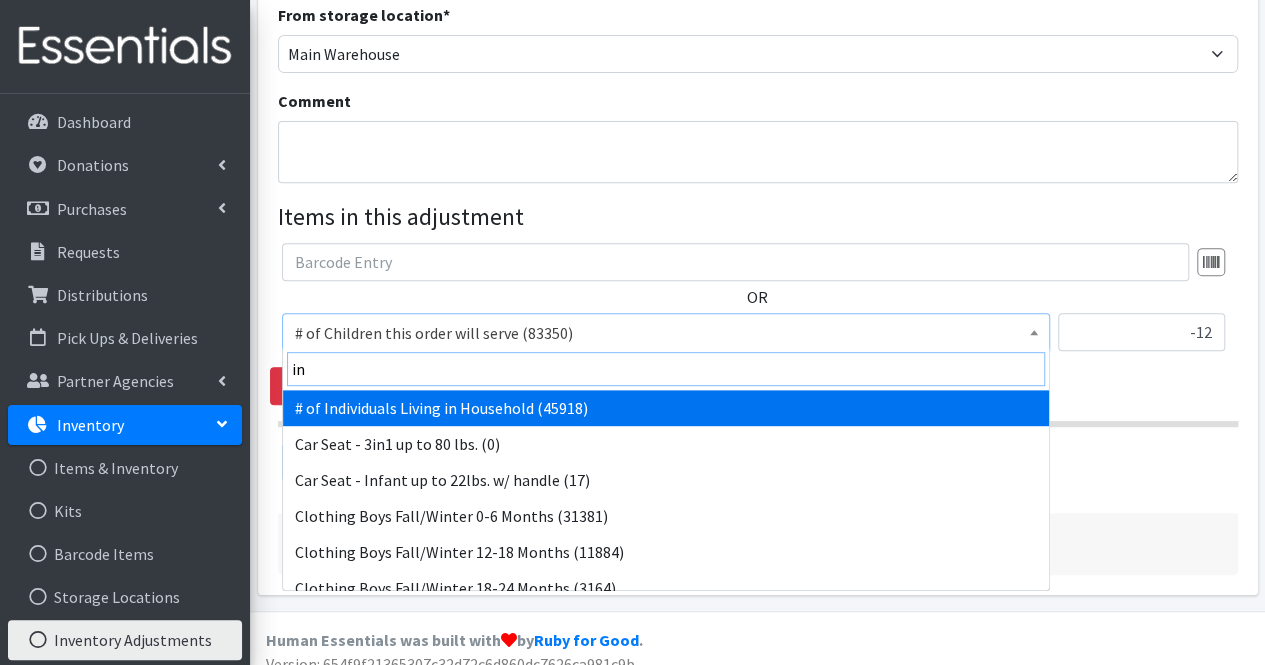type on "inc" 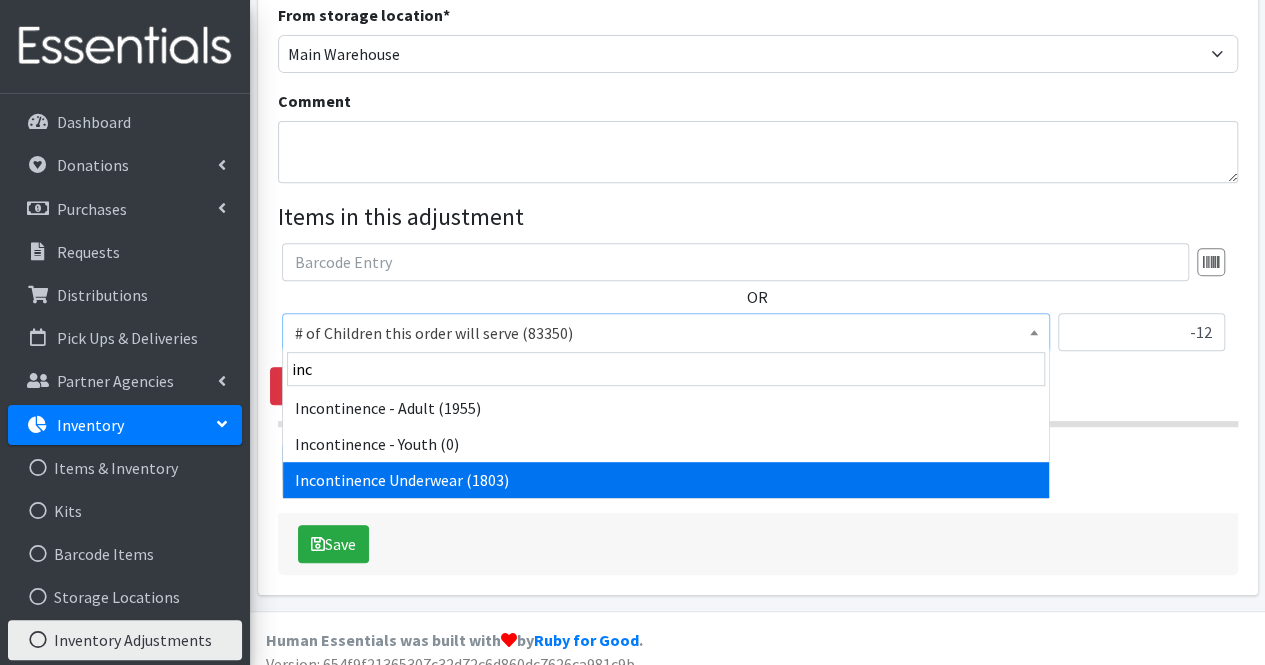 select on "14372" 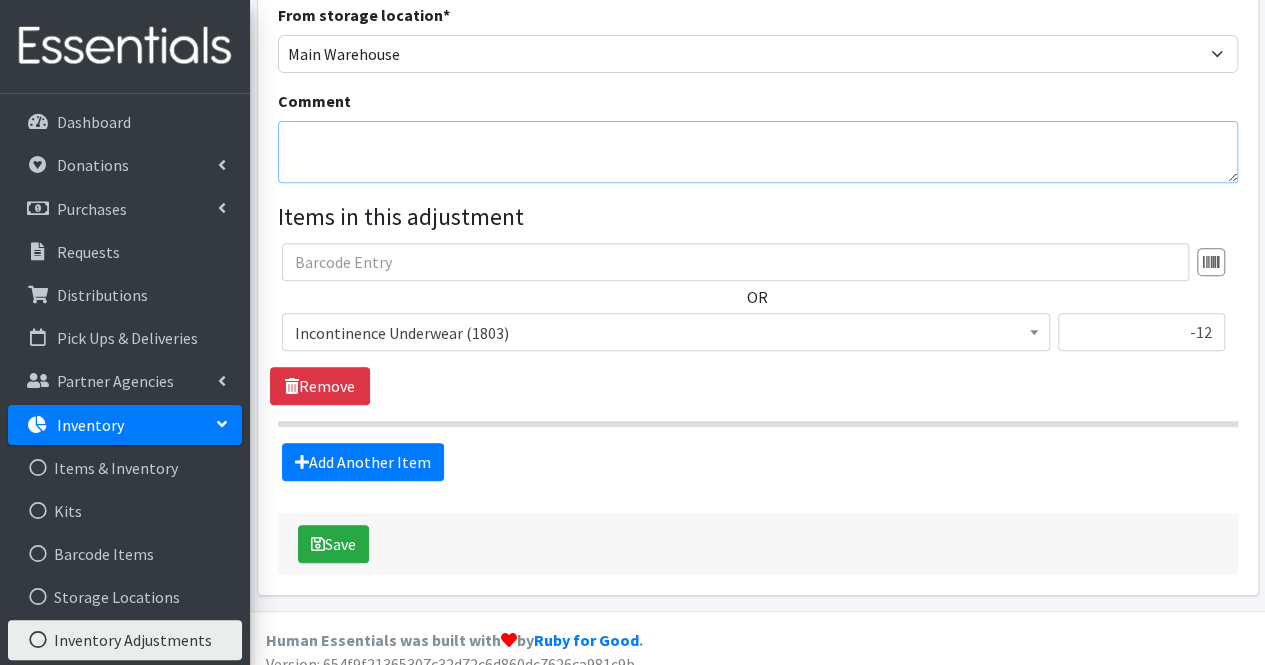 click on "Comment" at bounding box center [758, 152] 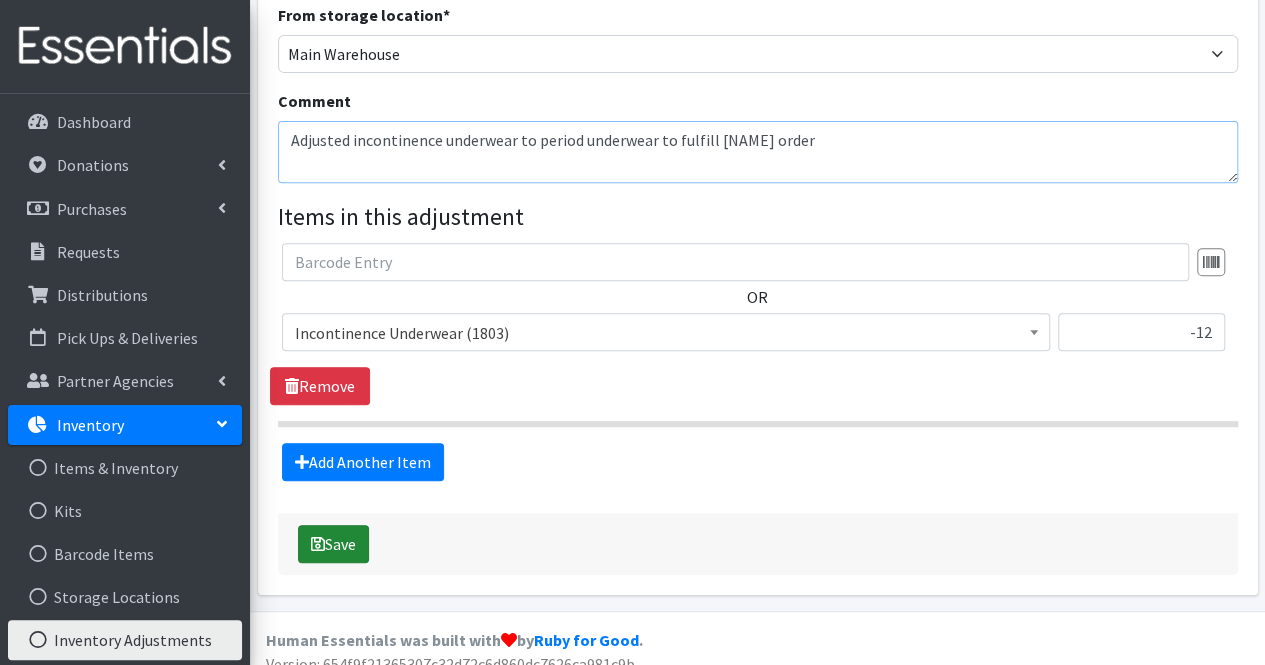 type on "Adjusted incontinence underwear to period underwear to fulfill Rozs order" 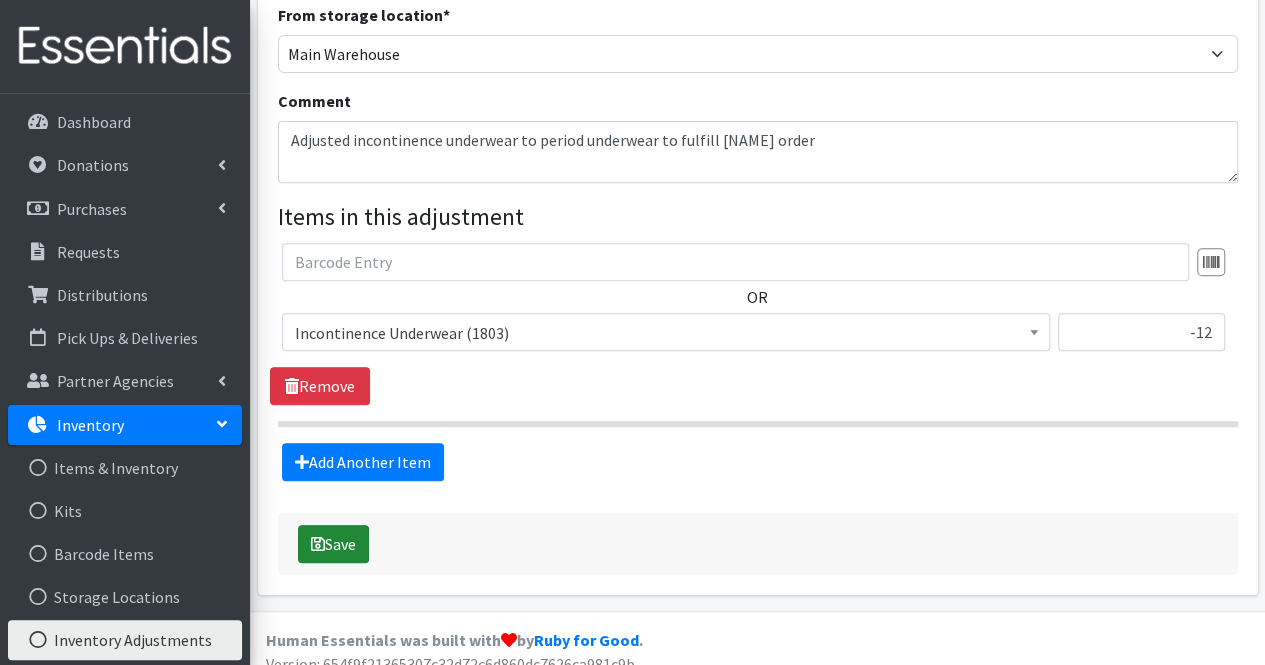click on "Save" at bounding box center (333, 544) 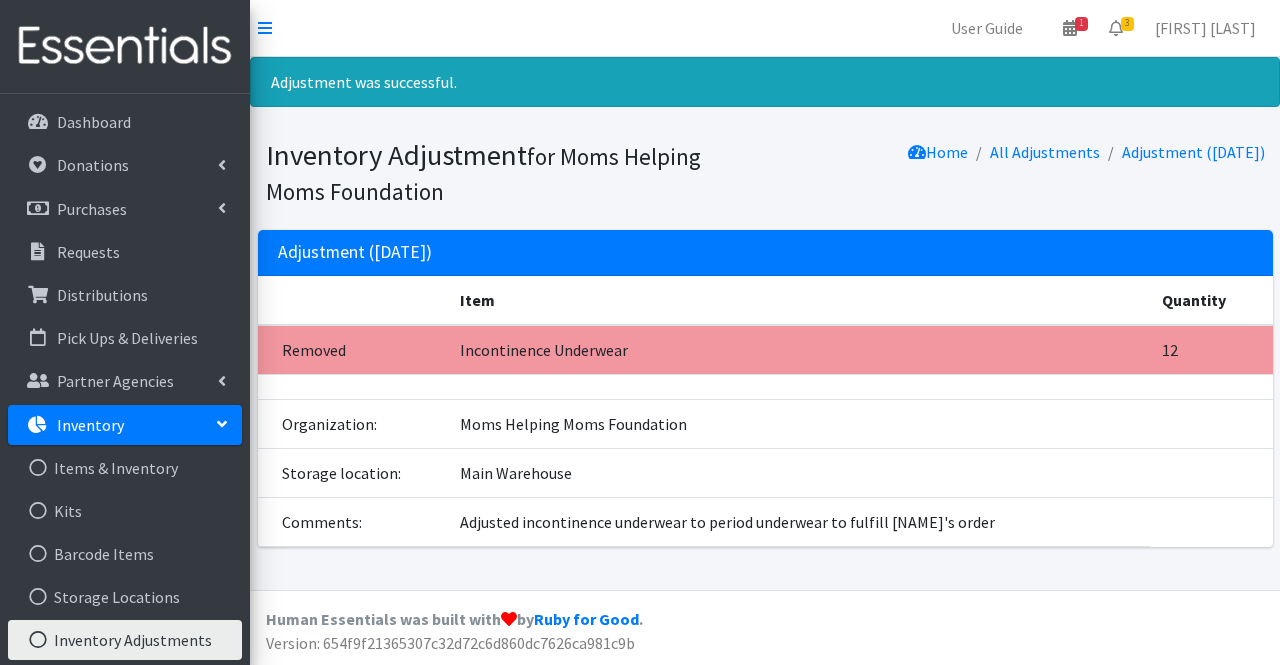 scroll, scrollTop: 0, scrollLeft: 0, axis: both 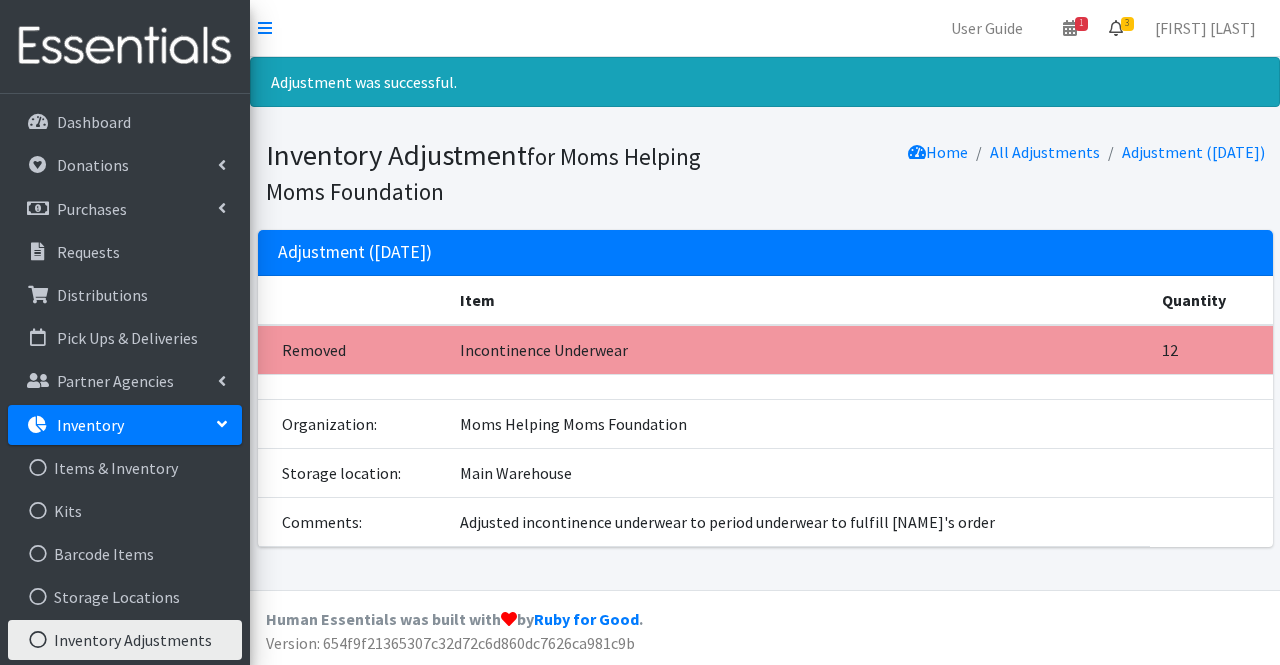 click at bounding box center [1116, 28] 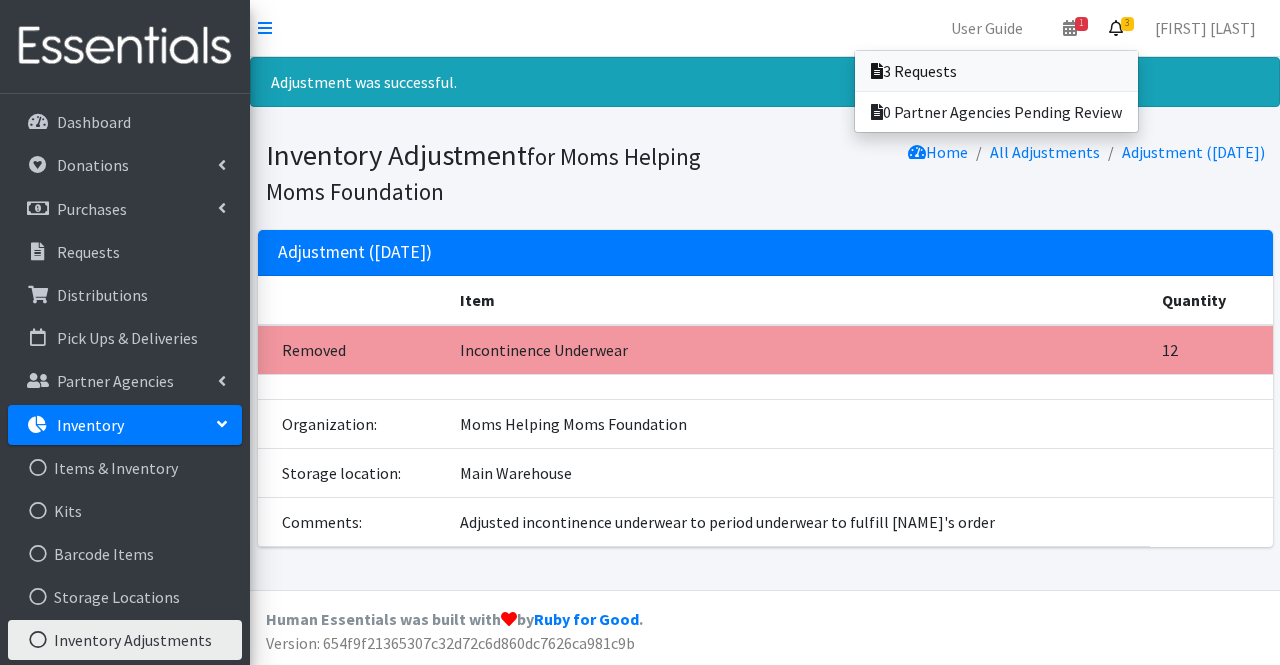 click on "3
Requests" at bounding box center [996, 71] 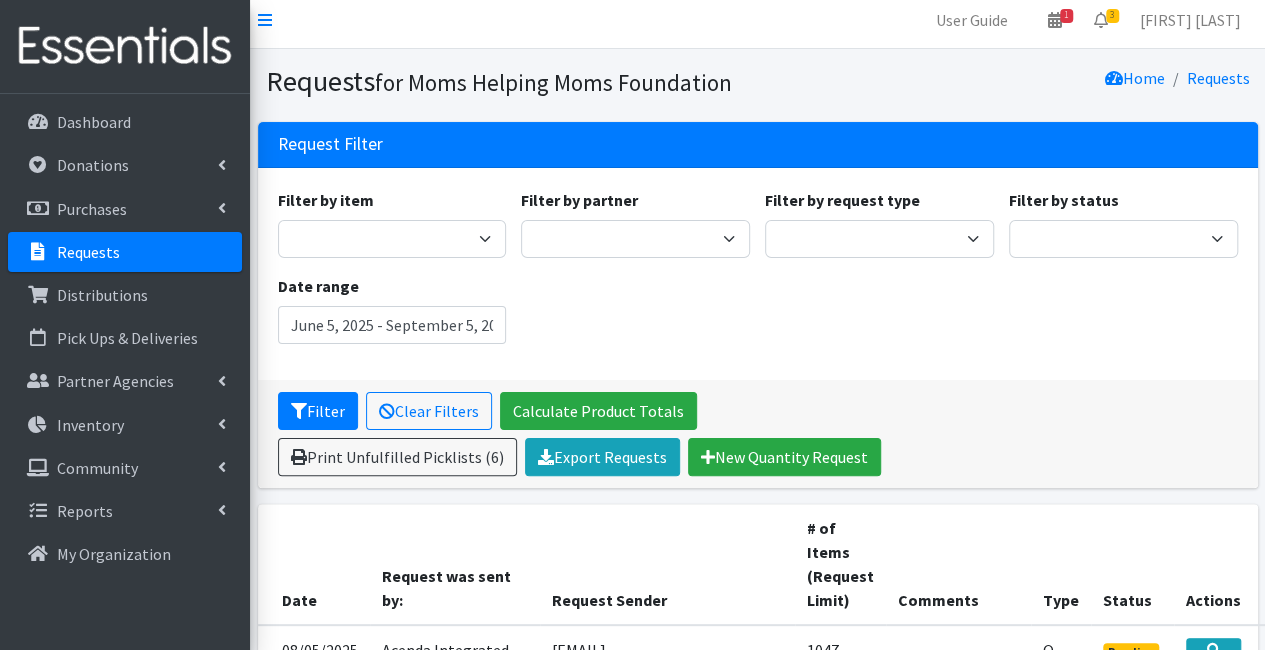 scroll, scrollTop: 0, scrollLeft: 170, axis: horizontal 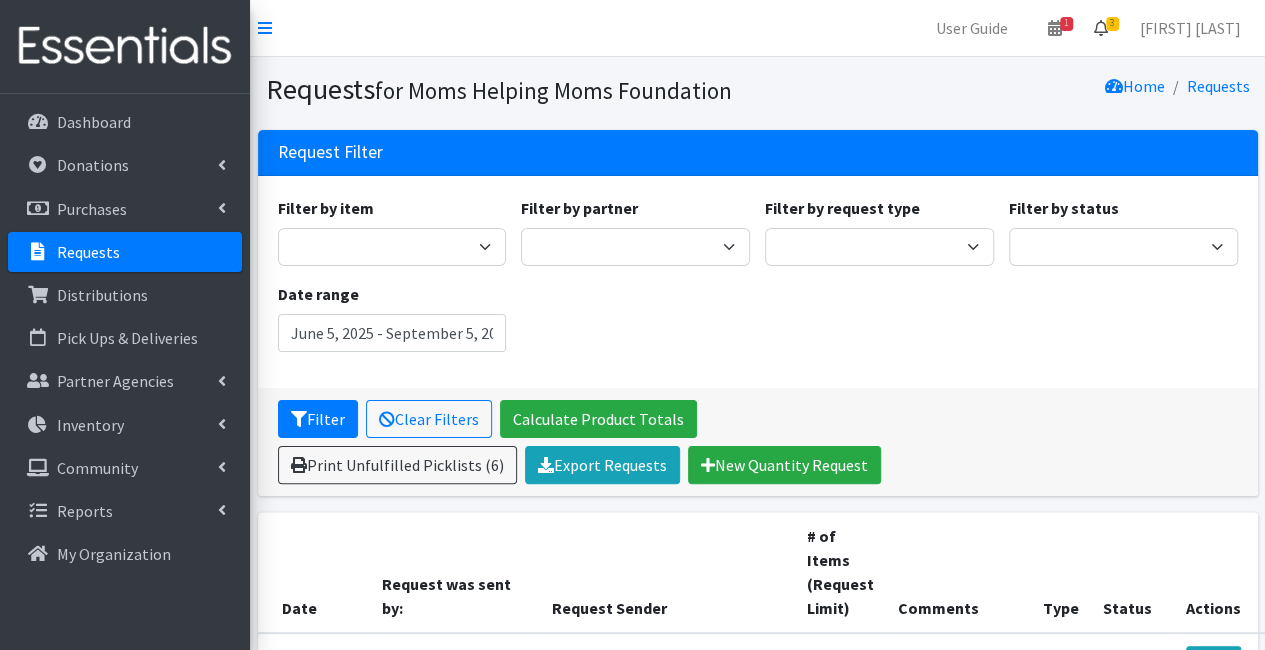 click at bounding box center (1101, 28) 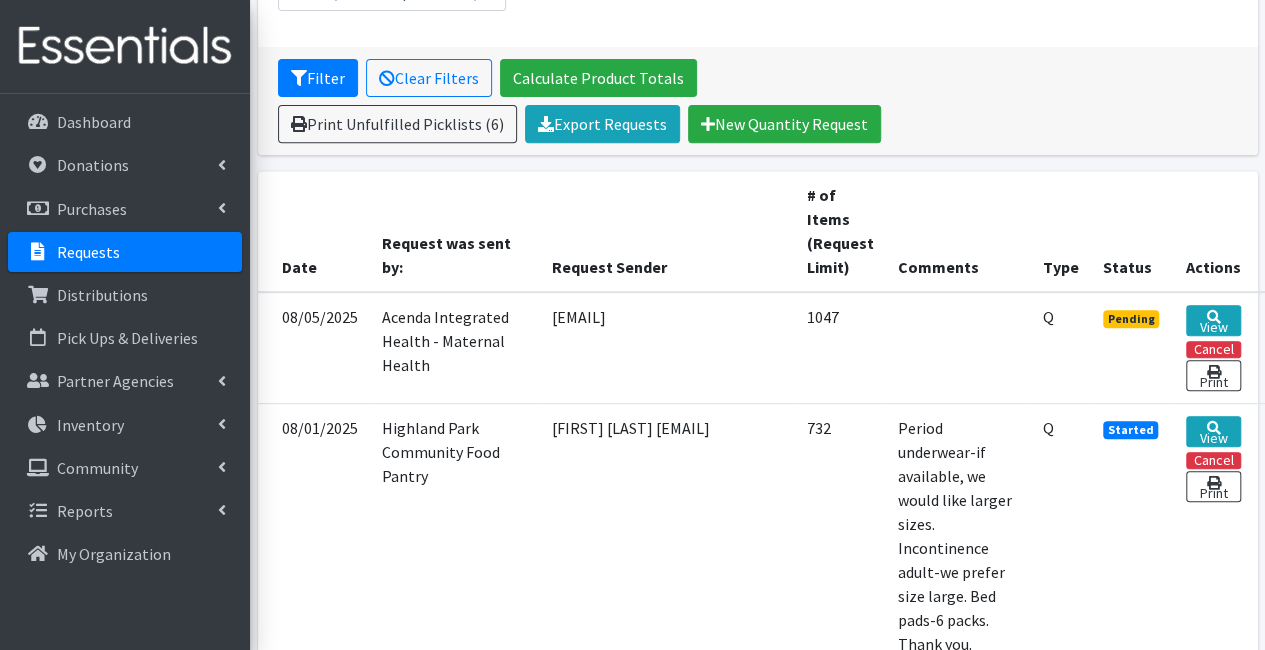 scroll, scrollTop: 345, scrollLeft: 170, axis: both 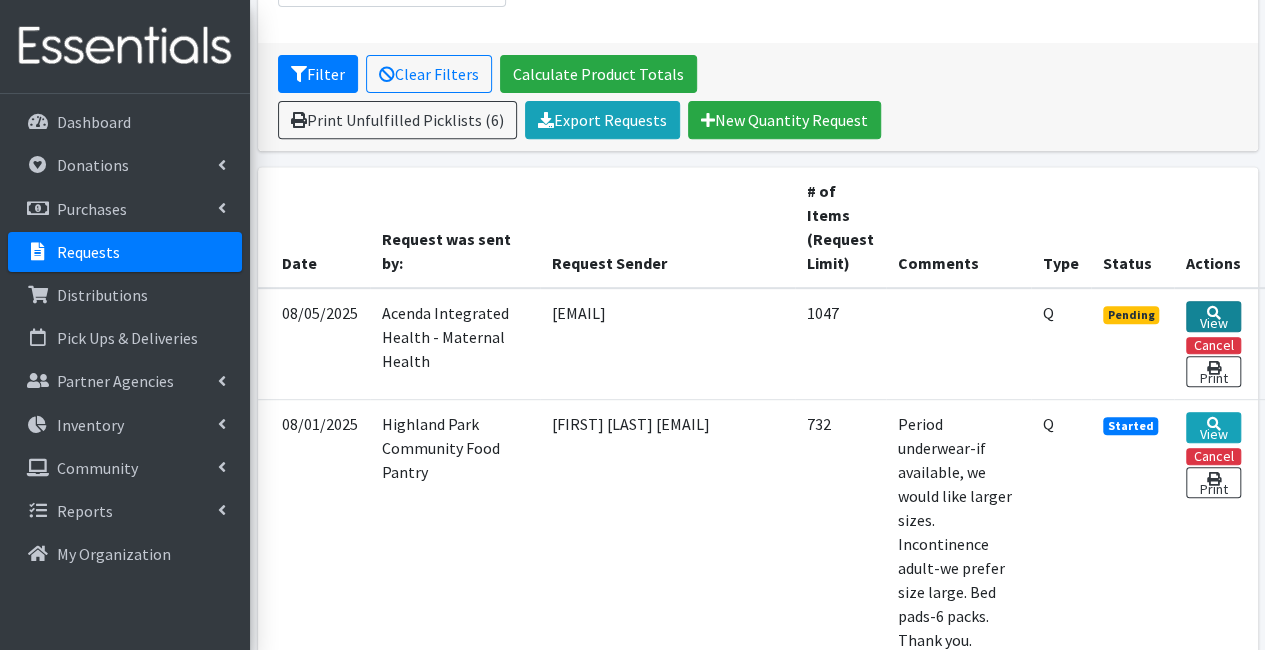 click on "View" at bounding box center [1213, 316] 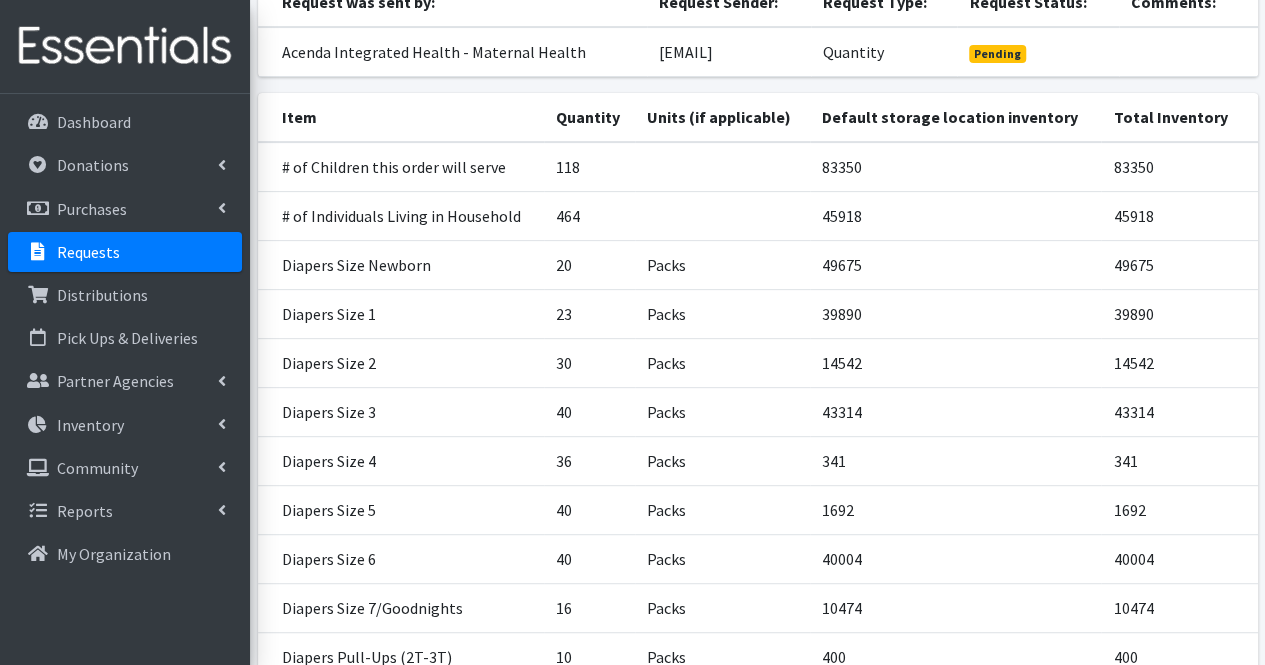 scroll, scrollTop: 252, scrollLeft: 0, axis: vertical 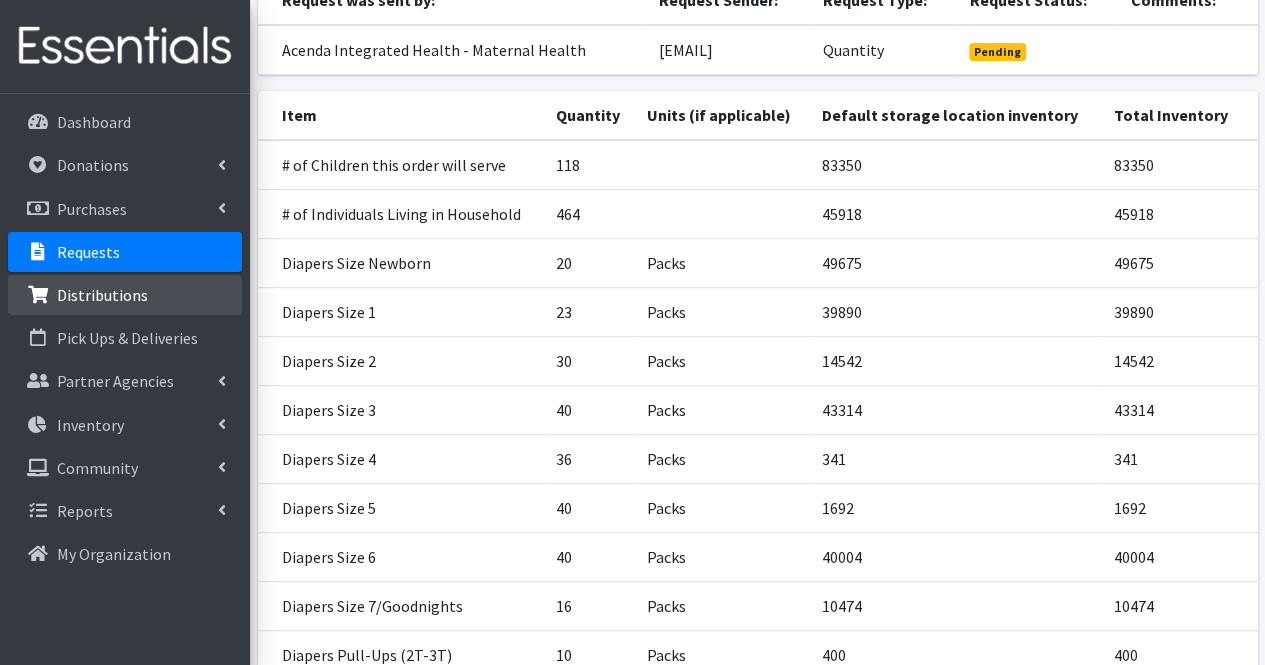 click on "Distributions" at bounding box center (102, 295) 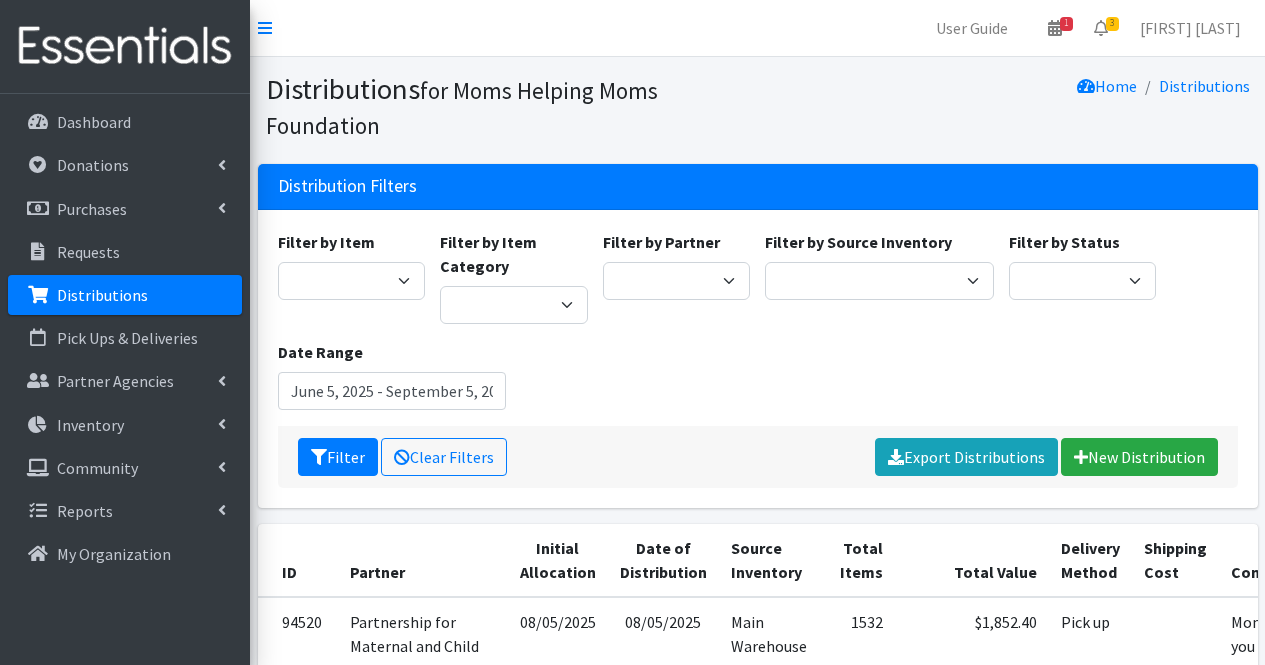 scroll, scrollTop: 0, scrollLeft: 0, axis: both 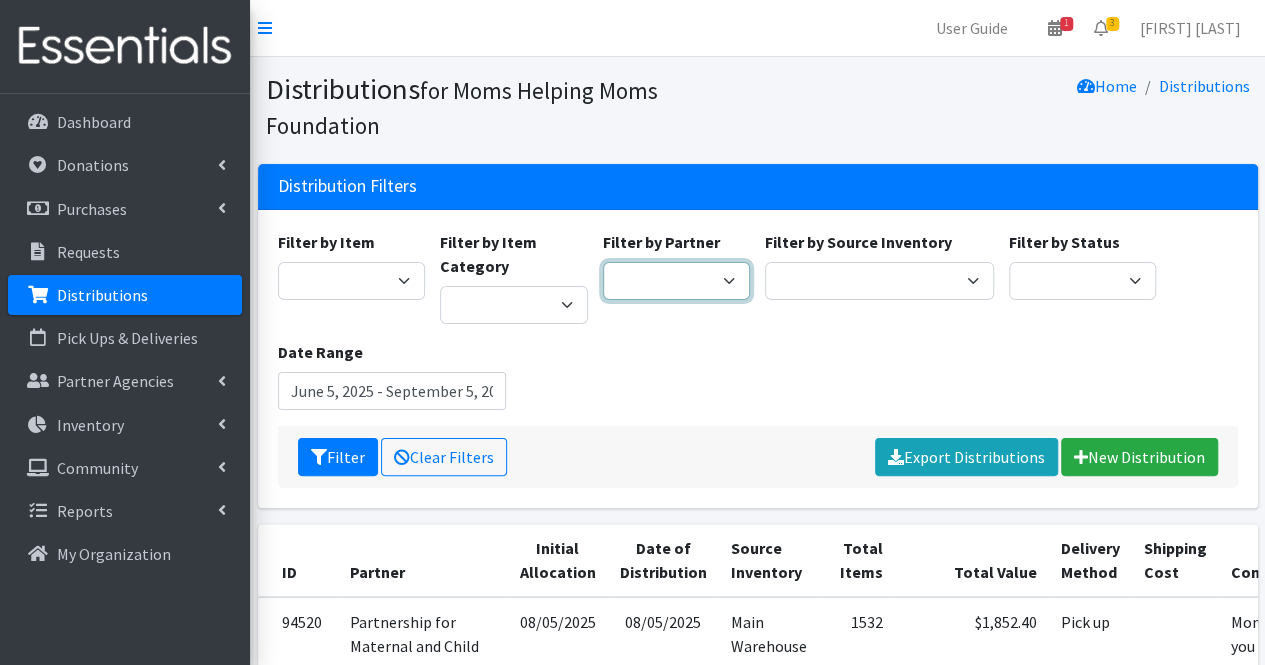 click on "Acenda Integrated Health - FSC
Acenda Integrated Health - Maternal Health
Alternatives, Inc/Franklin House
AngelaCARES, Inc.
Bayway Family Success Center (Prevention Links)
Bergen Family Center/Bridges Family Success Center
Black Interest Team Enterprise (BITE)
Bring Dinner Home/Camden Street School
Casa de Oracion Restauration Center - UWGUC
Children's Home Society (Exchange Parent Aide)
Children's Home Society of NJ
Children's Home Society of NJ - Healthy Women Healthy Families
Children's Home Society of NJ - WIC Mercer County
Children's Specialized Hospital
Christ Child Society of Summit
Community Coordinated Child Care & Union County Council for Young Children
Community Events
Covenant House NJ/Raphael's Life House
Department of Children Protection & Permanency
Elizabeth Public Library
Embrella
Emergency Distribution
Family Link, Regional Early Intervention Collaborative
Feeding Hands Pantry
Flemington Area Food Pantry
Franciscan Charities, Inc" at bounding box center [677, 281] 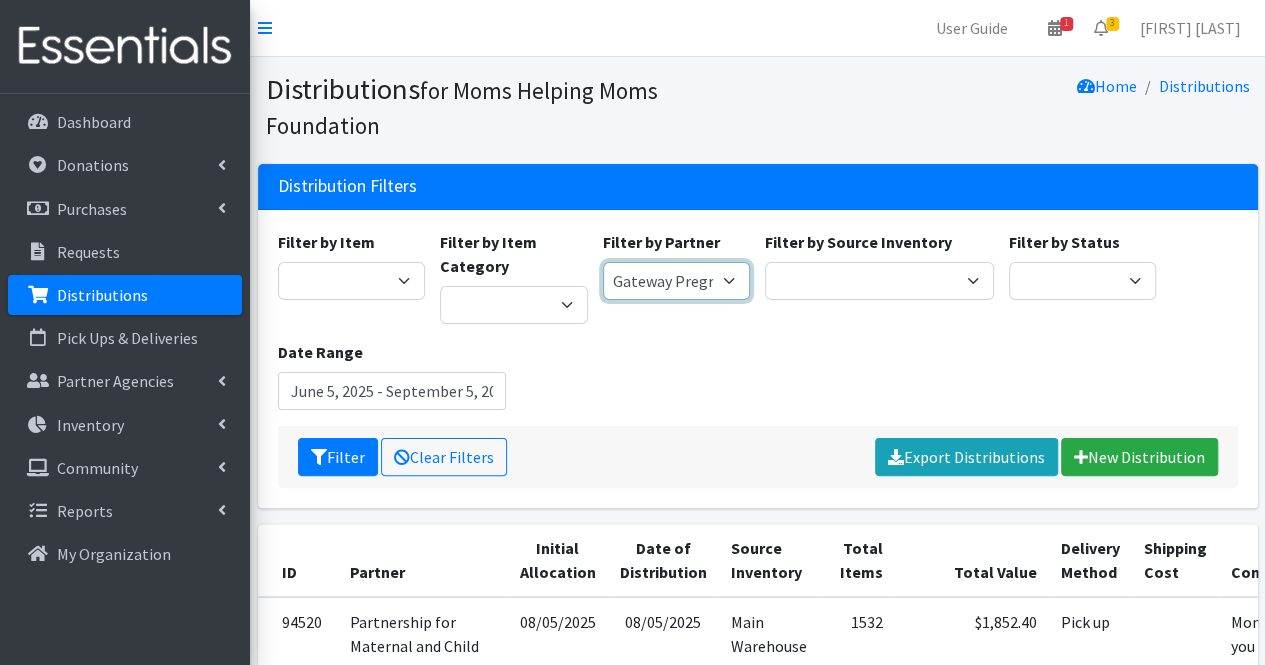 click on "Acenda Integrated Health - FSC
Acenda Integrated Health - Maternal Health
Alternatives, Inc/Franklin House
AngelaCARES, Inc.
Bayway Family Success Center (Prevention Links)
Bergen Family Center/Bridges Family Success Center
Black Interest Team Enterprise (BITE)
Bring Dinner Home/Camden Street School
Casa de Oracion Restauration Center - UWGUC
Children's Home Society (Exchange Parent Aide)
Children's Home Society of NJ
Children's Home Society of NJ - Healthy Women Healthy Families
Children's Home Society of NJ - WIC Mercer County
Children's Specialized Hospital
Christ Child Society of Summit
Community Coordinated Child Care & Union County Council for Young Children
Community Events
Covenant House NJ/Raphael's Life House
Department of Children Protection & Permanency
Elizabeth Public Library
Embrella
Emergency Distribution
Family Link, Regional Early Intervention Collaborative
Feeding Hands Pantry
Flemington Area Food Pantry
Franciscan Charities, Inc" at bounding box center [677, 281] 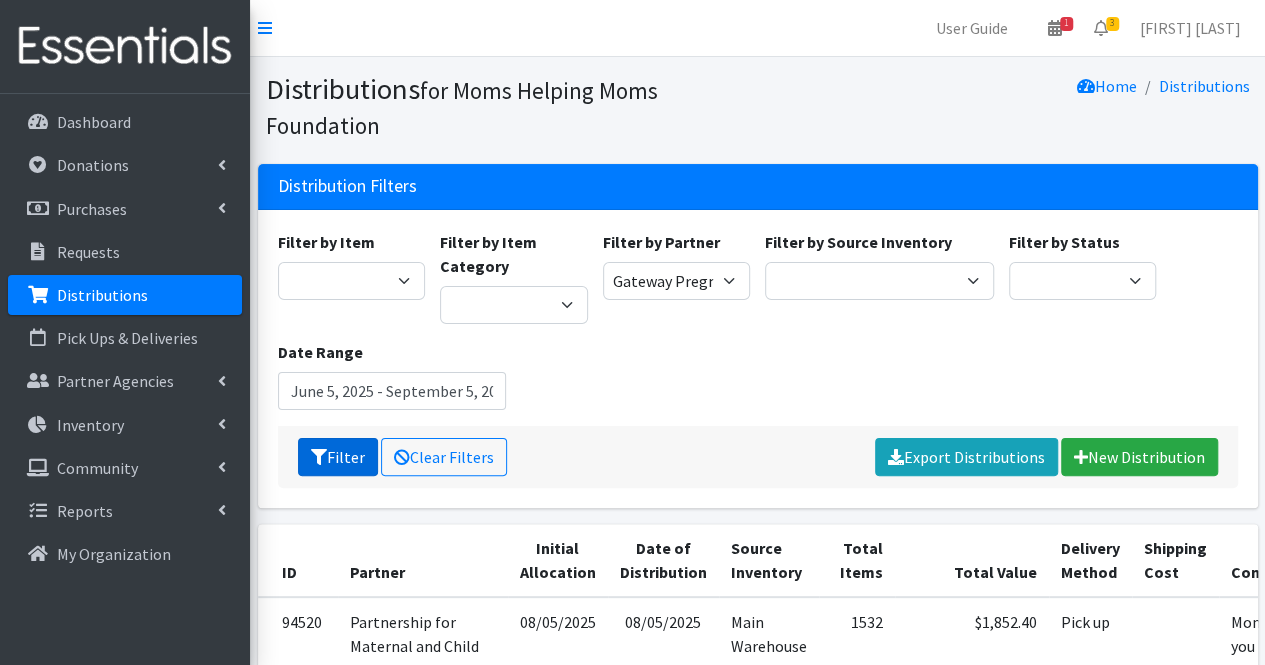 click on "Filter" at bounding box center (338, 457) 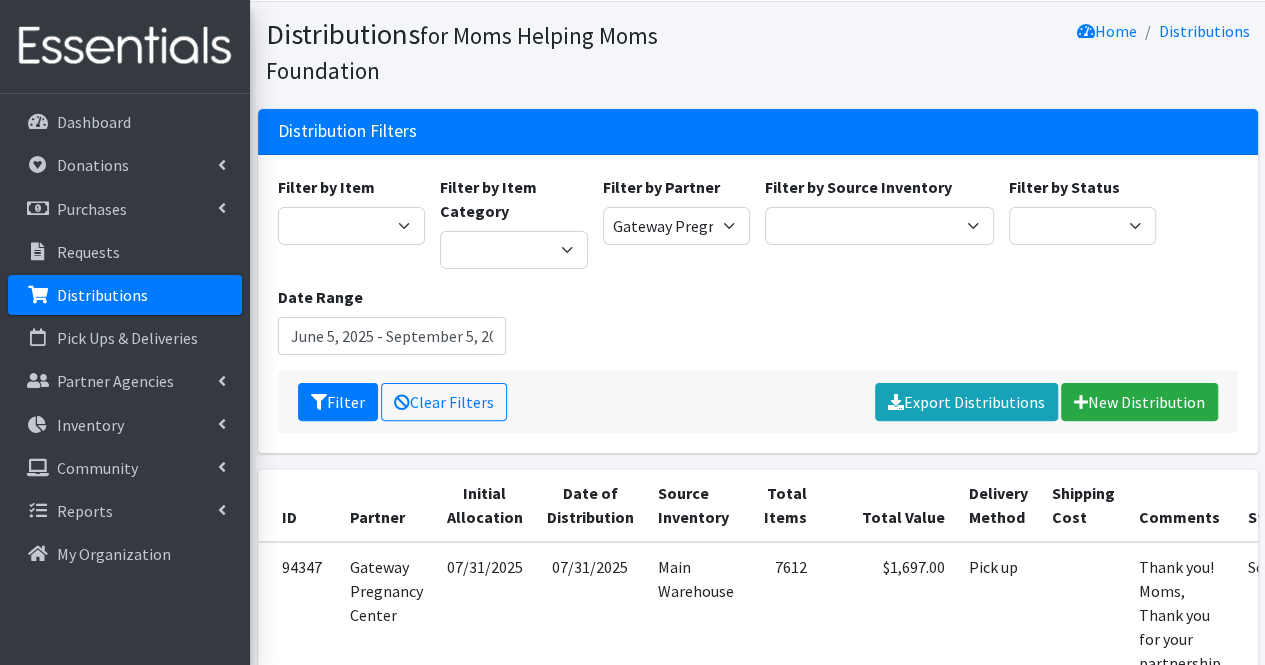 scroll, scrollTop: 88, scrollLeft: 0, axis: vertical 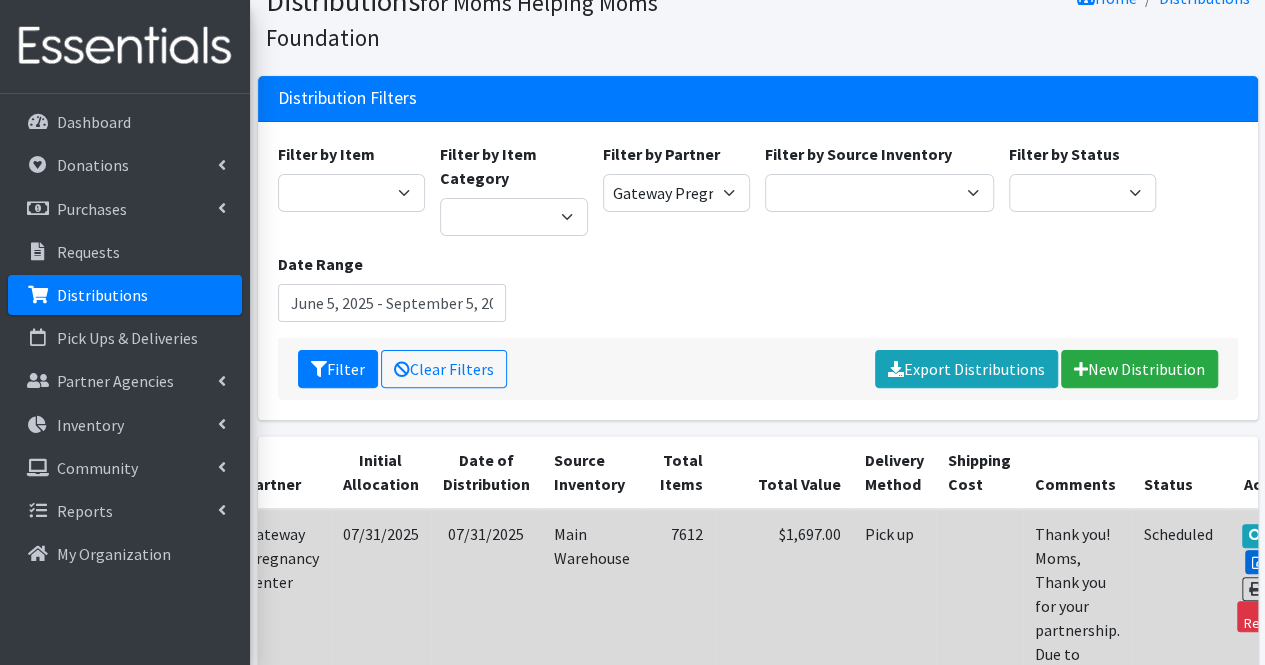 click on "Edit" at bounding box center [1272, 562] 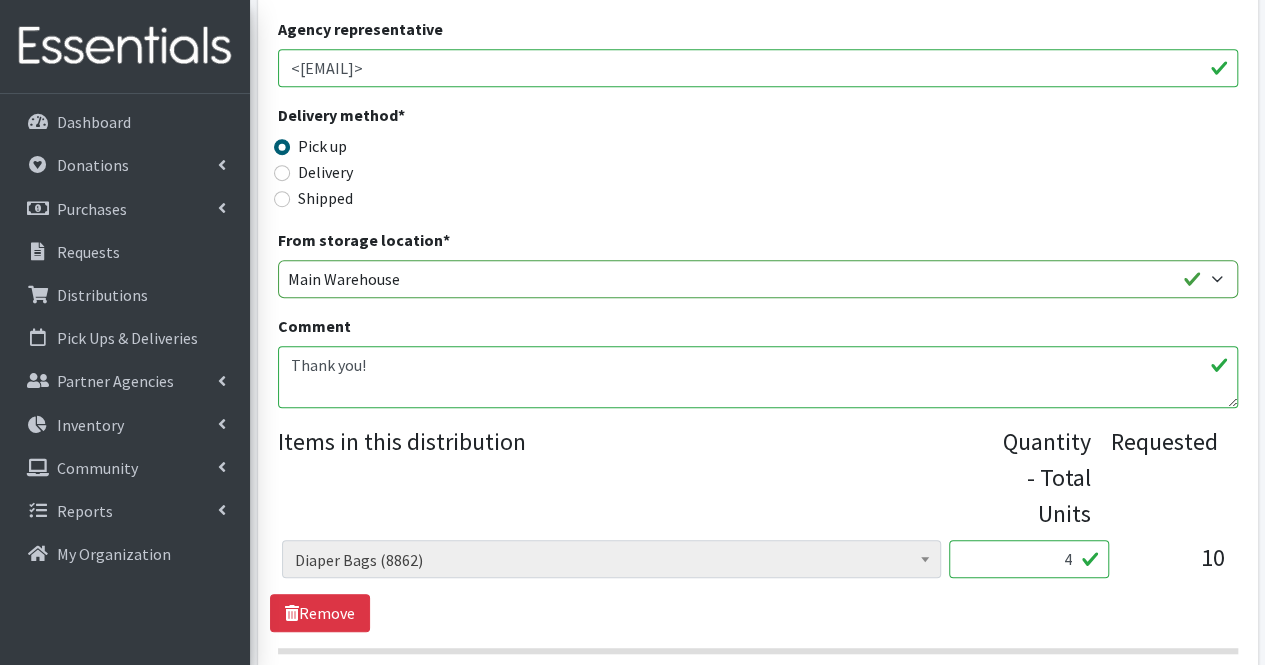 scroll, scrollTop: 488, scrollLeft: 0, axis: vertical 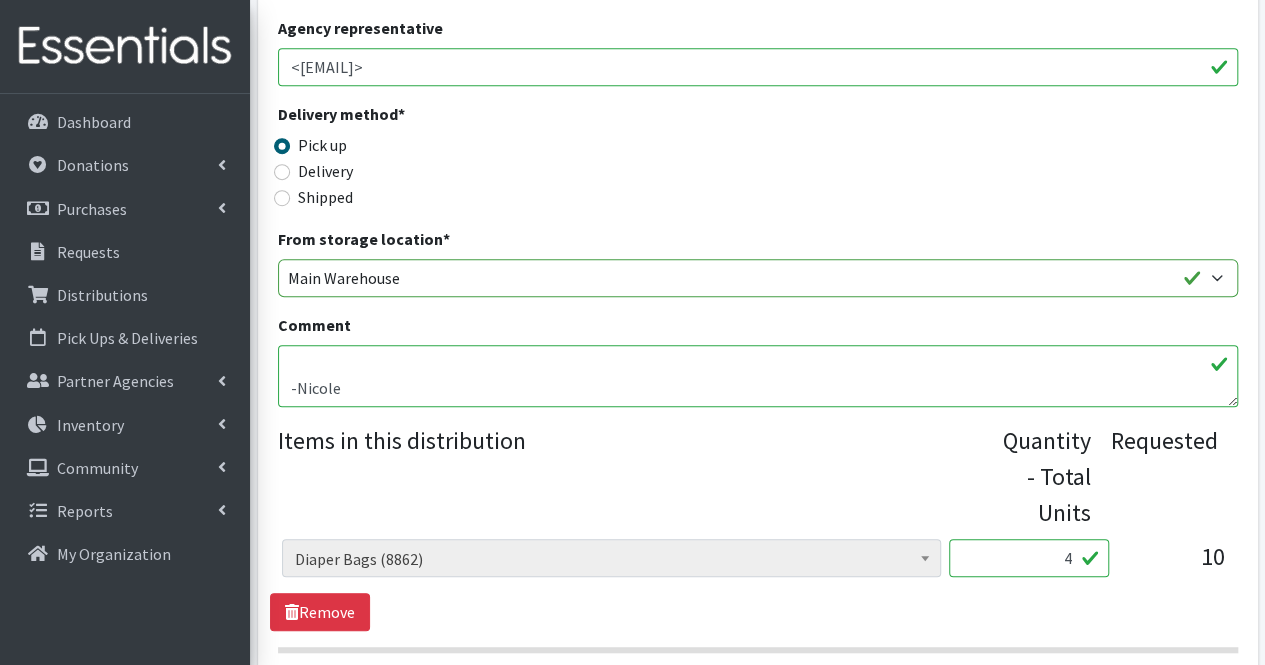 click on "Thank you!
Moms,
Thank you for your partnership. Due to quantities available and order limits your order could not be fulfilled exactly as placed. There are currently no 3-in-1 car seats or wipes. Thank you again for your partnership and we look forward to working with you again in the future.
-Nicole" at bounding box center (758, 376) 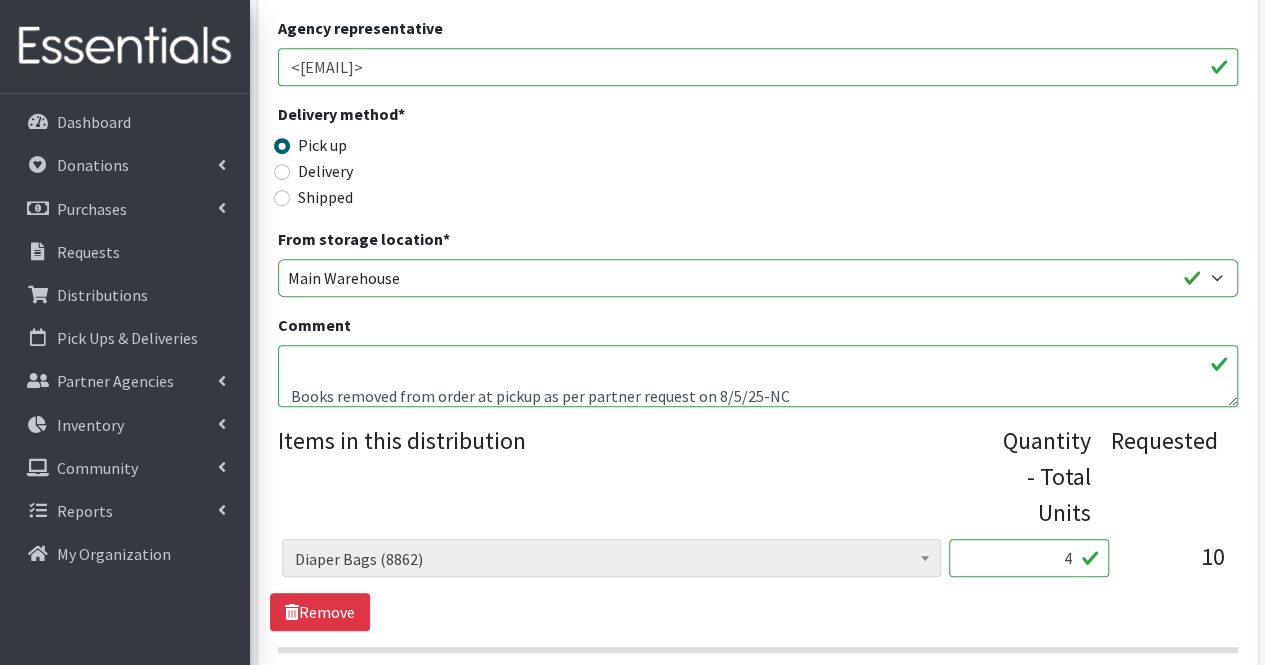 scroll, scrollTop: 240, scrollLeft: 0, axis: vertical 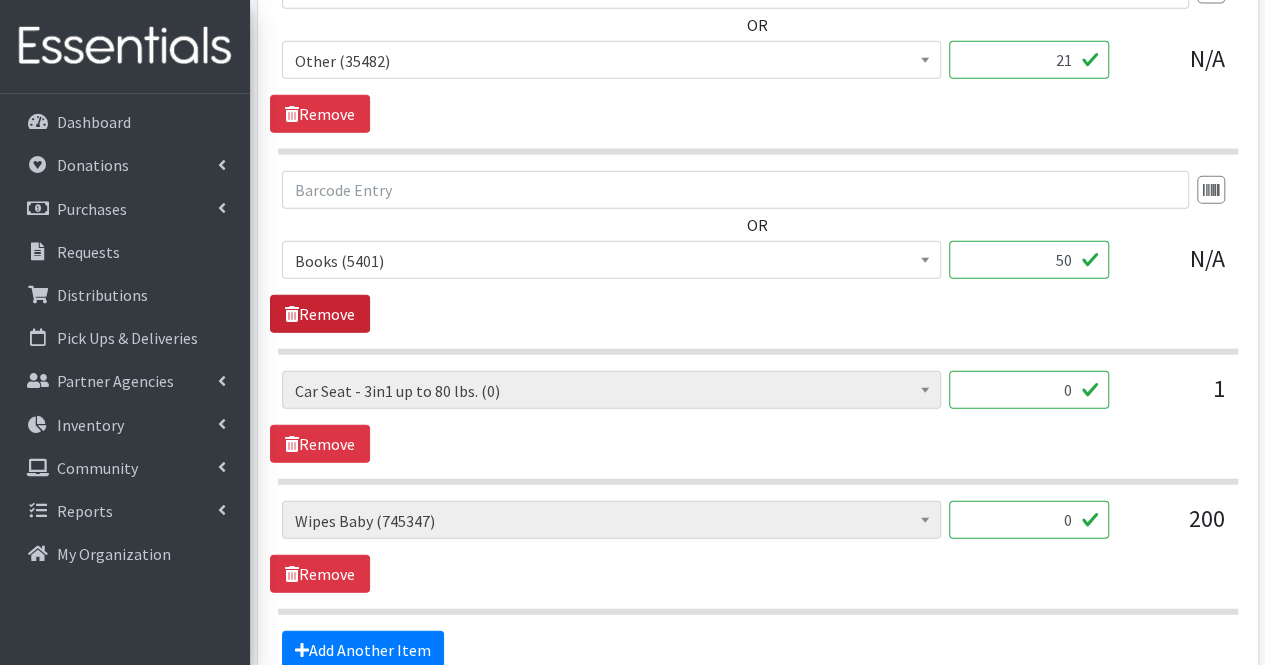 type on "Thank you!
Moms,
Thank you for your partnership. Due to quantities available and order limits your order could not be fulfilled exactly as placed. There are currently no 3-in-1 car seats or wipes. Thank you again for your partnership and we look forward to working with you again in the future.
-Nicole
Books removed from order at pickup as per partner request on 8/5/25-NC" 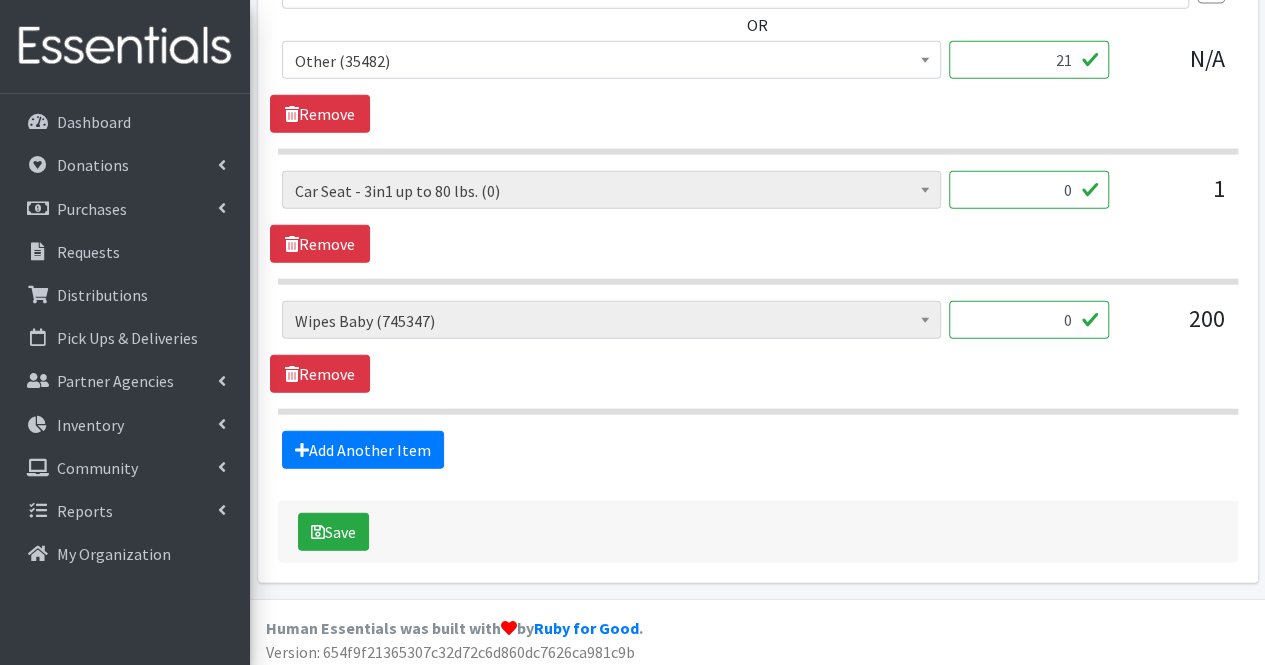 scroll, scrollTop: 2360, scrollLeft: 0, axis: vertical 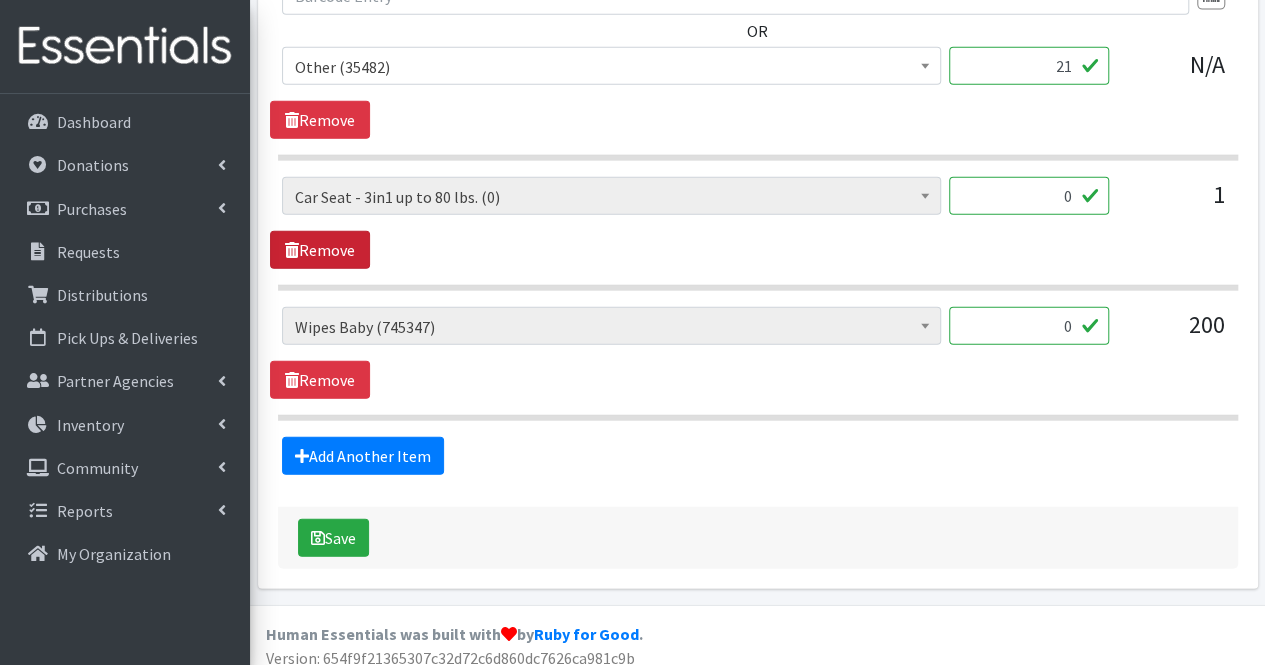 click on "Remove" at bounding box center (320, 250) 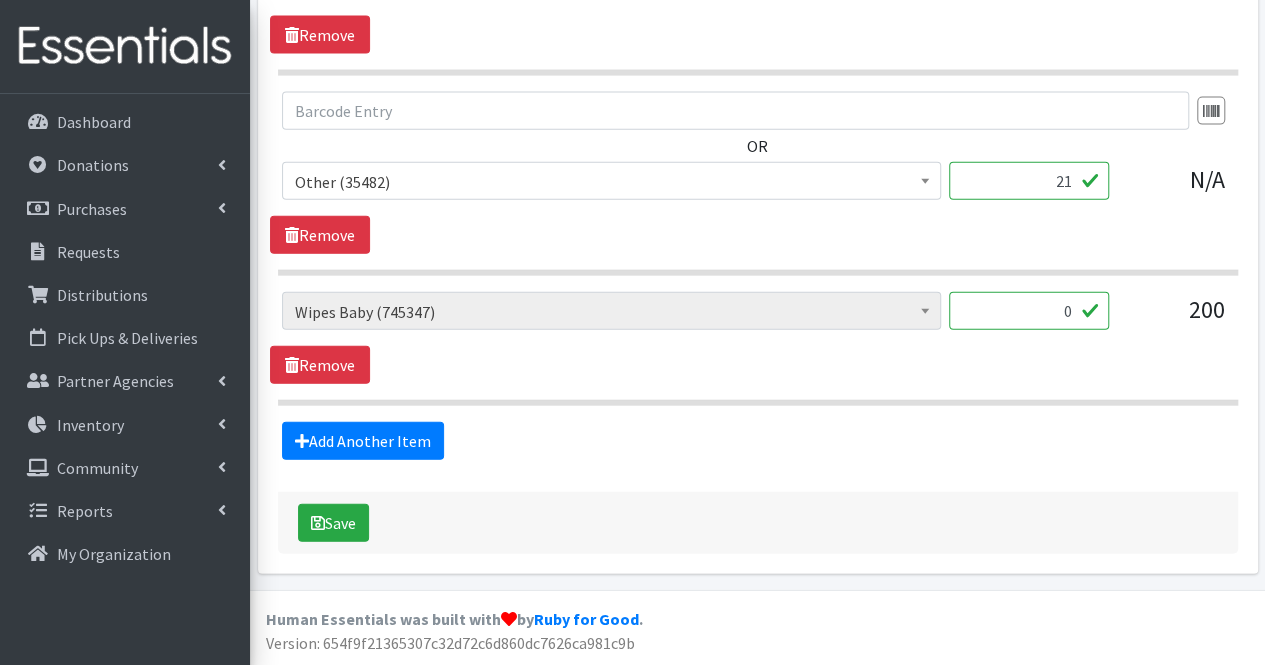 scroll, scrollTop: 2231, scrollLeft: 0, axis: vertical 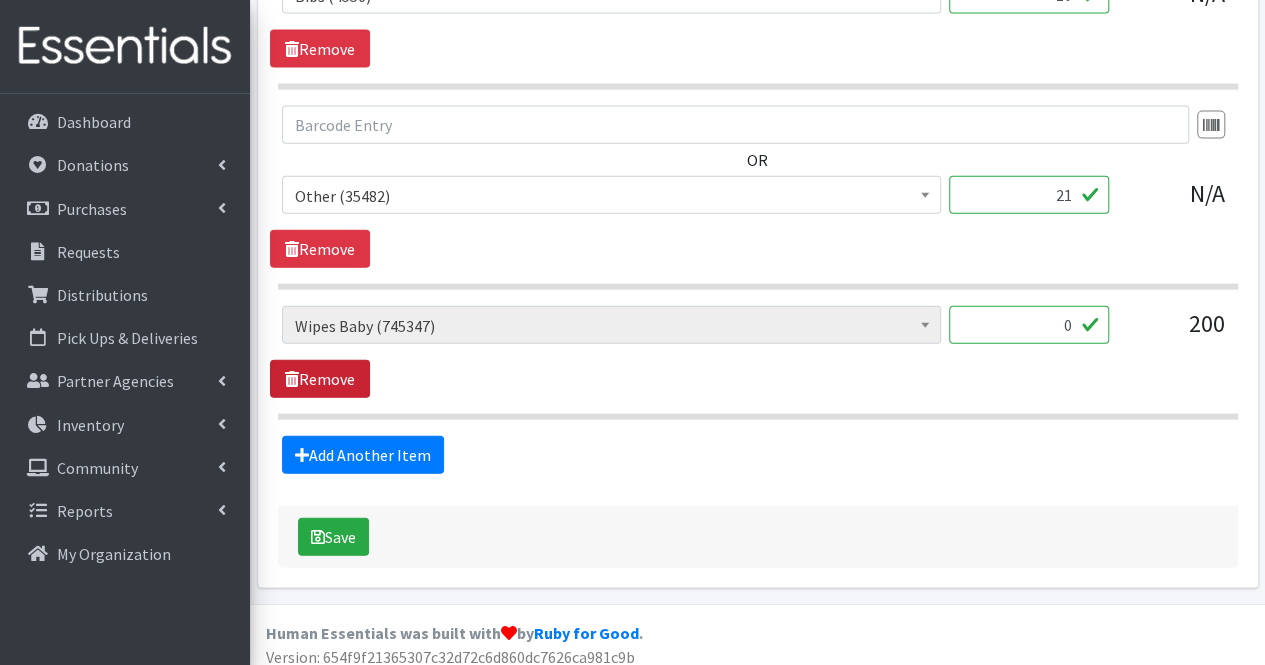 click on "Remove" at bounding box center [320, 379] 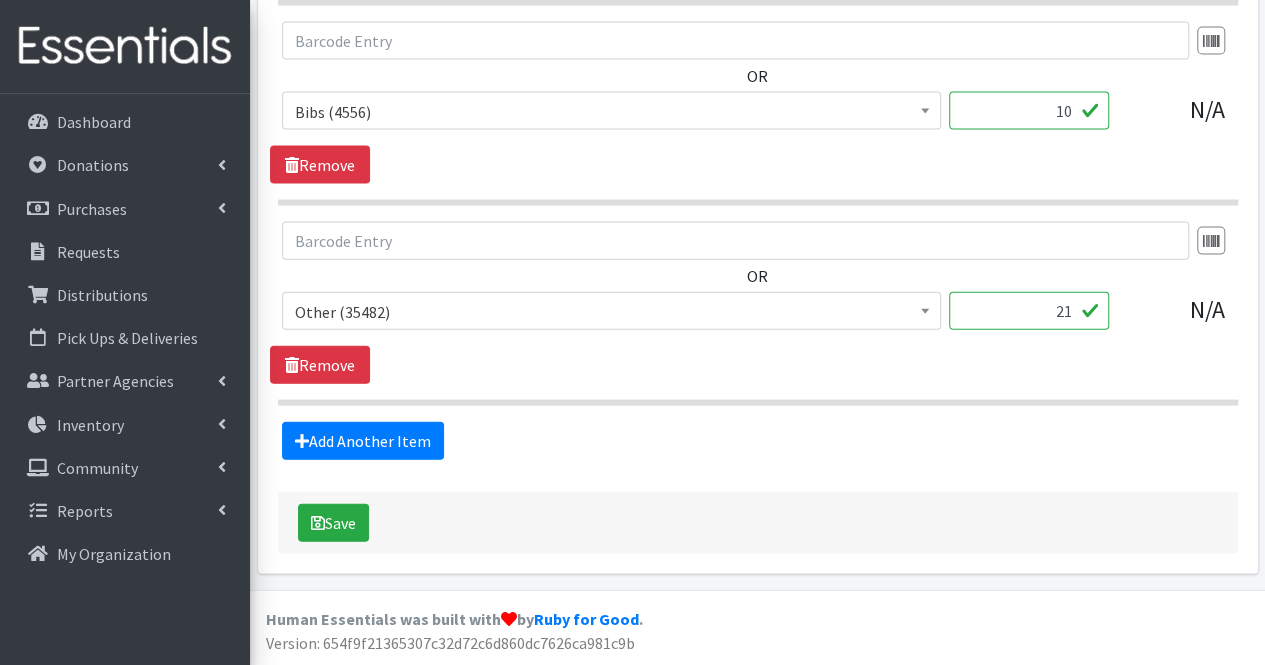 scroll, scrollTop: 2102, scrollLeft: 0, axis: vertical 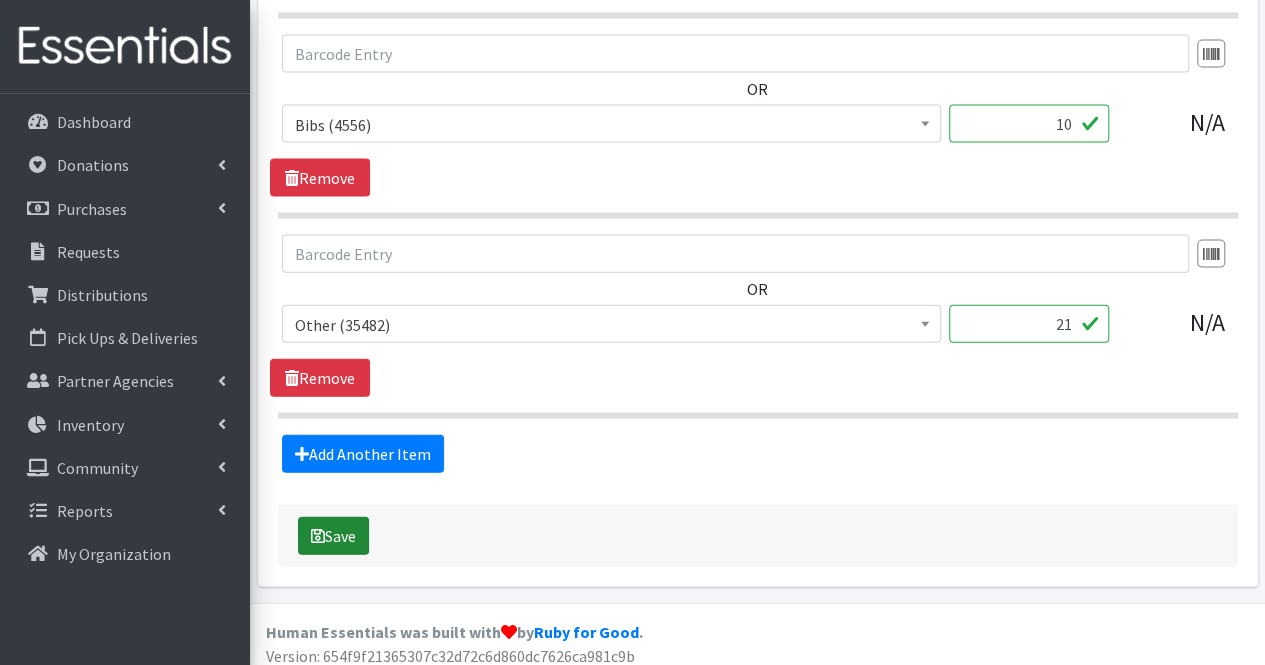 click on "Save" at bounding box center [333, 536] 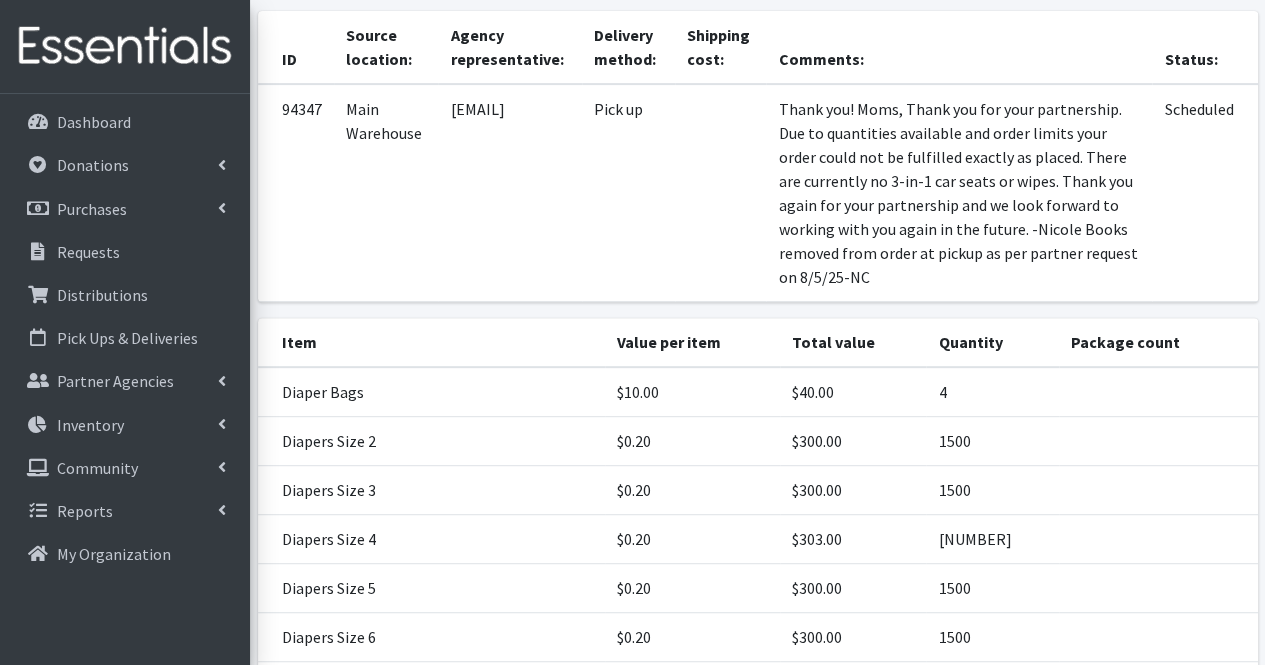 scroll, scrollTop: 288, scrollLeft: 0, axis: vertical 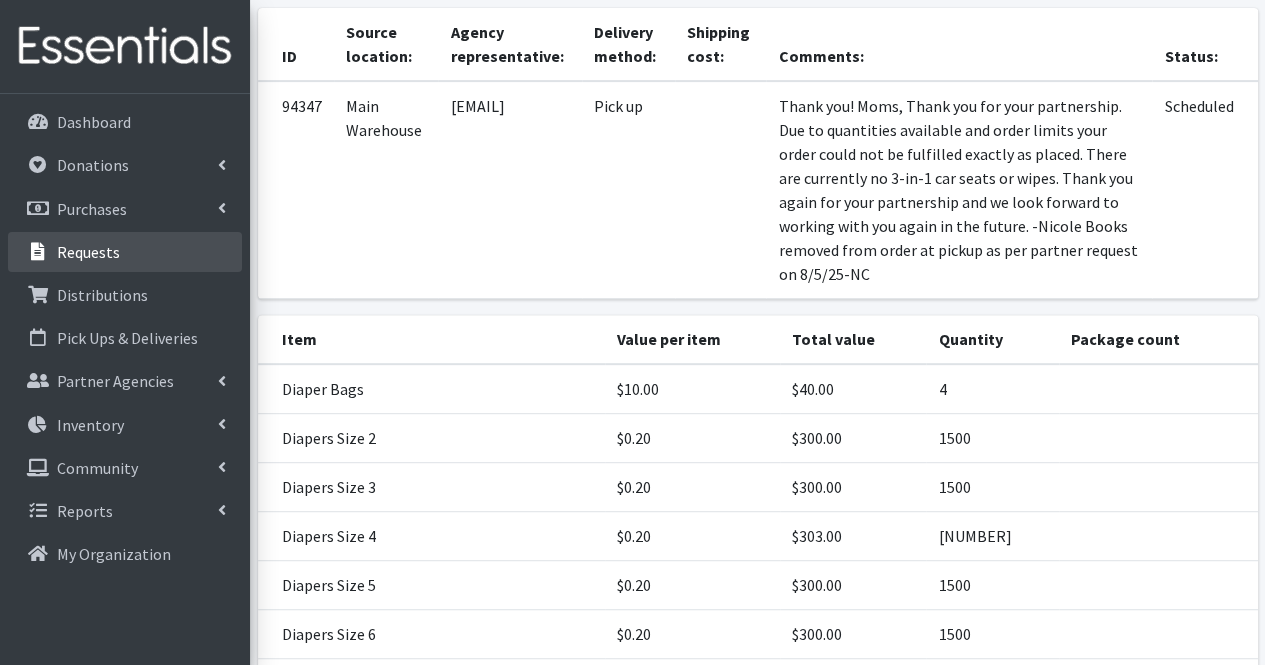 click on "Requests" at bounding box center [125, 252] 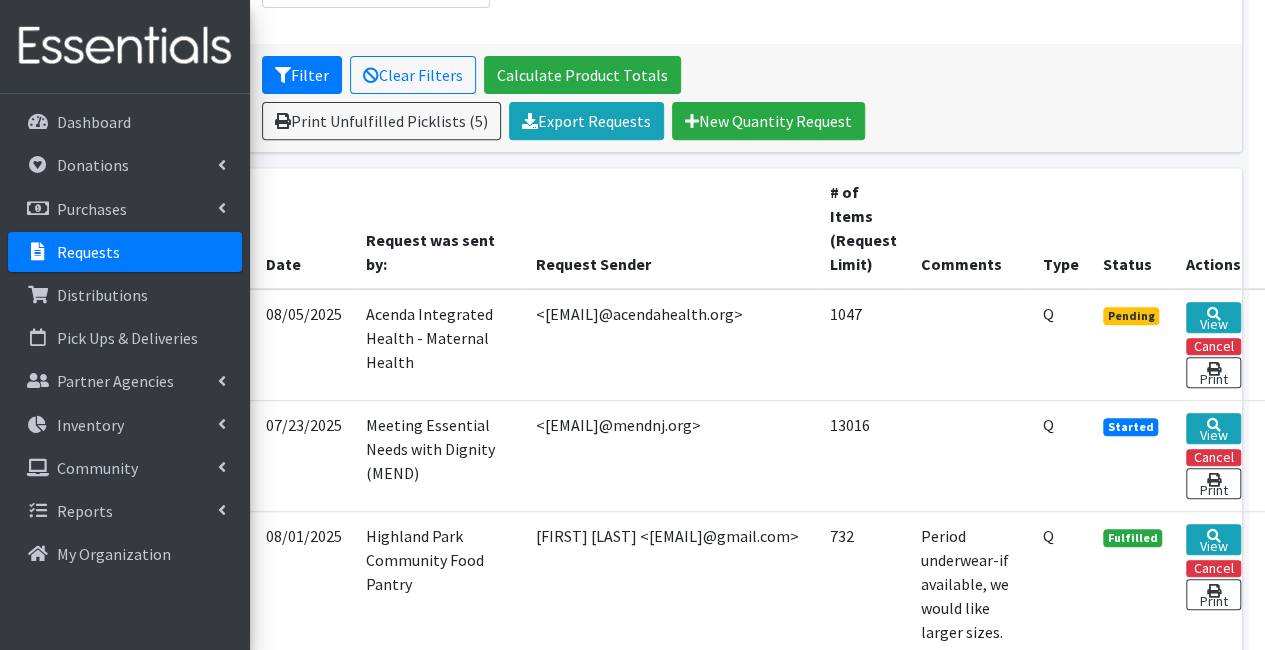 scroll, scrollTop: 344, scrollLeft: 170, axis: both 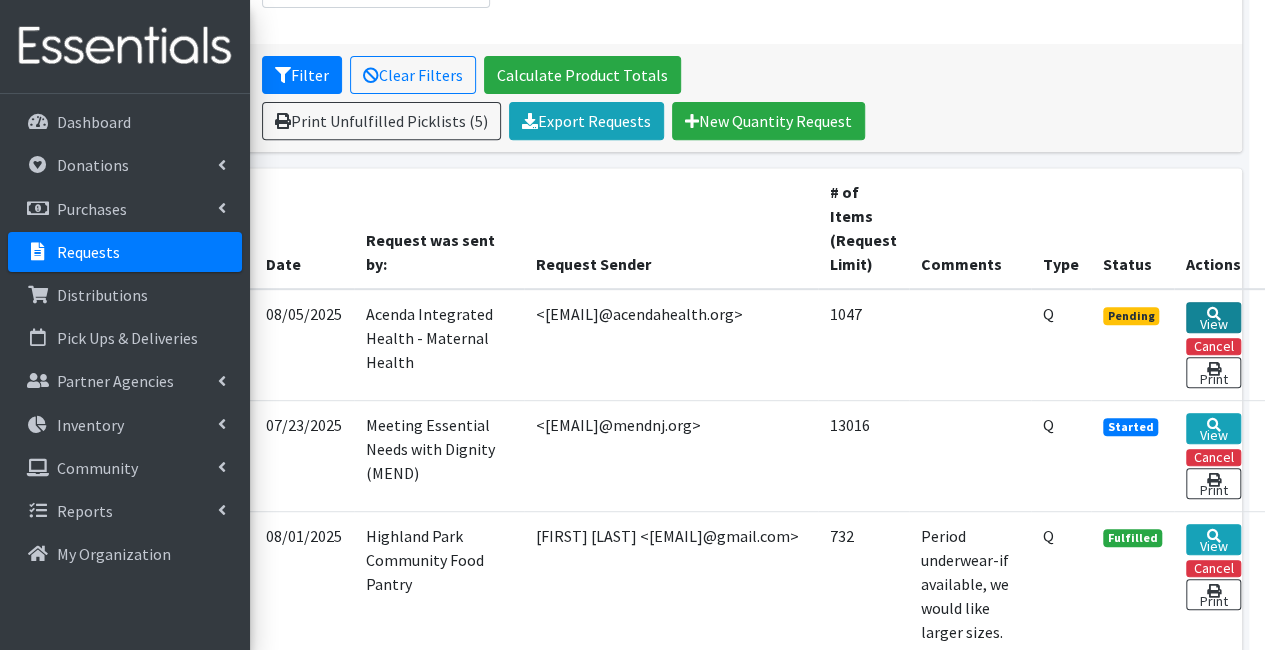 click on "View" at bounding box center [1213, 317] 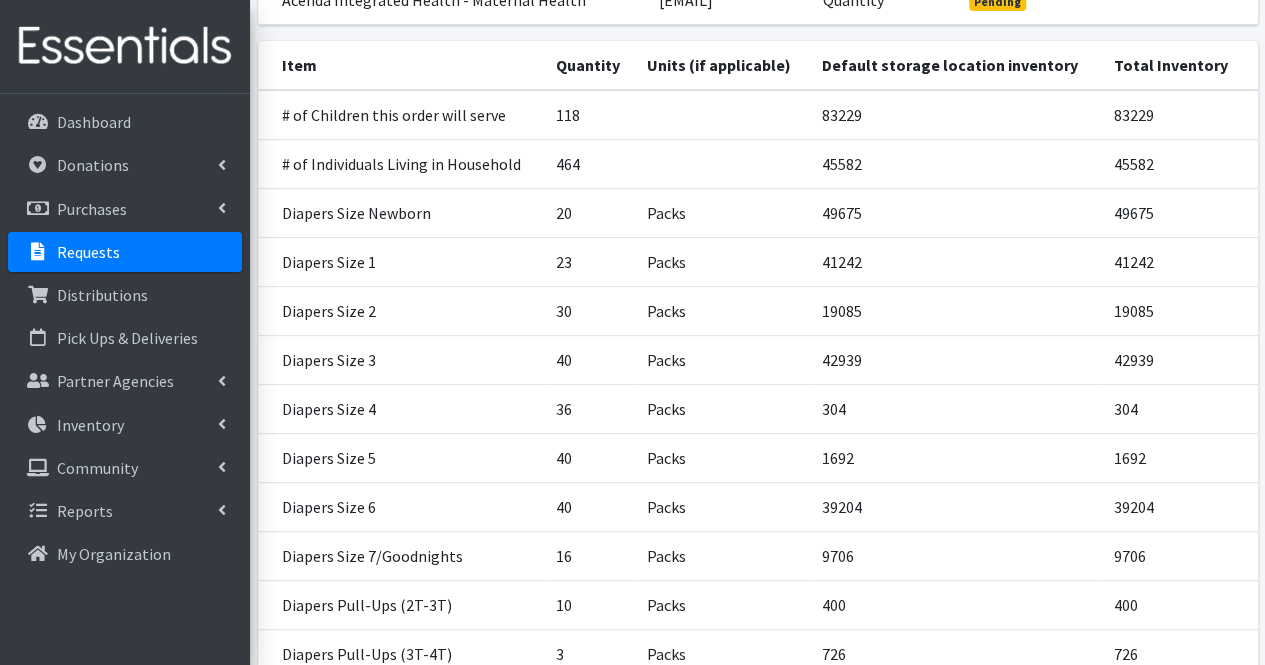 scroll, scrollTop: 303, scrollLeft: 0, axis: vertical 